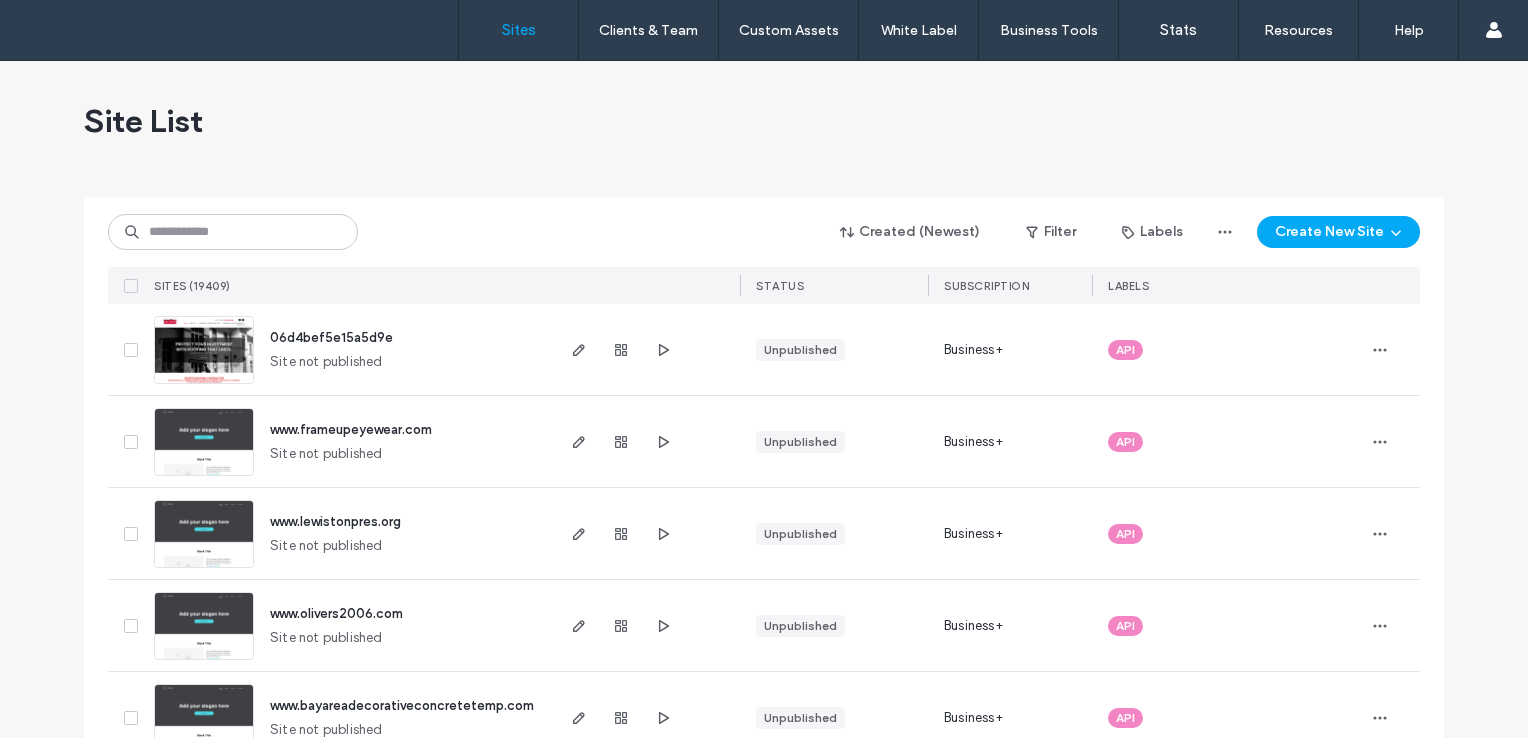 scroll, scrollTop: 0, scrollLeft: 0, axis: both 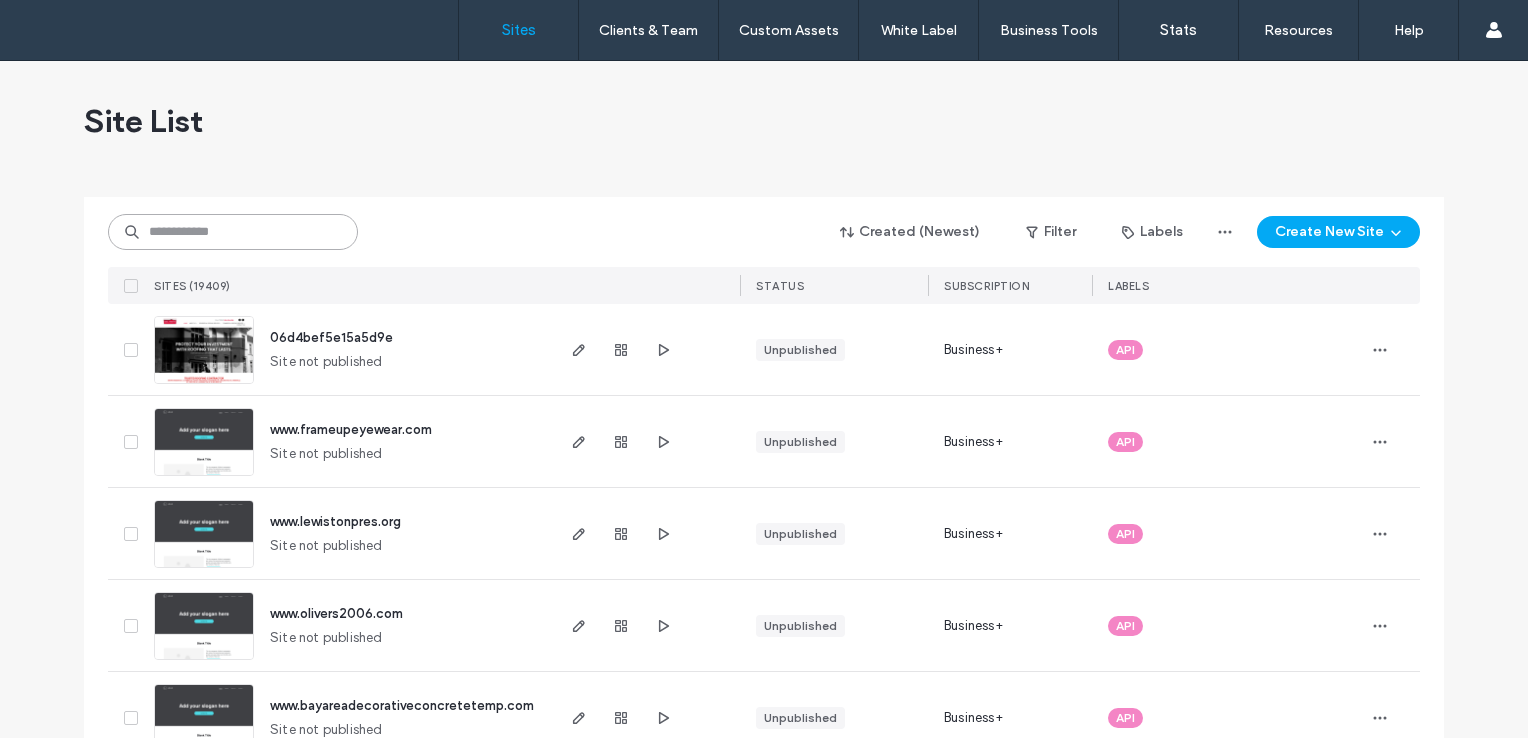click at bounding box center (233, 232) 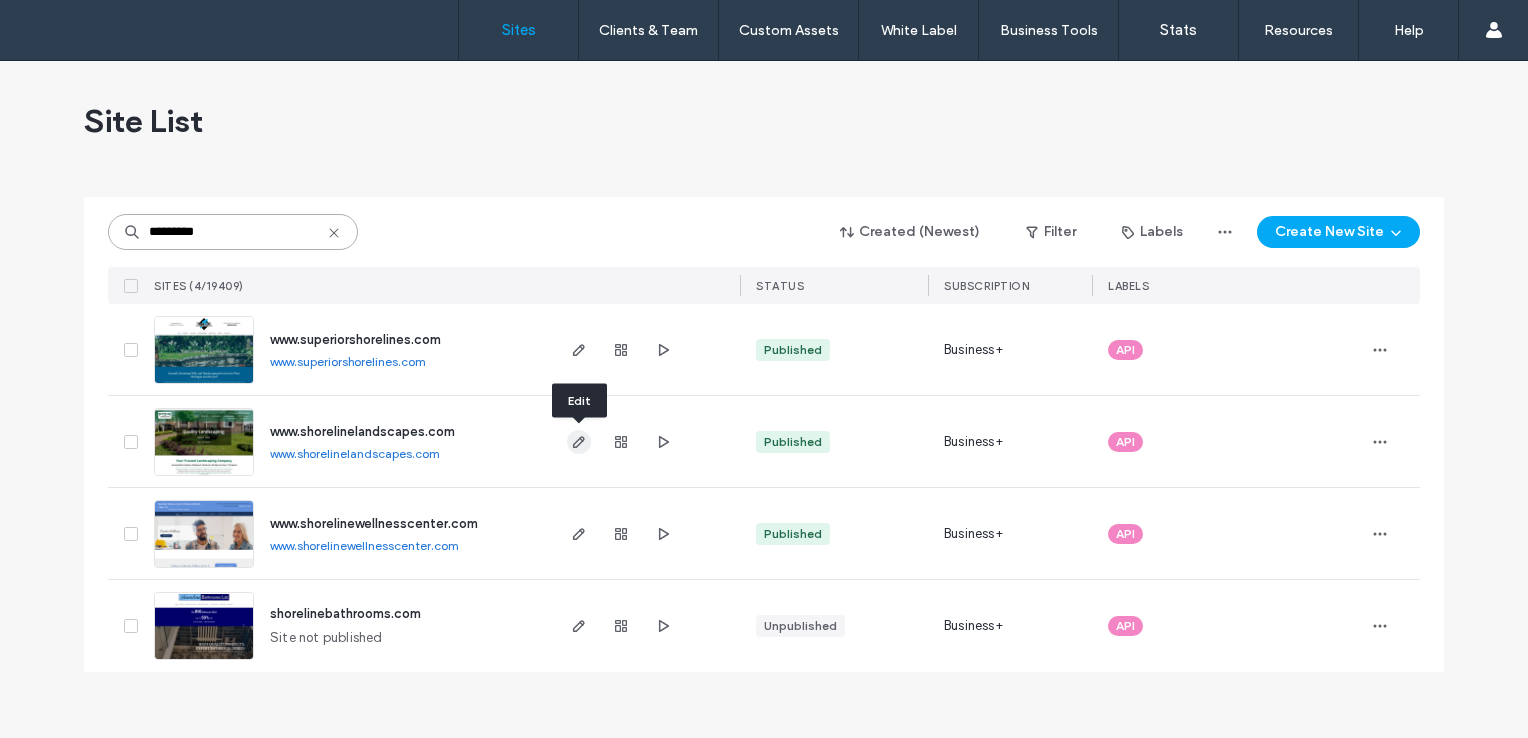 type on "*********" 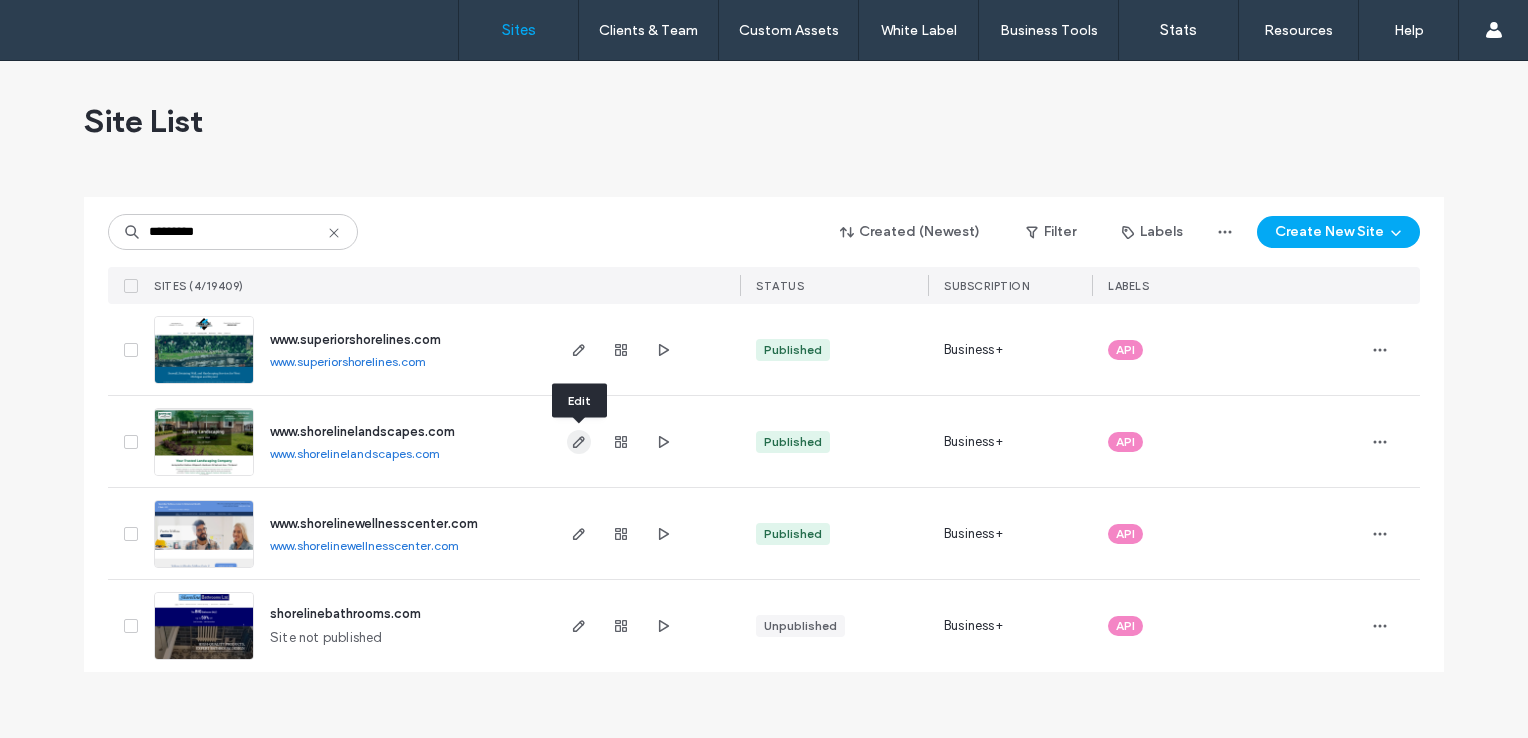 click 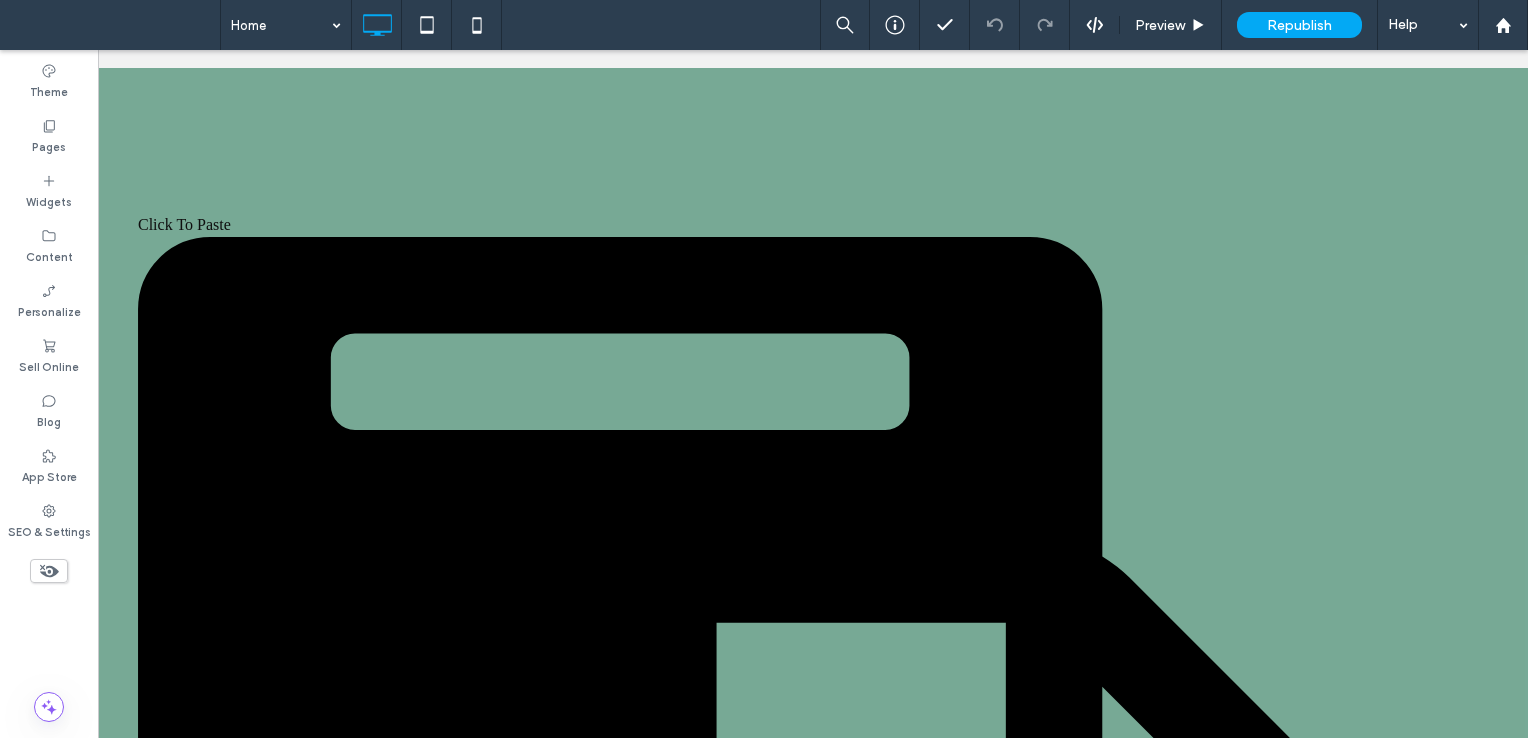 scroll, scrollTop: 0, scrollLeft: 0, axis: both 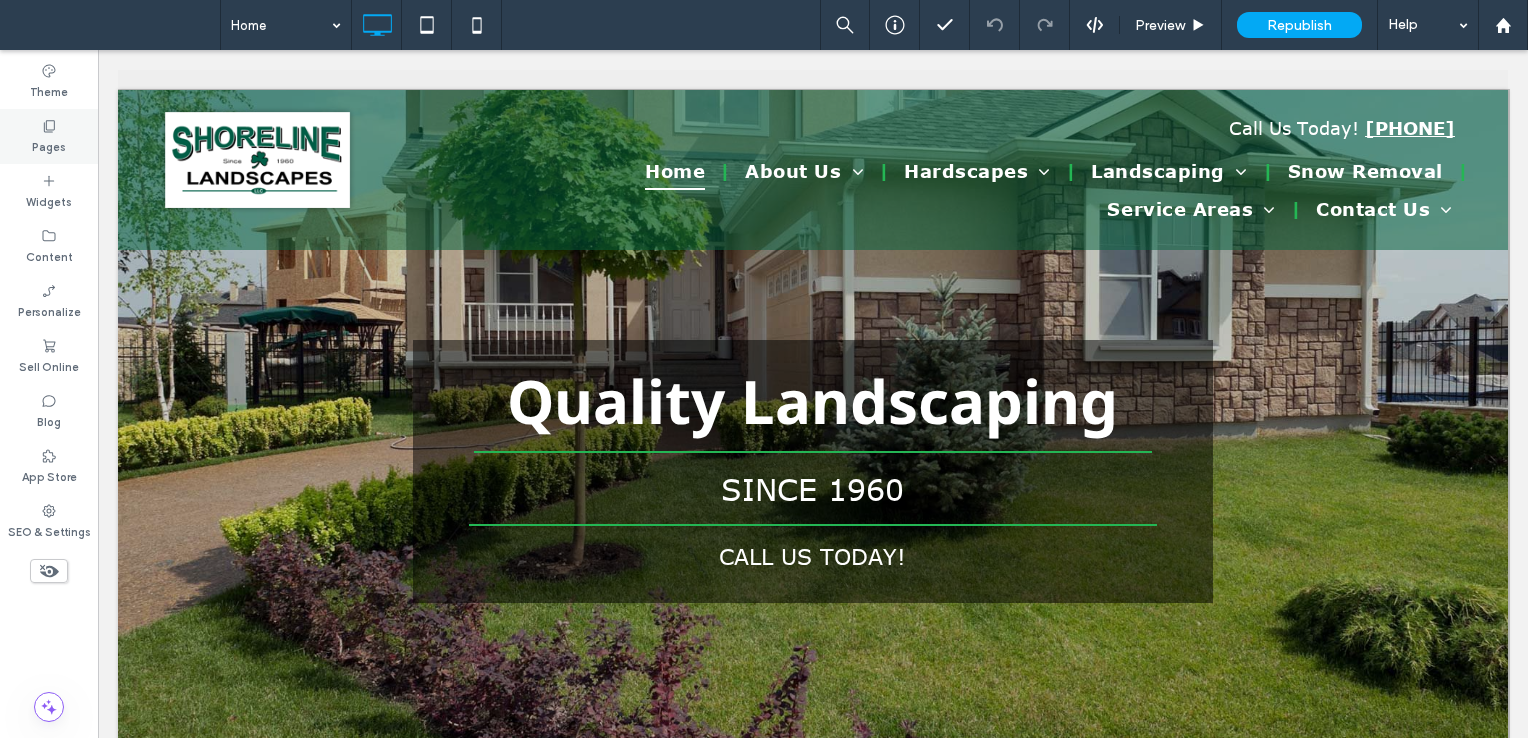 click on "Pages" at bounding box center [49, 145] 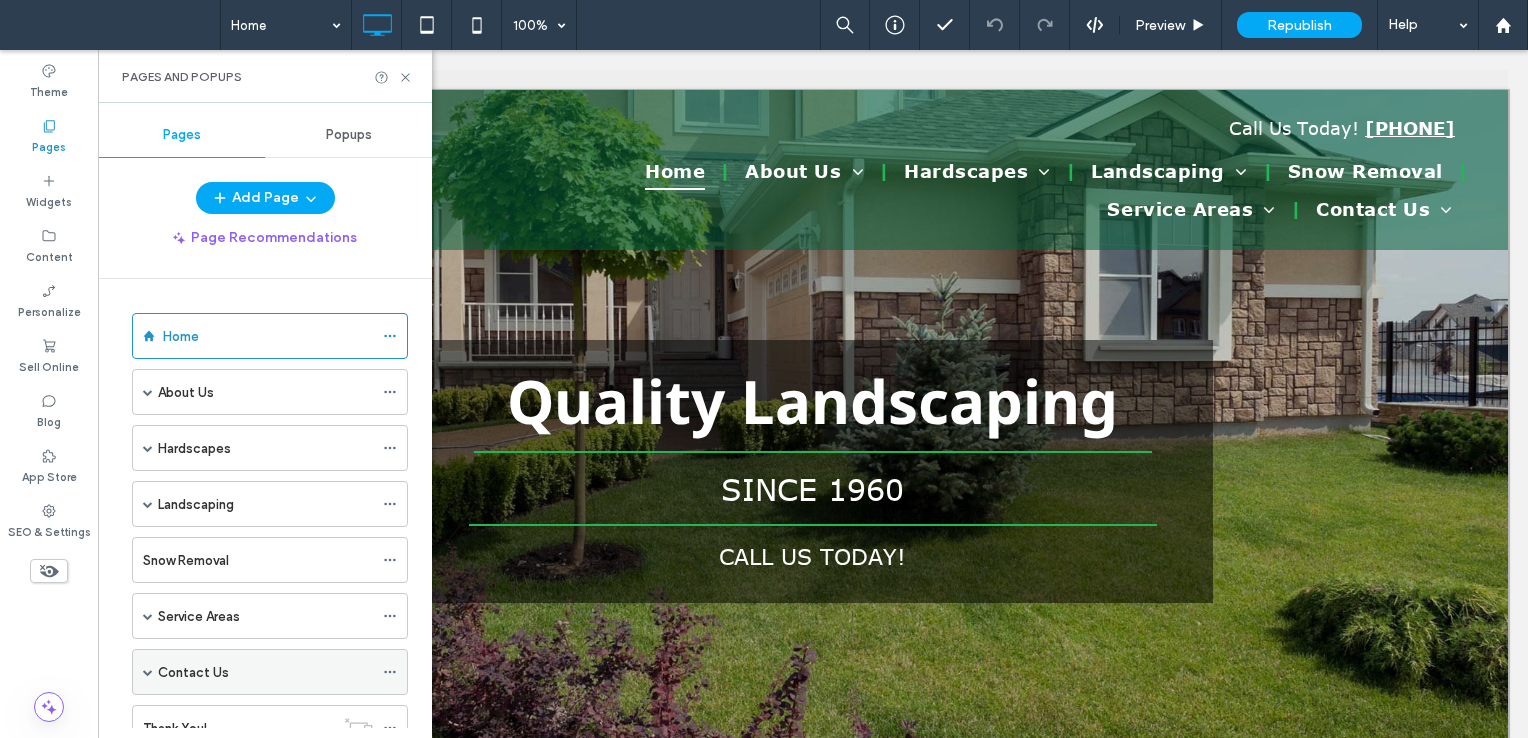 click at bounding box center [148, 672] 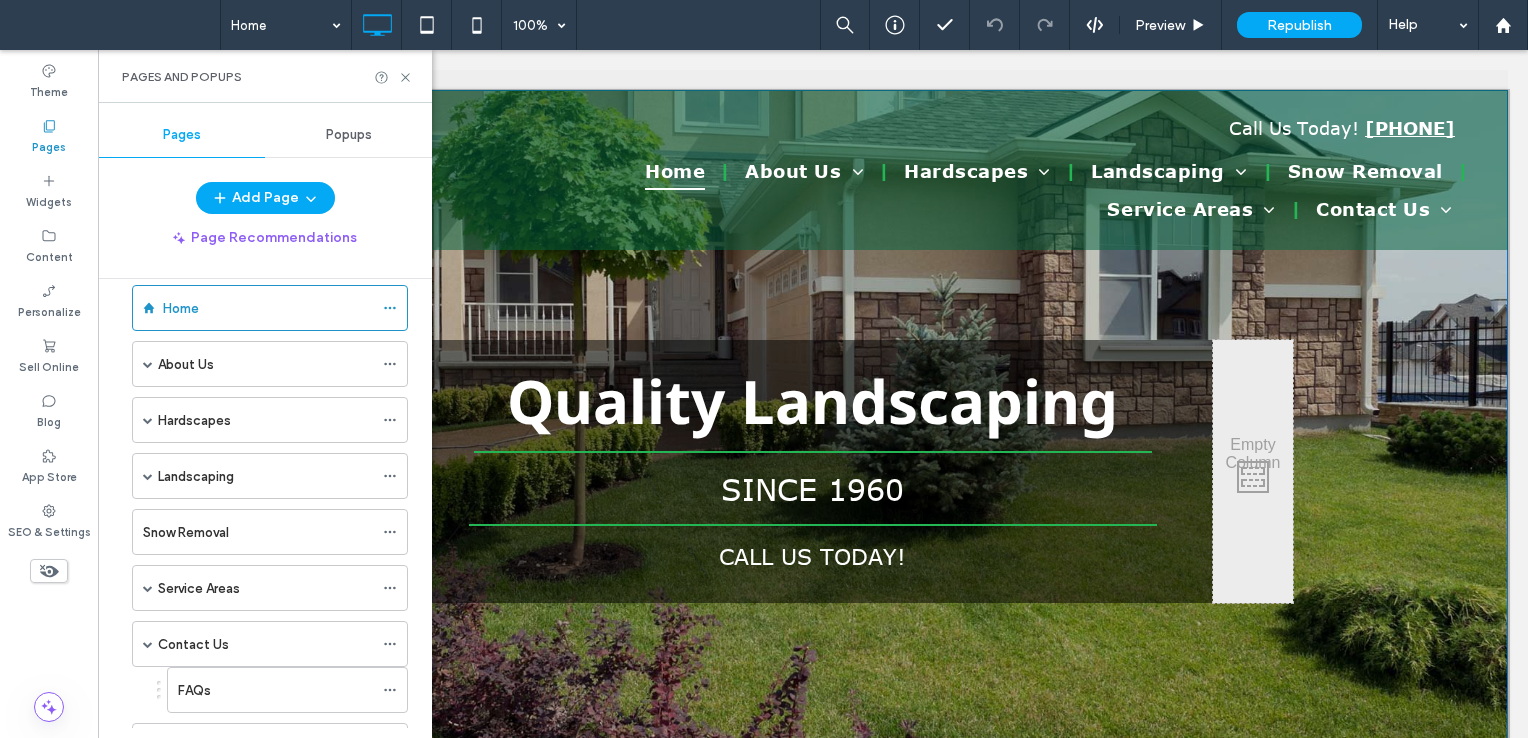 scroll, scrollTop: 27, scrollLeft: 0, axis: vertical 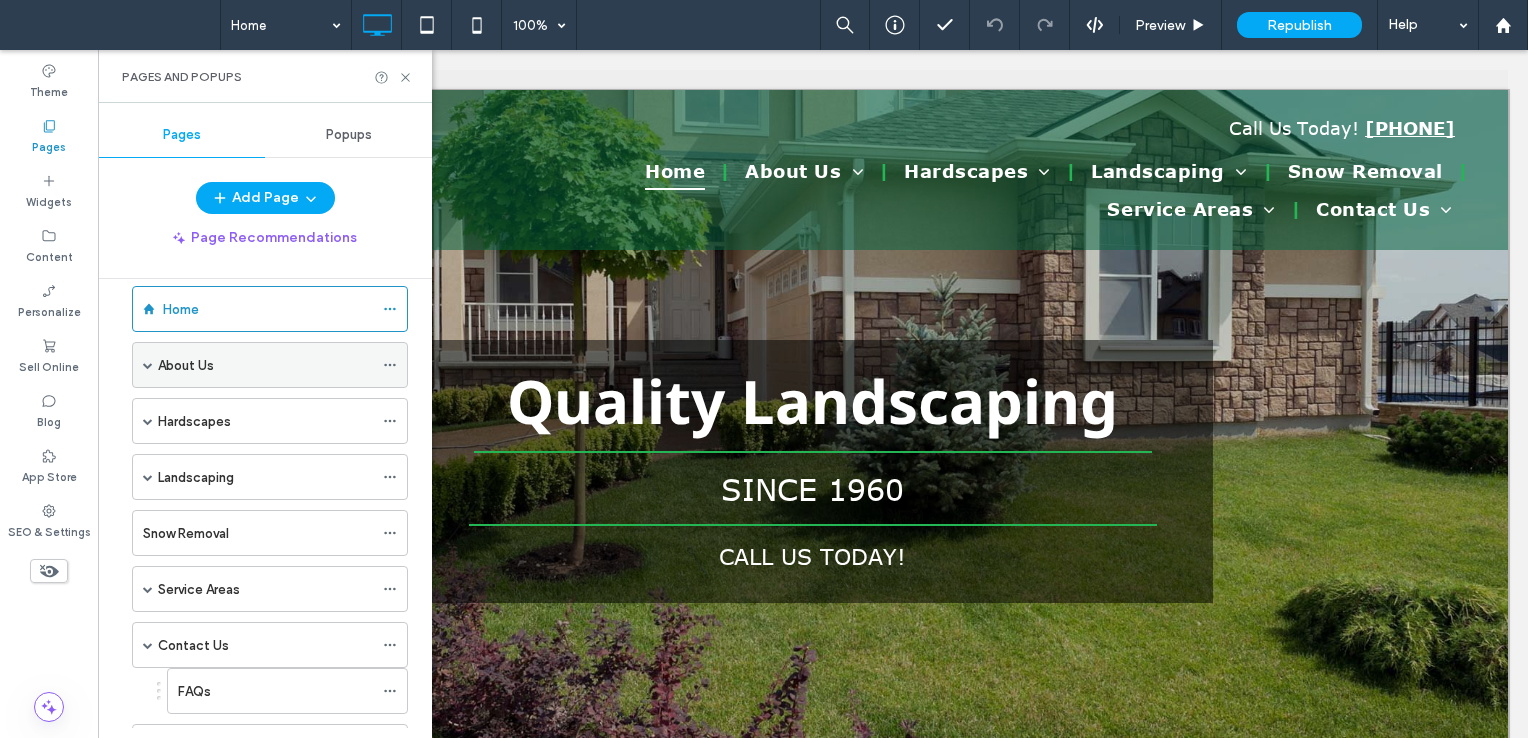 click at bounding box center (148, 365) 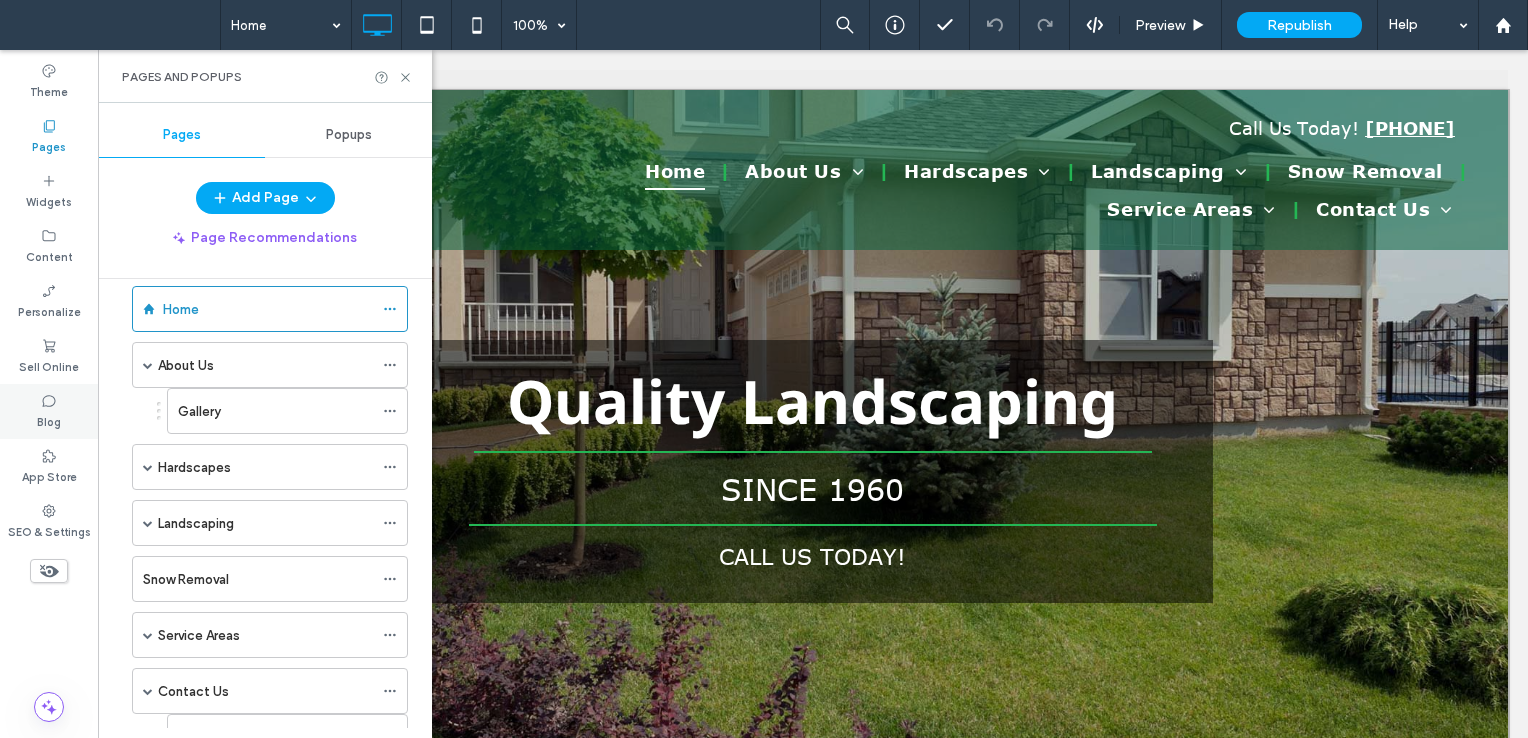 click on "Blog" at bounding box center (49, 411) 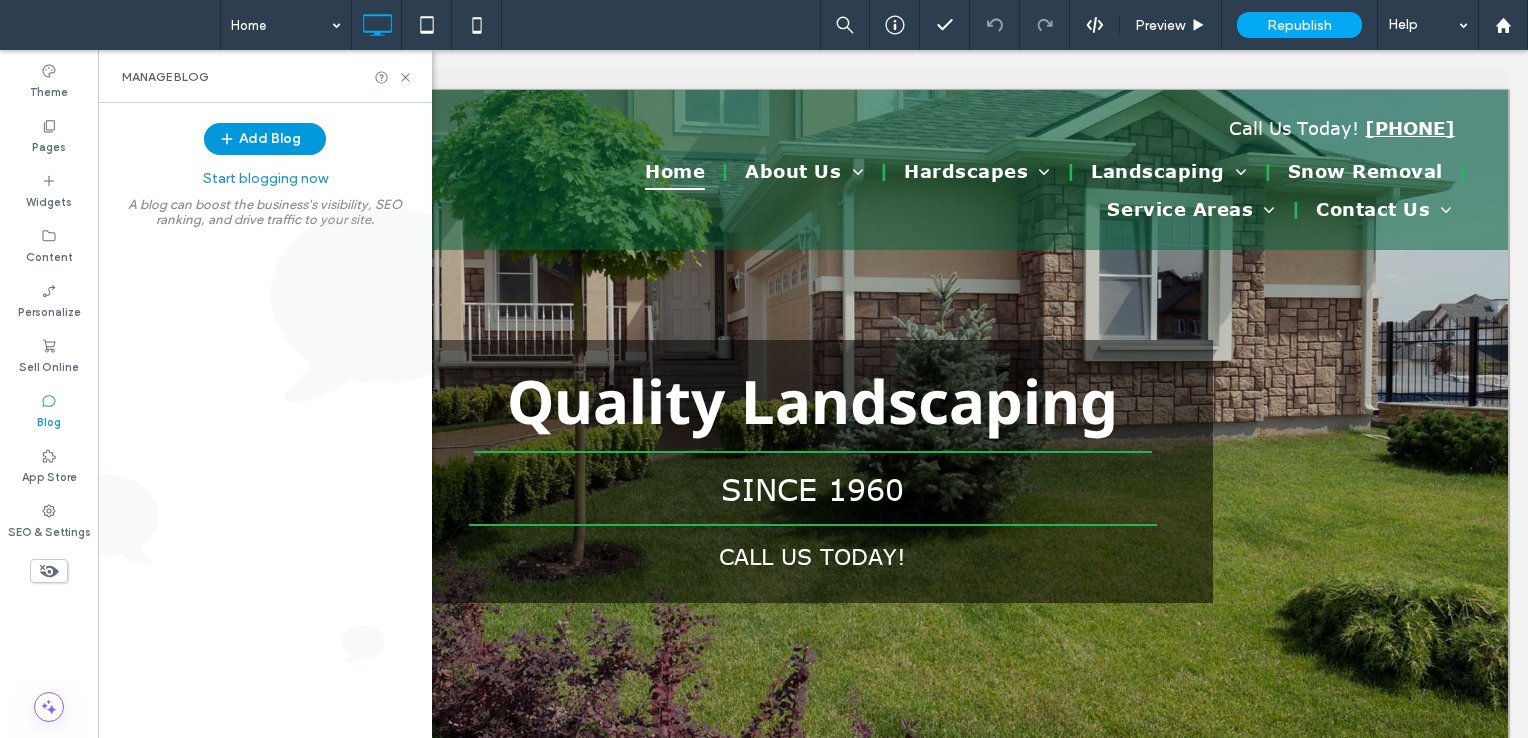 click on "Add Blog" at bounding box center [265, 139] 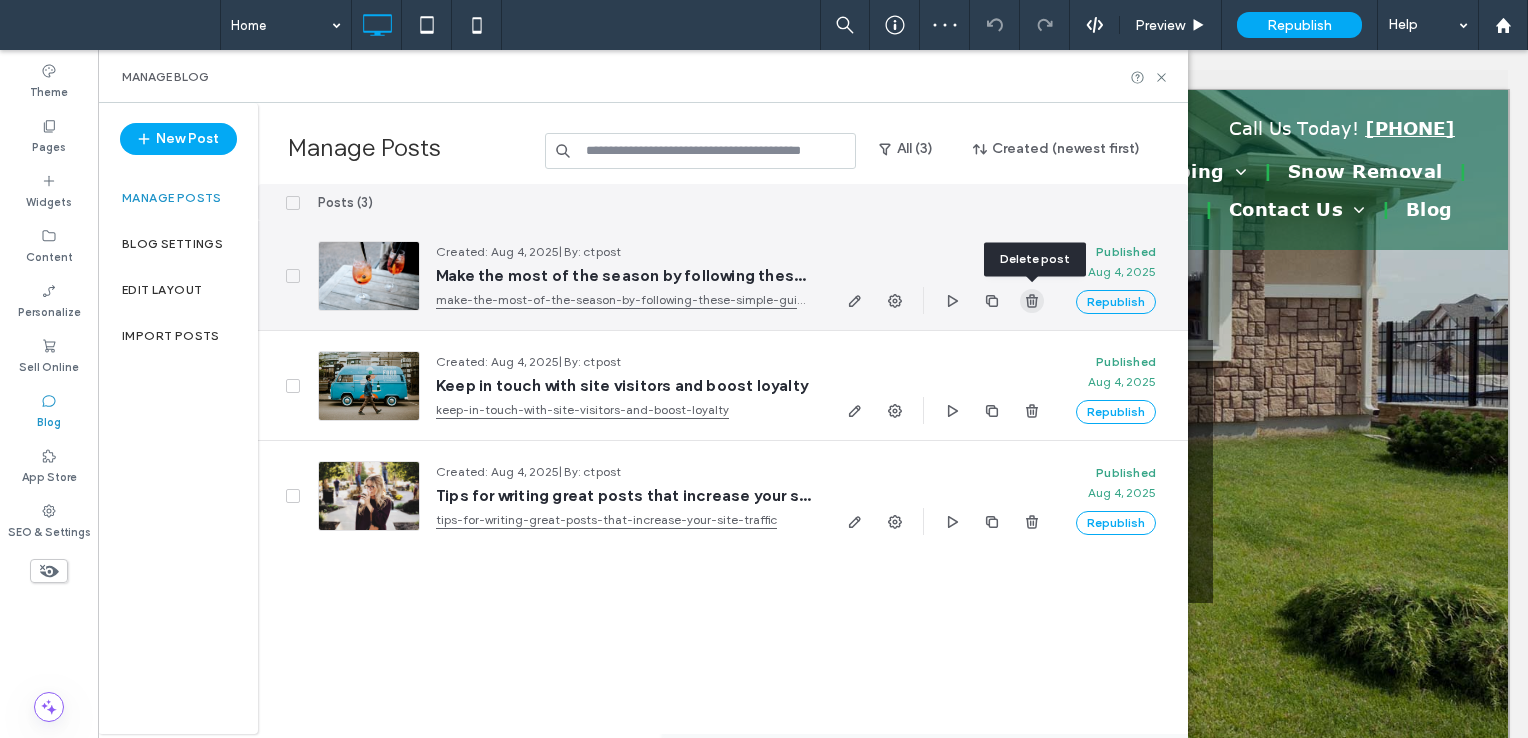 click 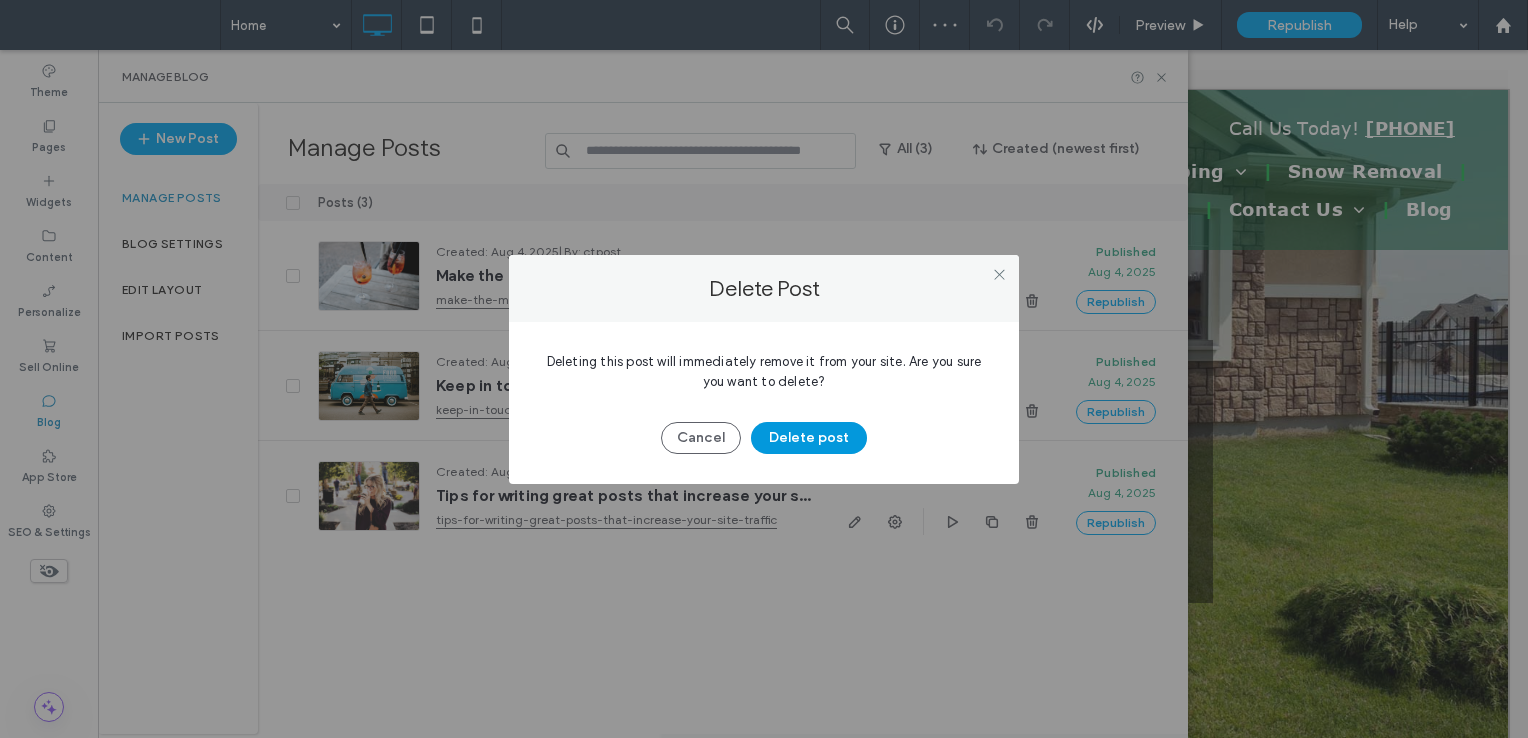 click on "Delete post" at bounding box center (809, 438) 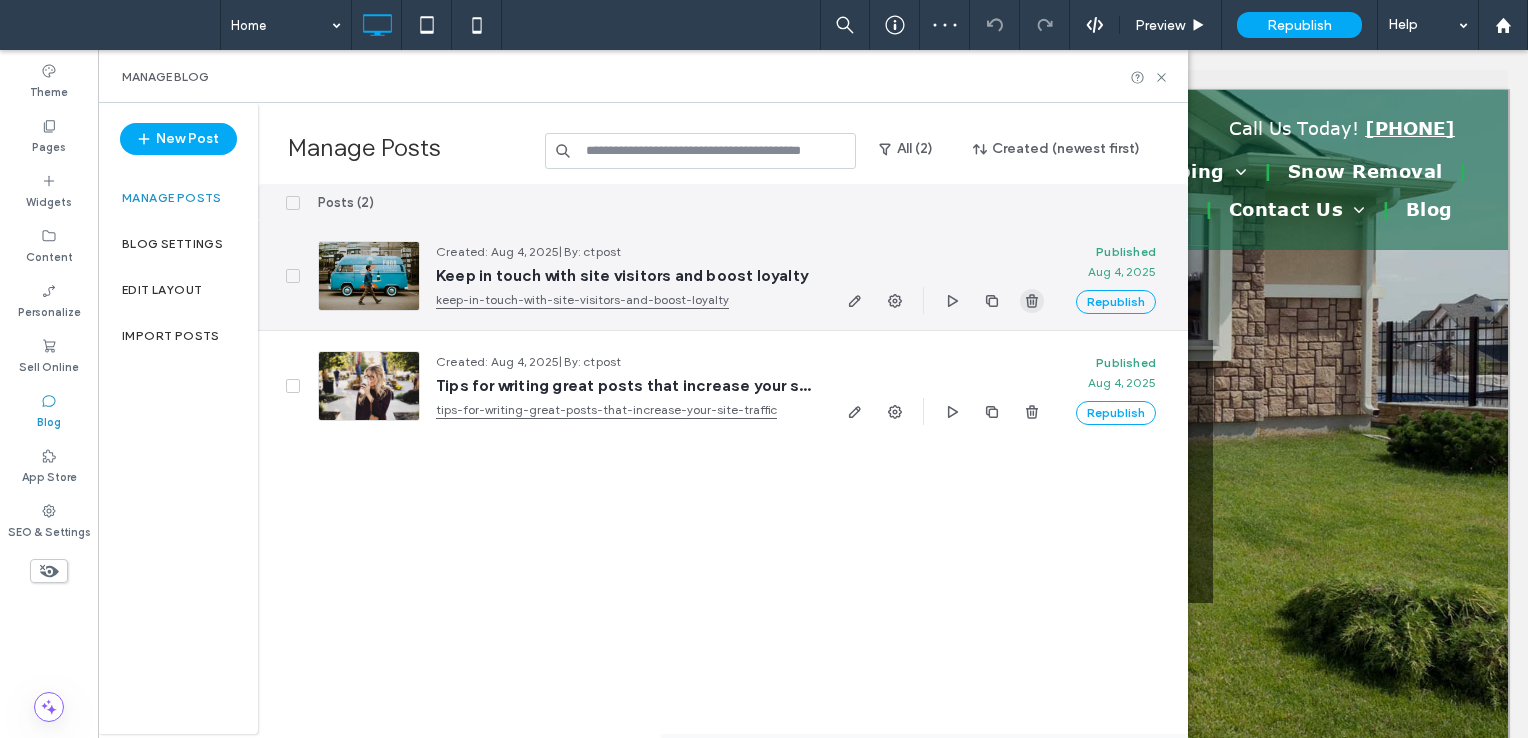click 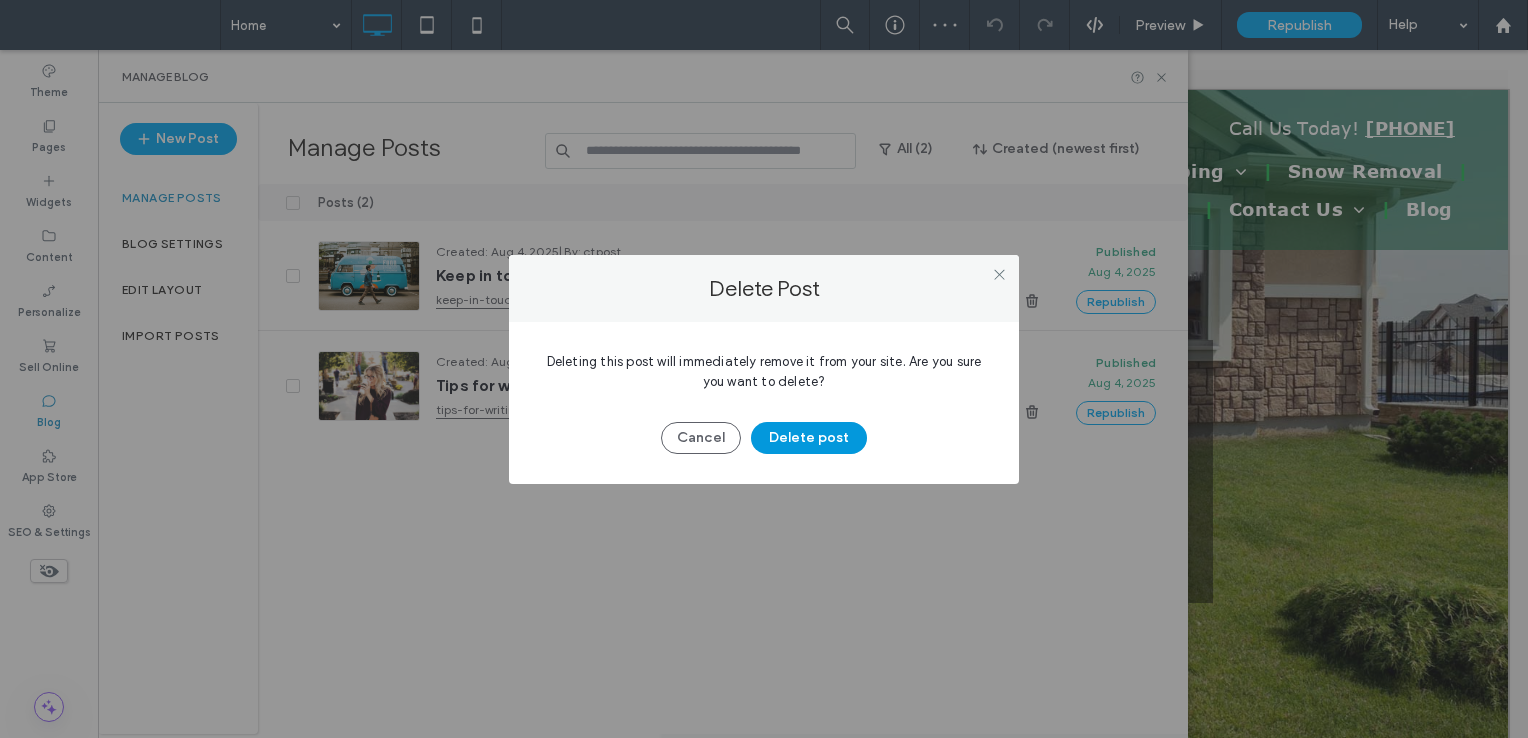 click on "Delete post" at bounding box center (809, 438) 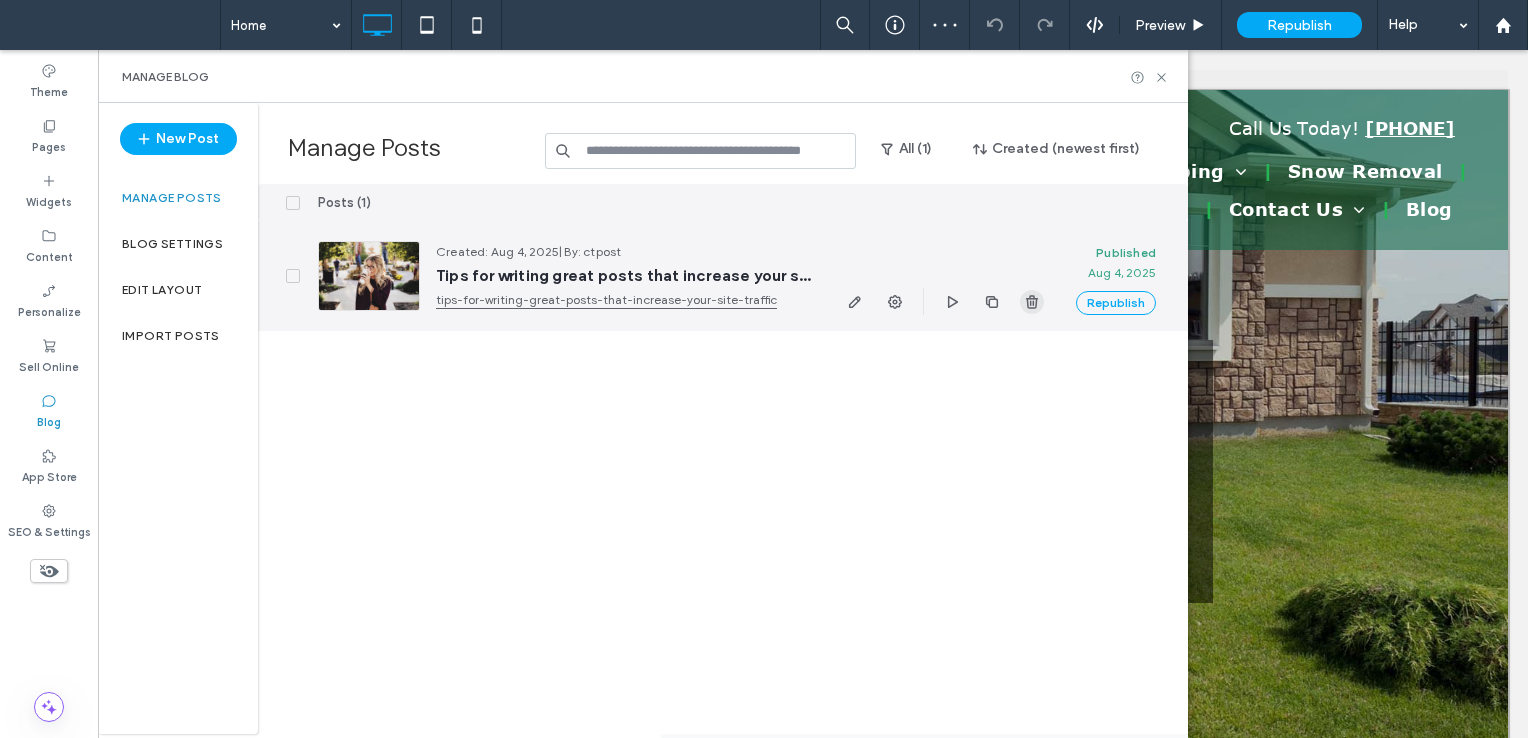 click 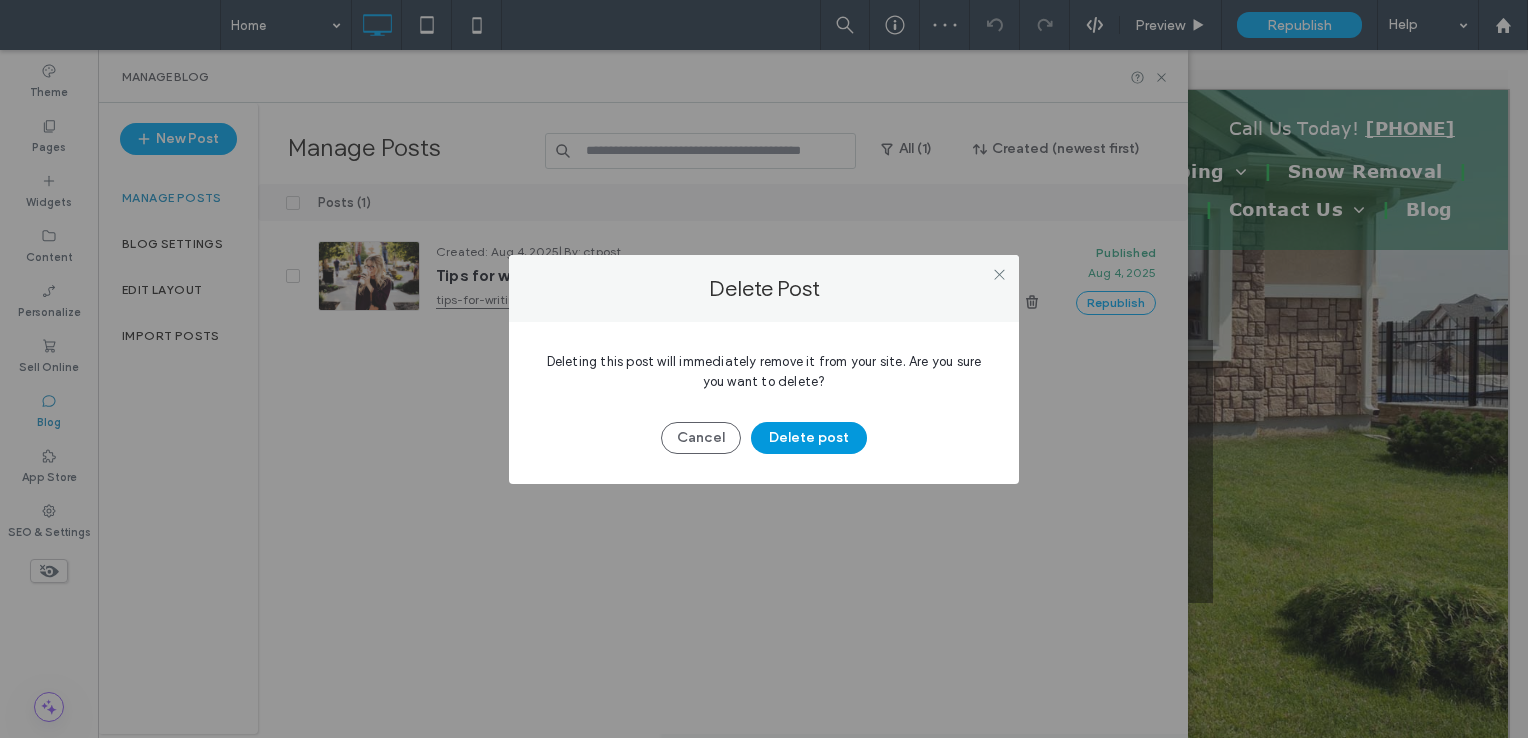 click on "Delete post" at bounding box center (809, 438) 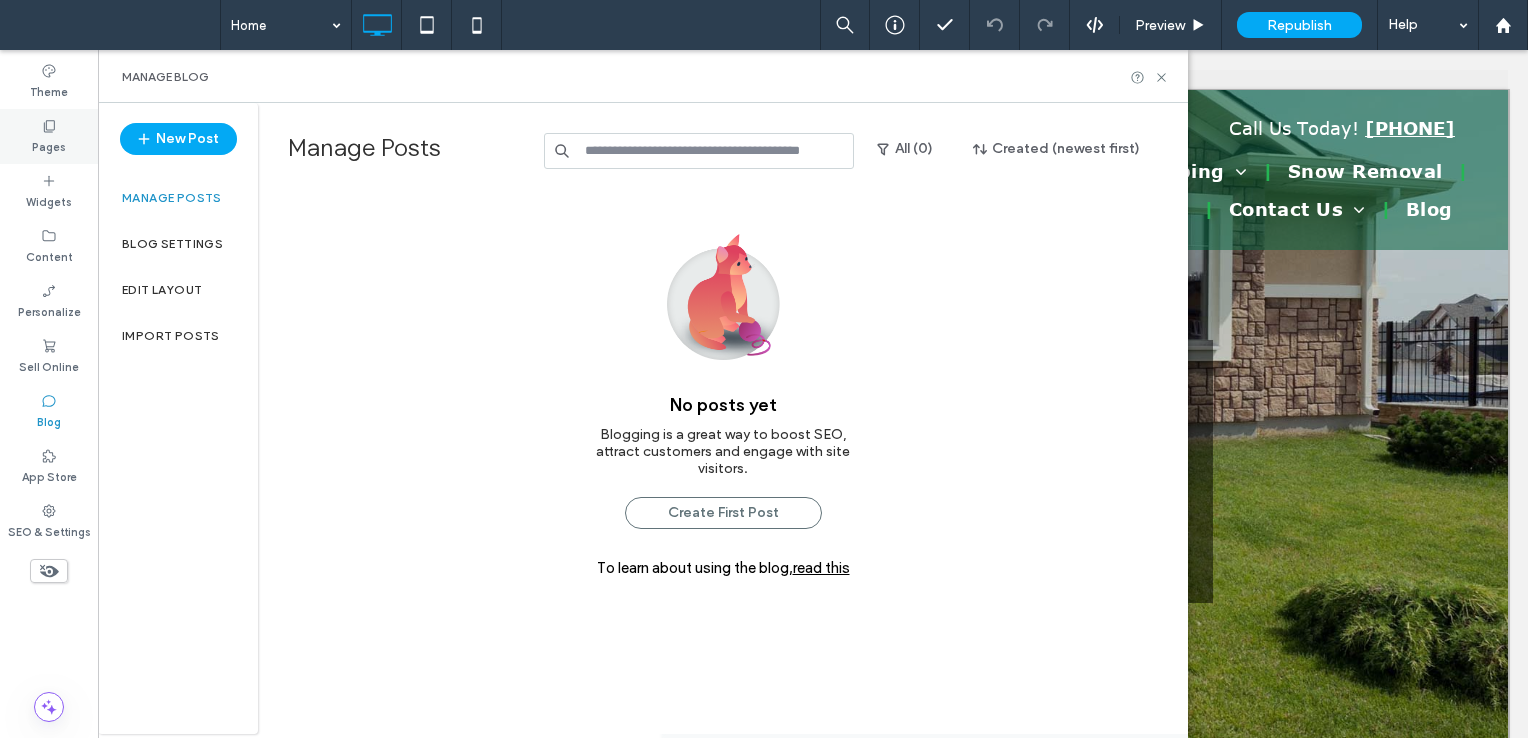 click on "Pages" at bounding box center [49, 145] 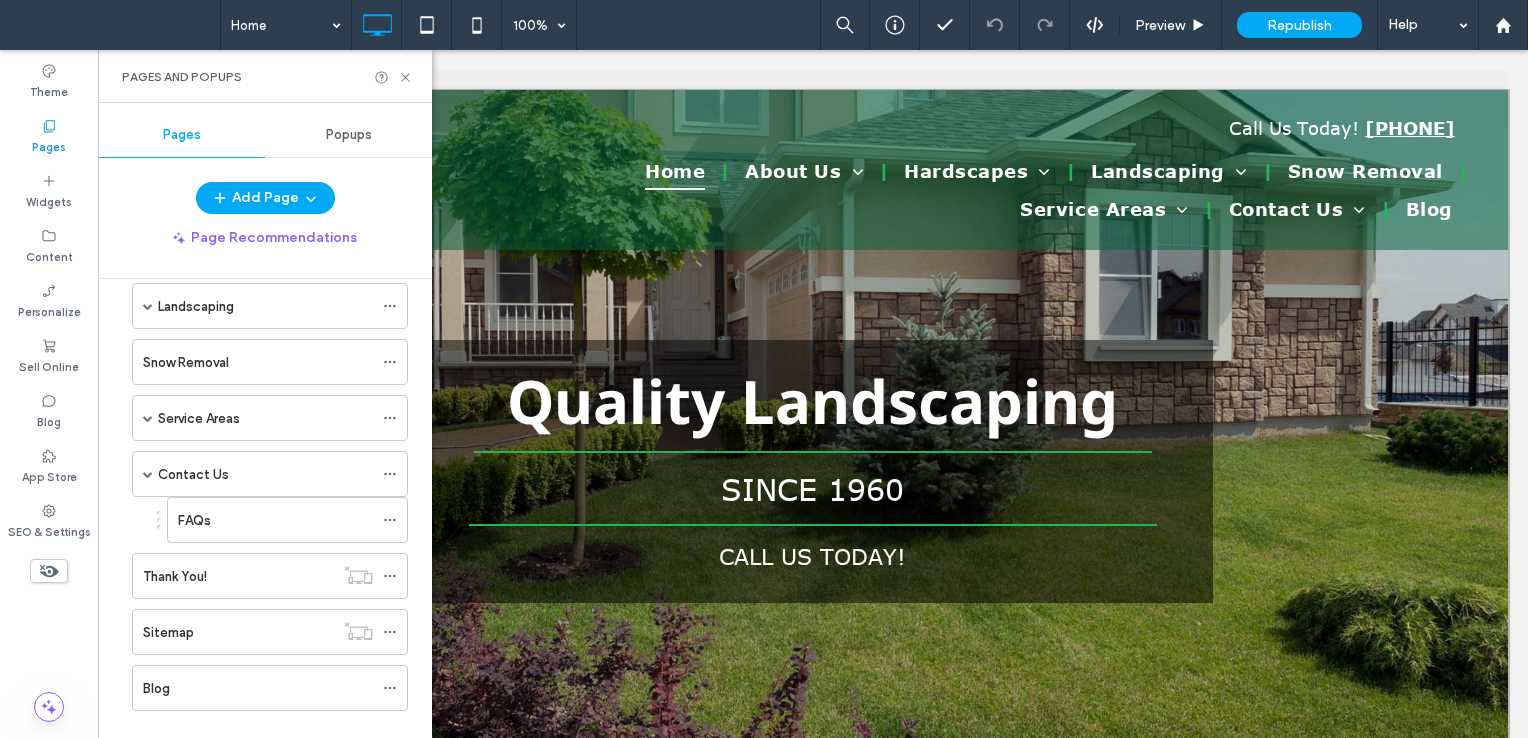 scroll, scrollTop: 271, scrollLeft: 0, axis: vertical 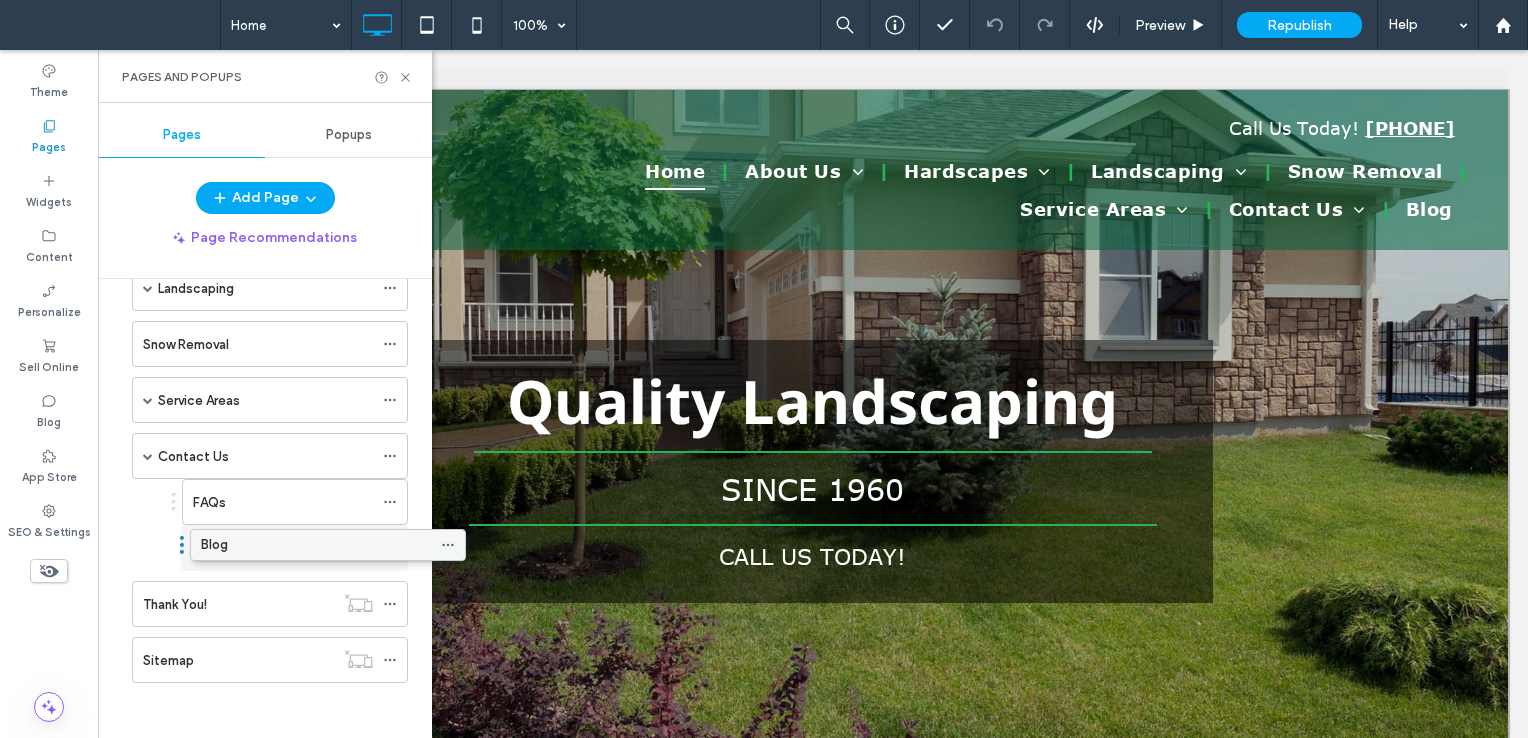 drag, startPoint x: 260, startPoint y: 661, endPoint x: 318, endPoint y: 556, distance: 119.954155 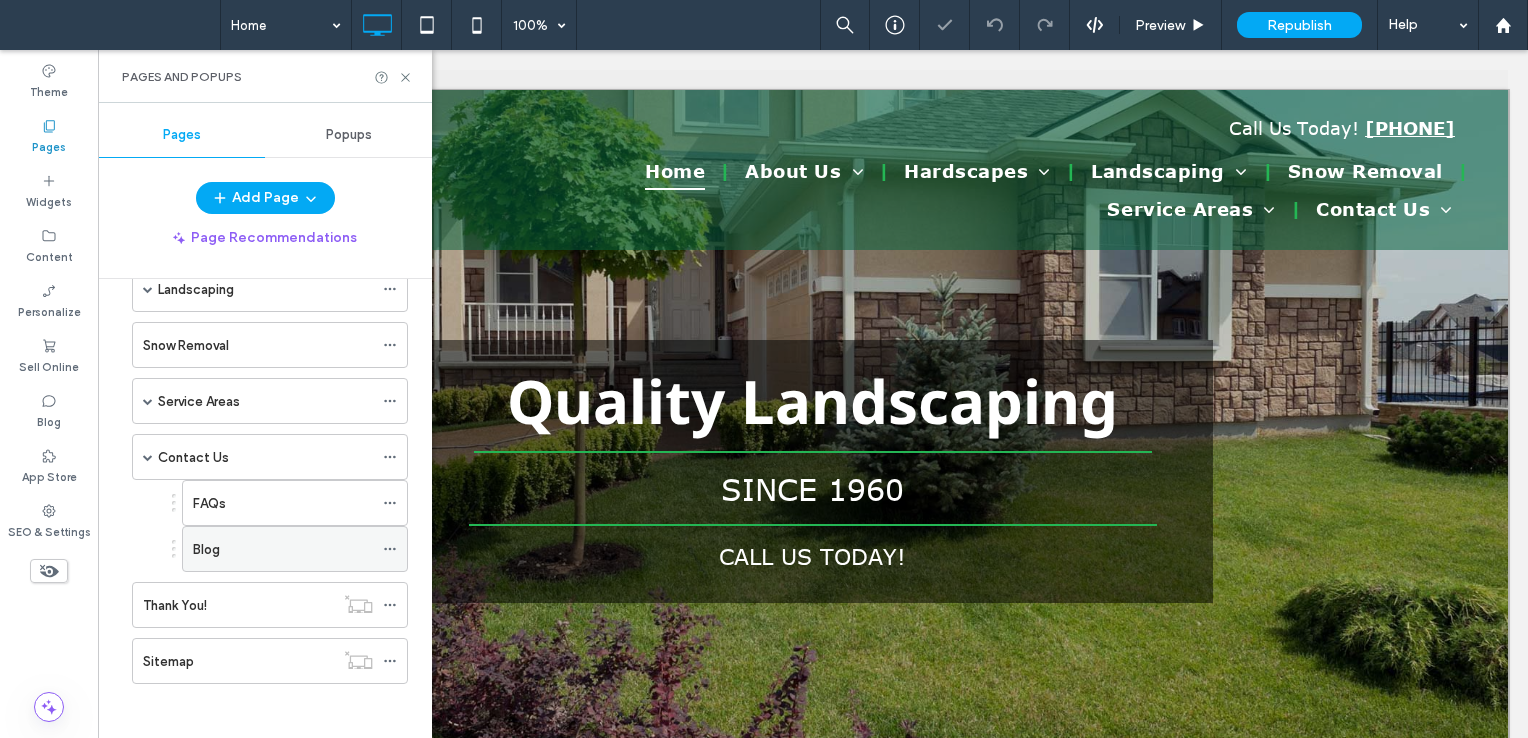click on "Blog" at bounding box center [283, 549] 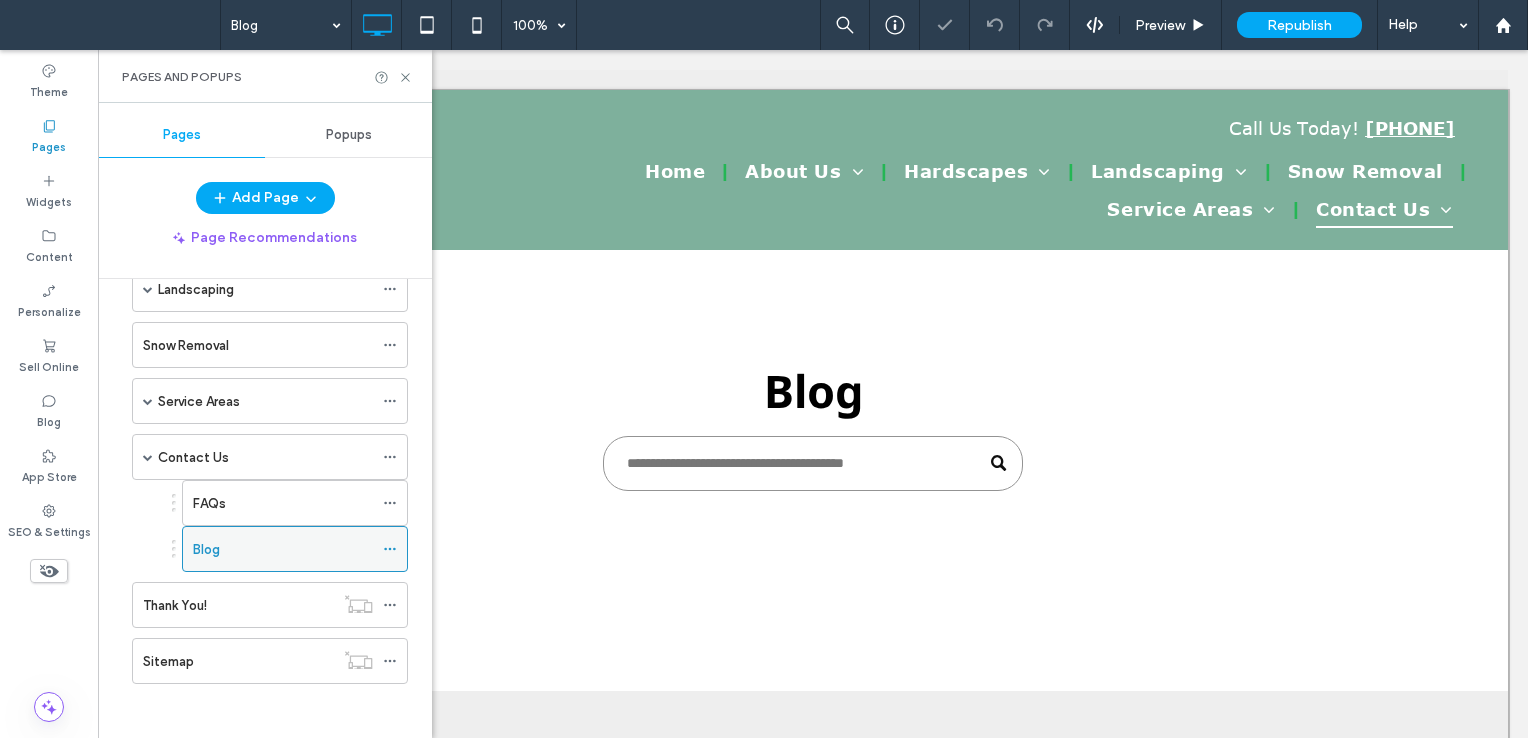 scroll, scrollTop: 0, scrollLeft: 0, axis: both 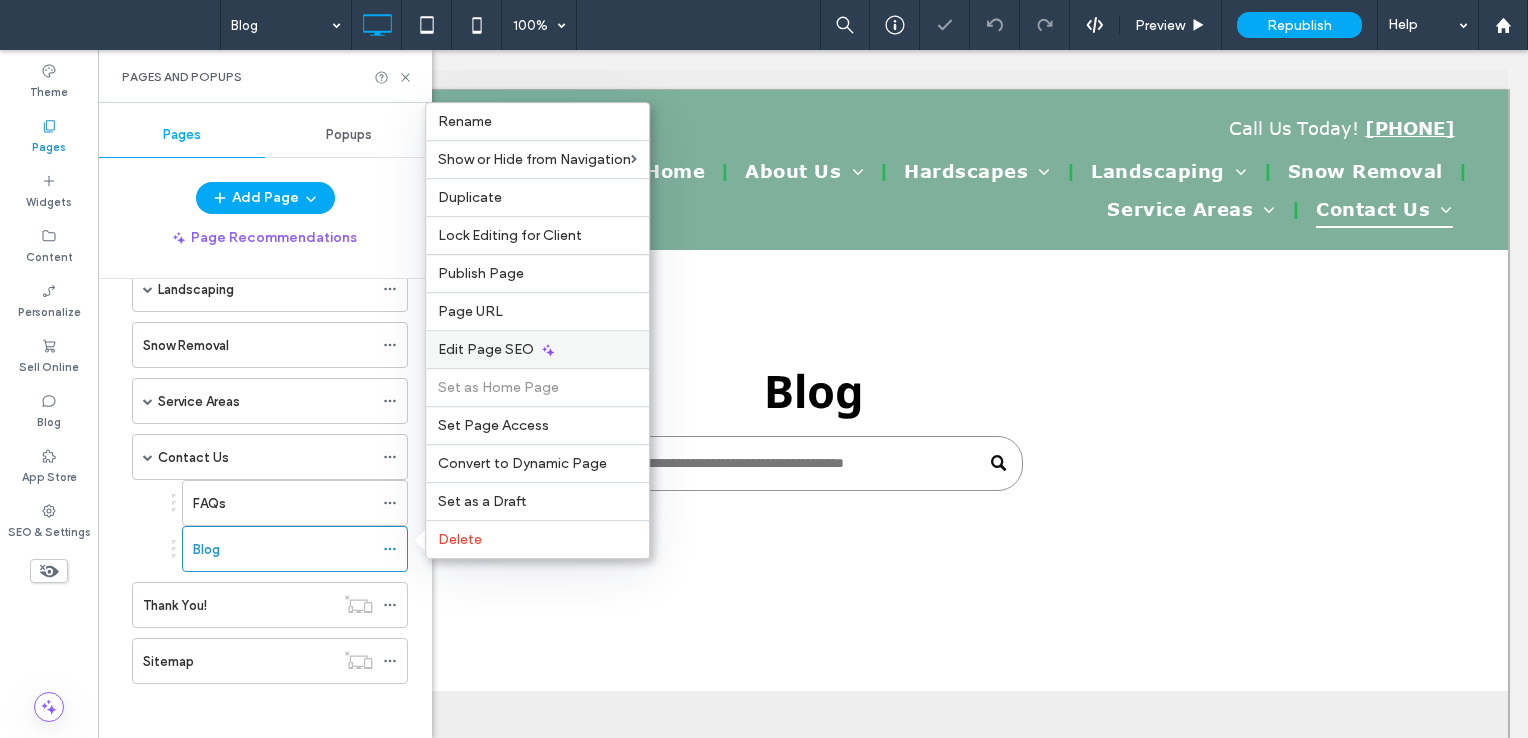 click on "Edit Page SEO" at bounding box center [537, 349] 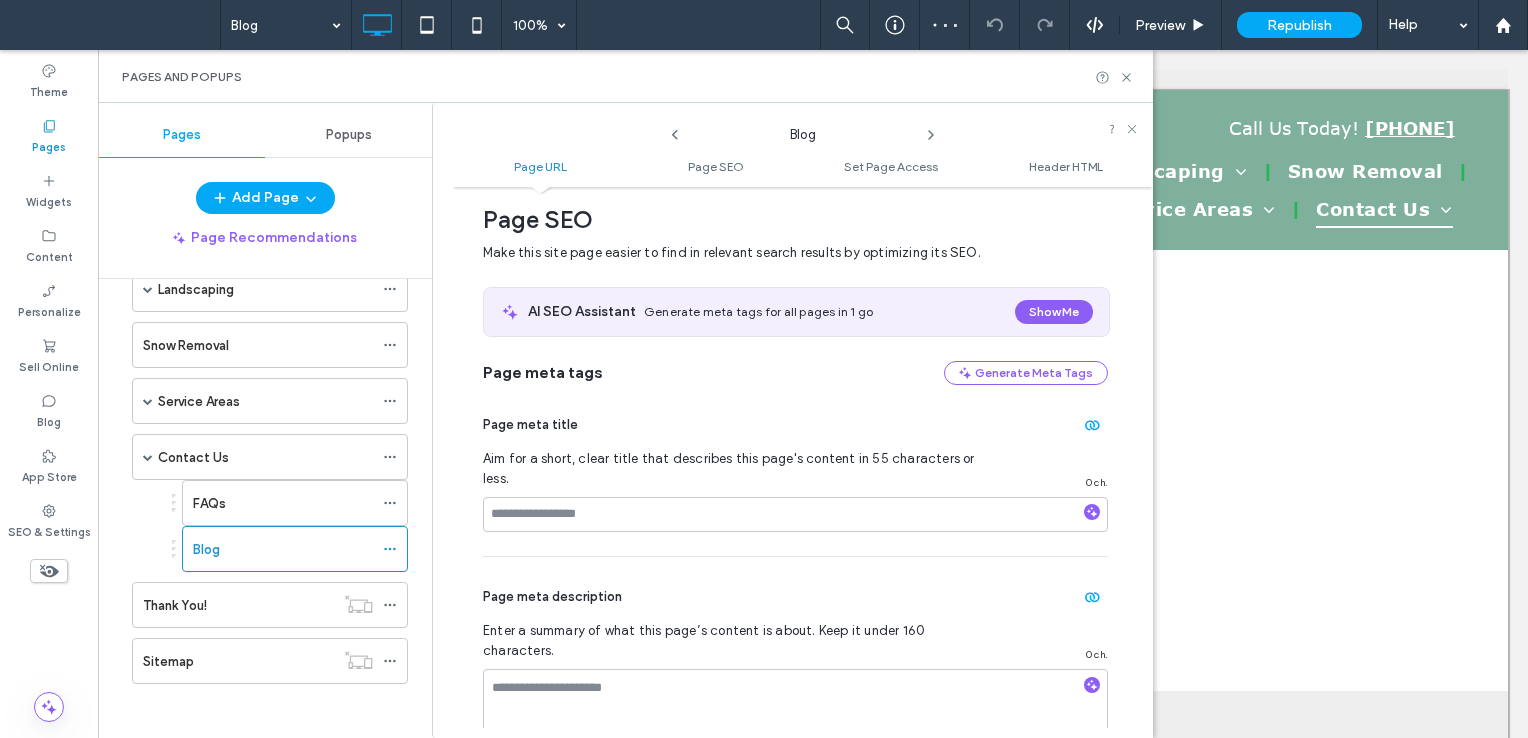 scroll, scrollTop: 274, scrollLeft: 0, axis: vertical 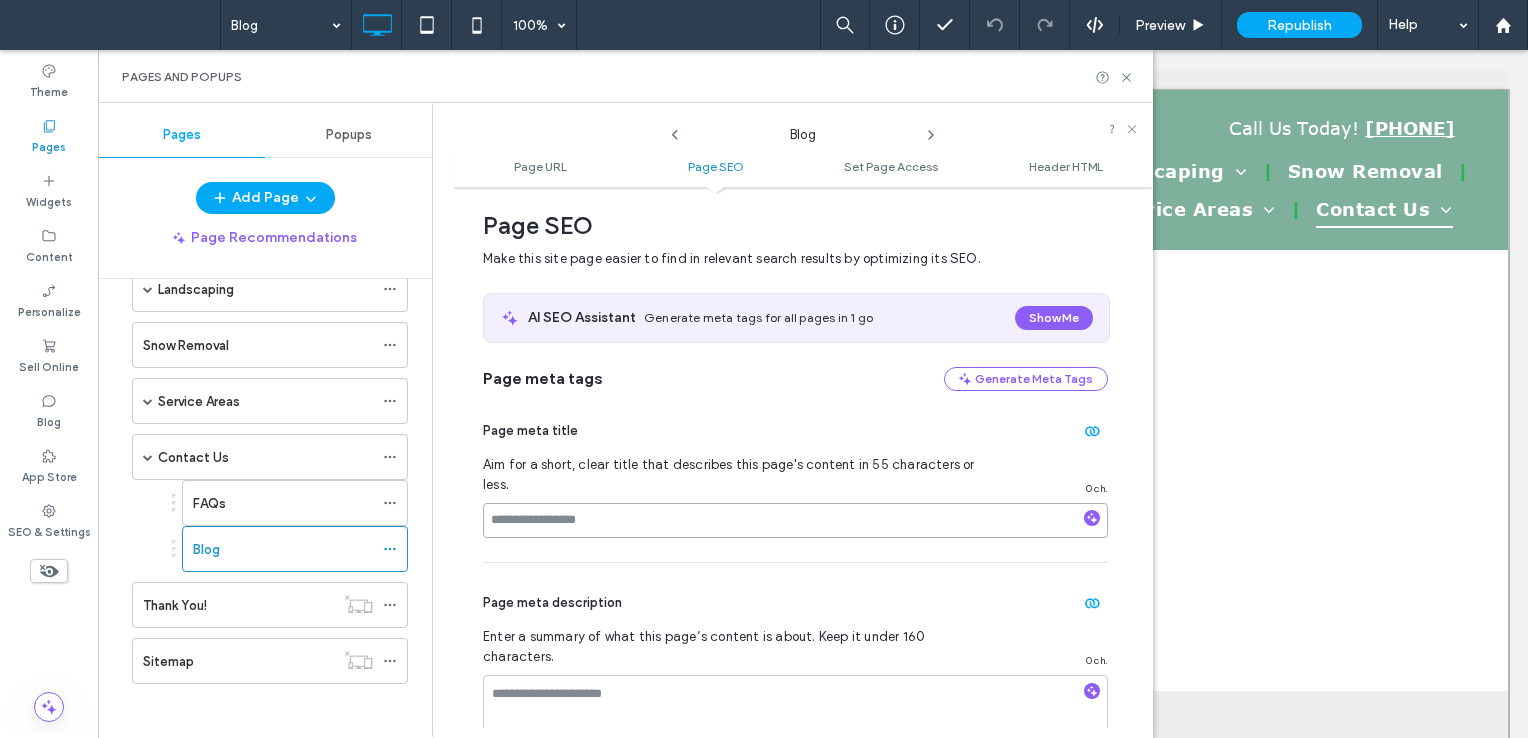 click at bounding box center [795, 520] 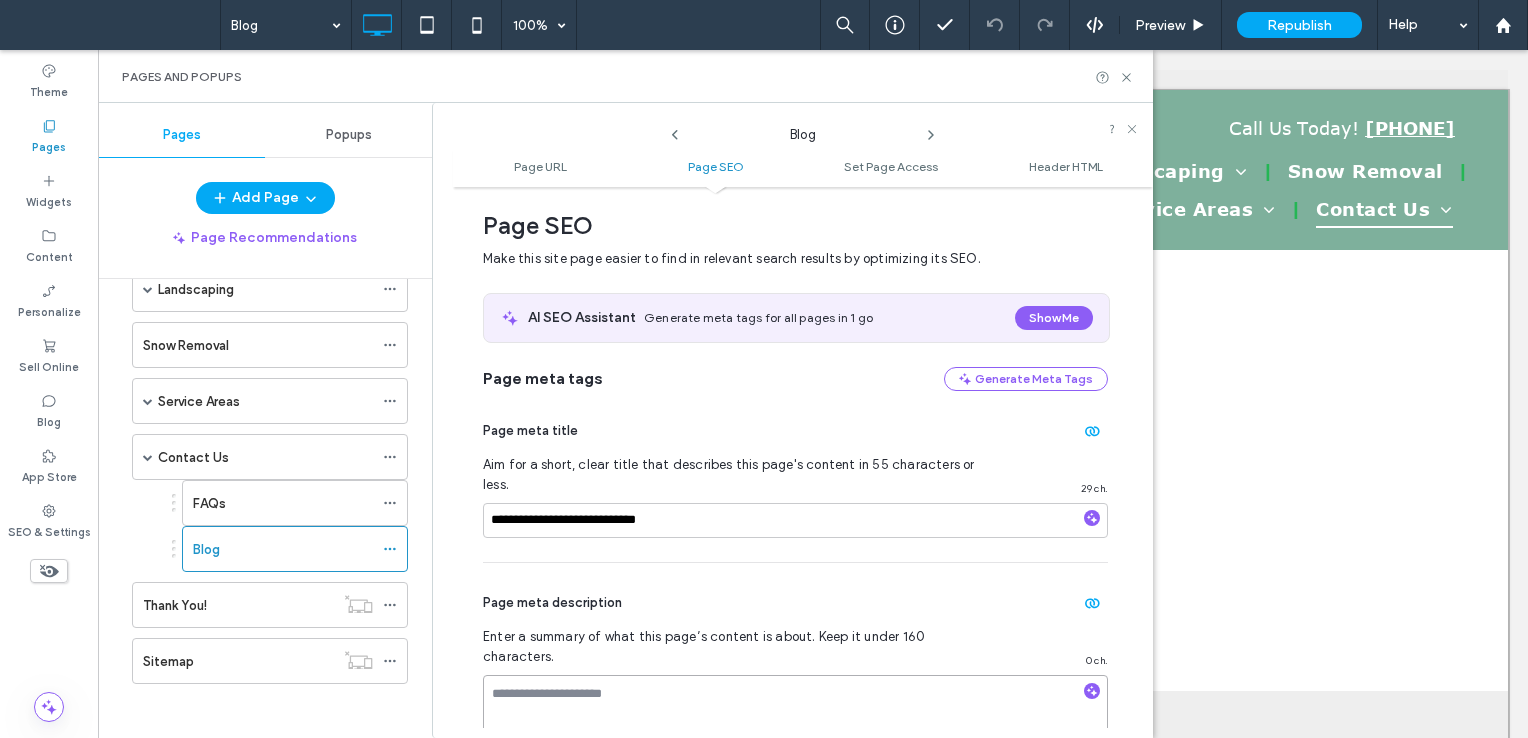 click at bounding box center [795, 725] 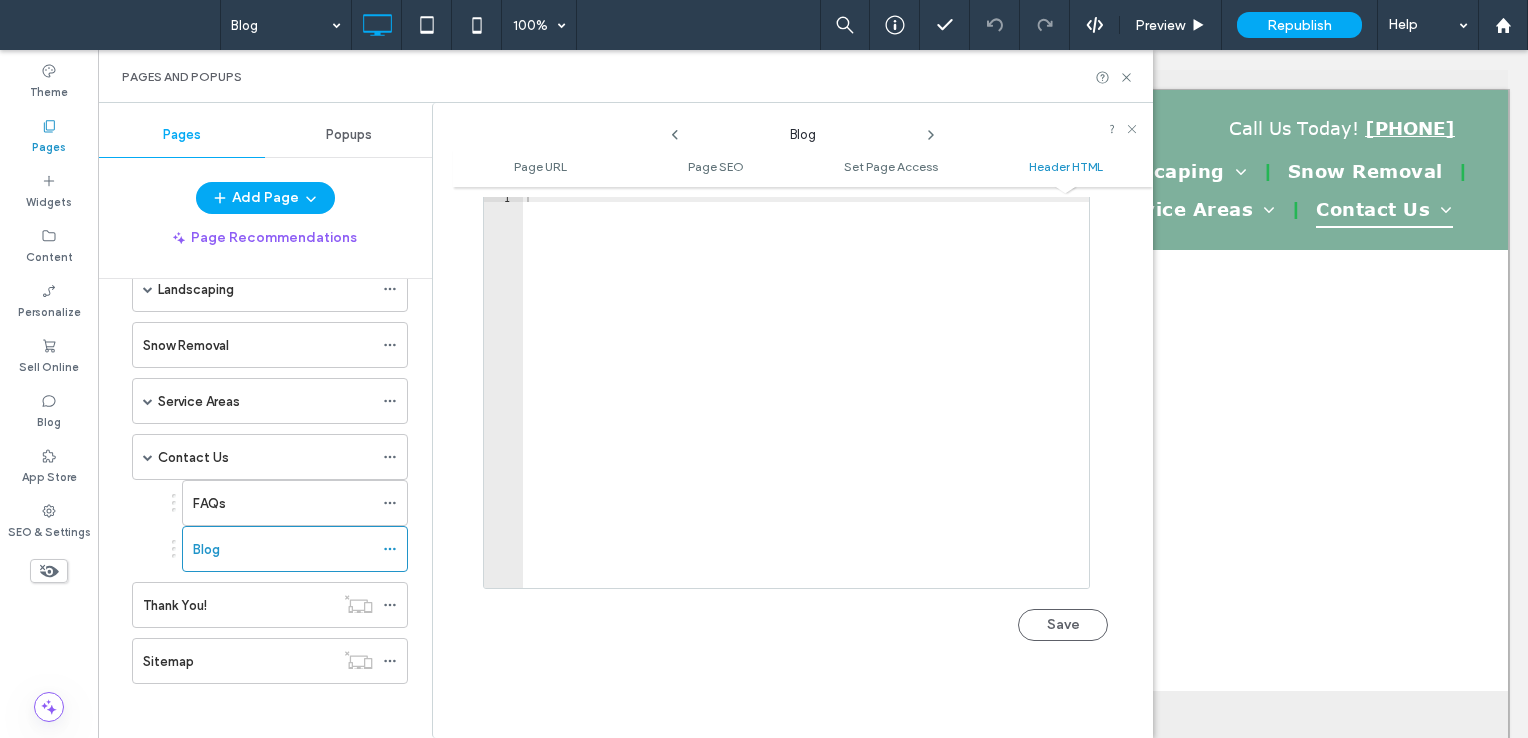 scroll, scrollTop: 2138, scrollLeft: 0, axis: vertical 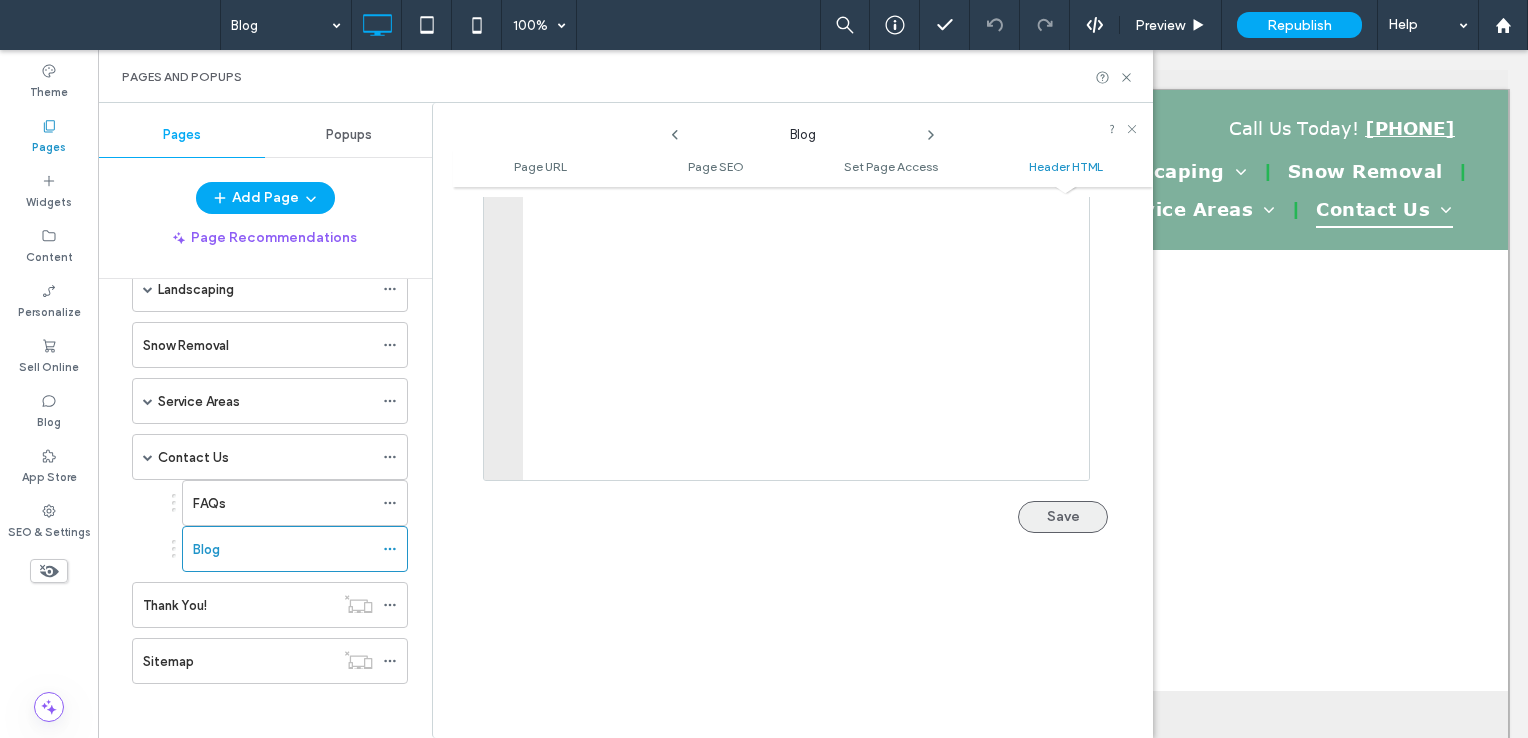 click on "Save" at bounding box center (1063, 517) 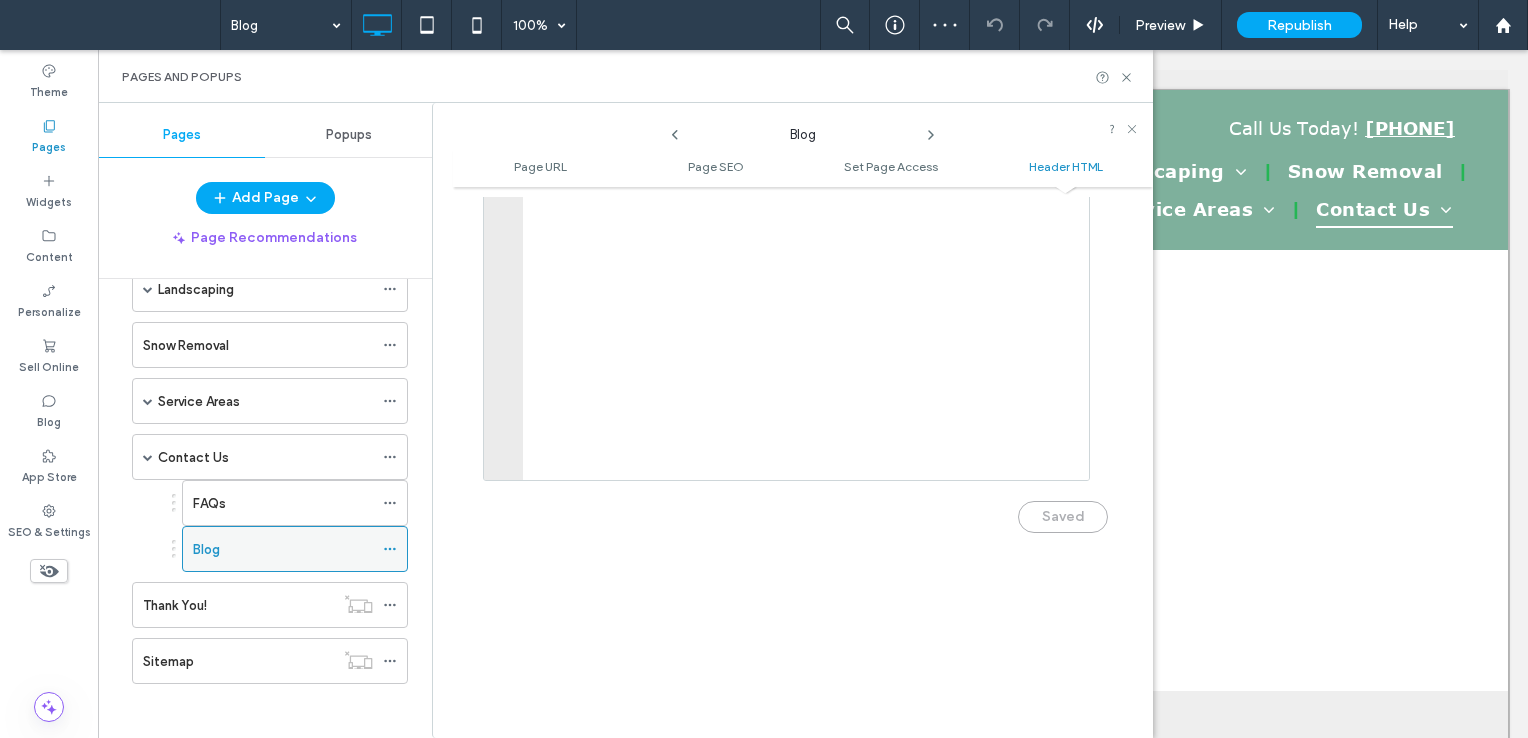 click on "Blog" at bounding box center (283, 549) 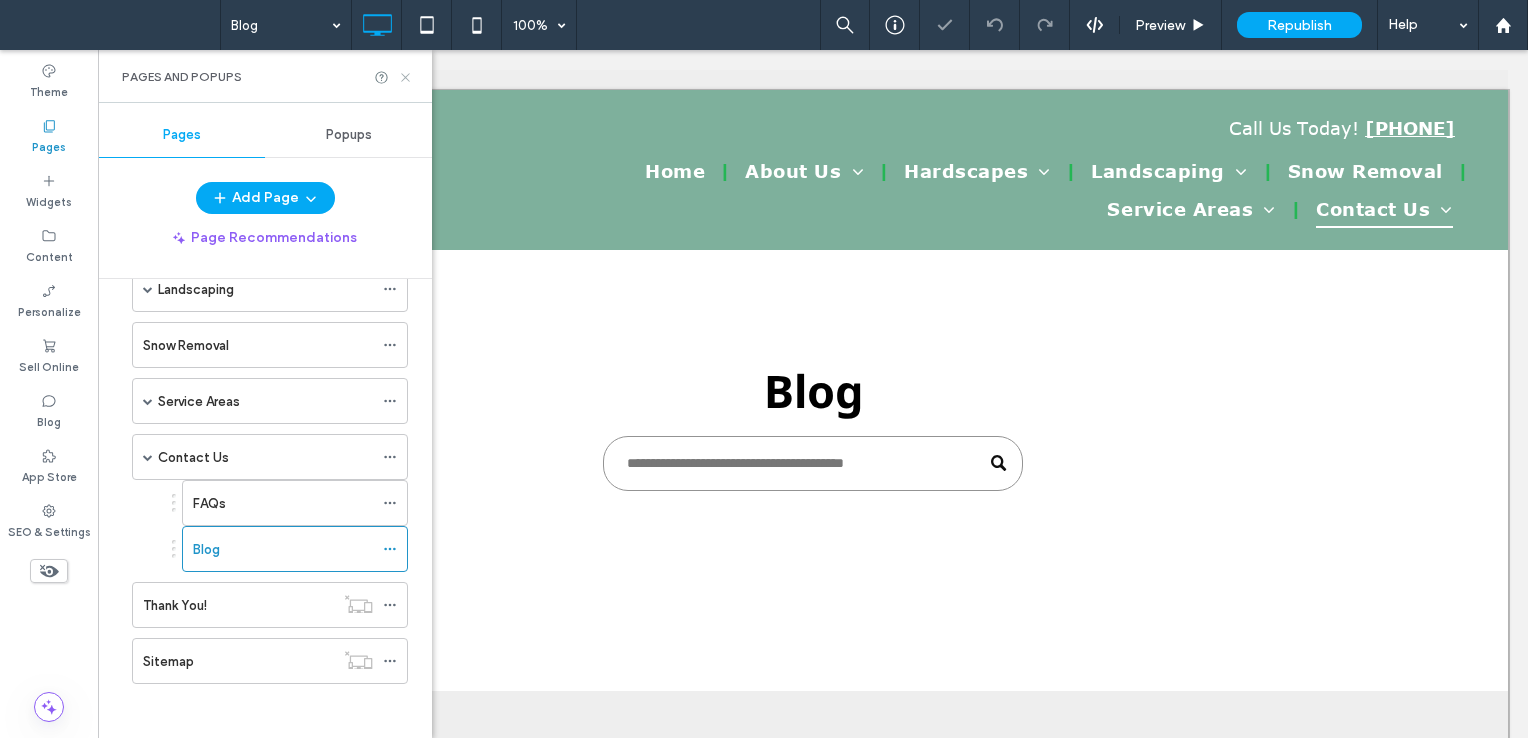 scroll, scrollTop: 0, scrollLeft: 0, axis: both 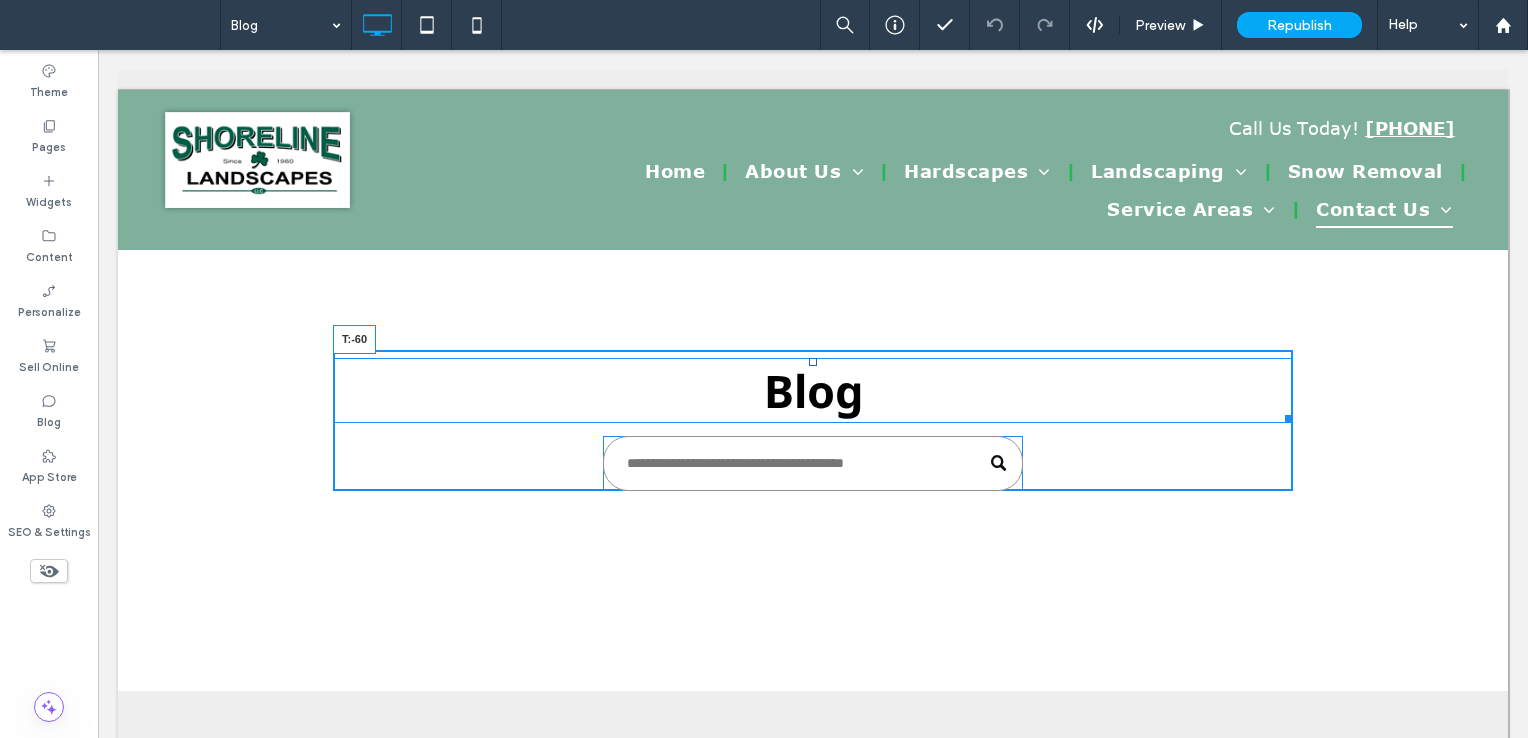 drag, startPoint x: 805, startPoint y: 365, endPoint x: 814, endPoint y: 297, distance: 68.593 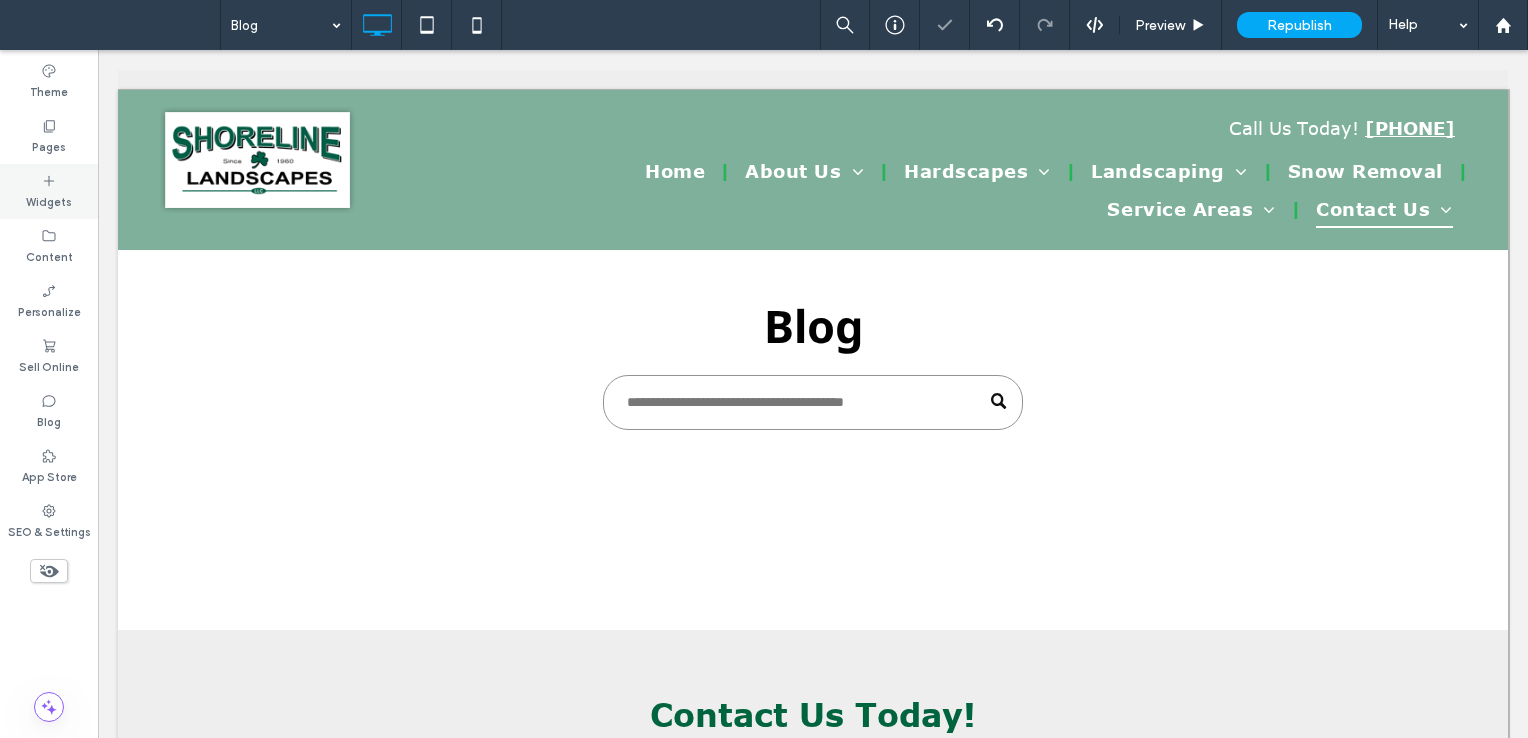 click 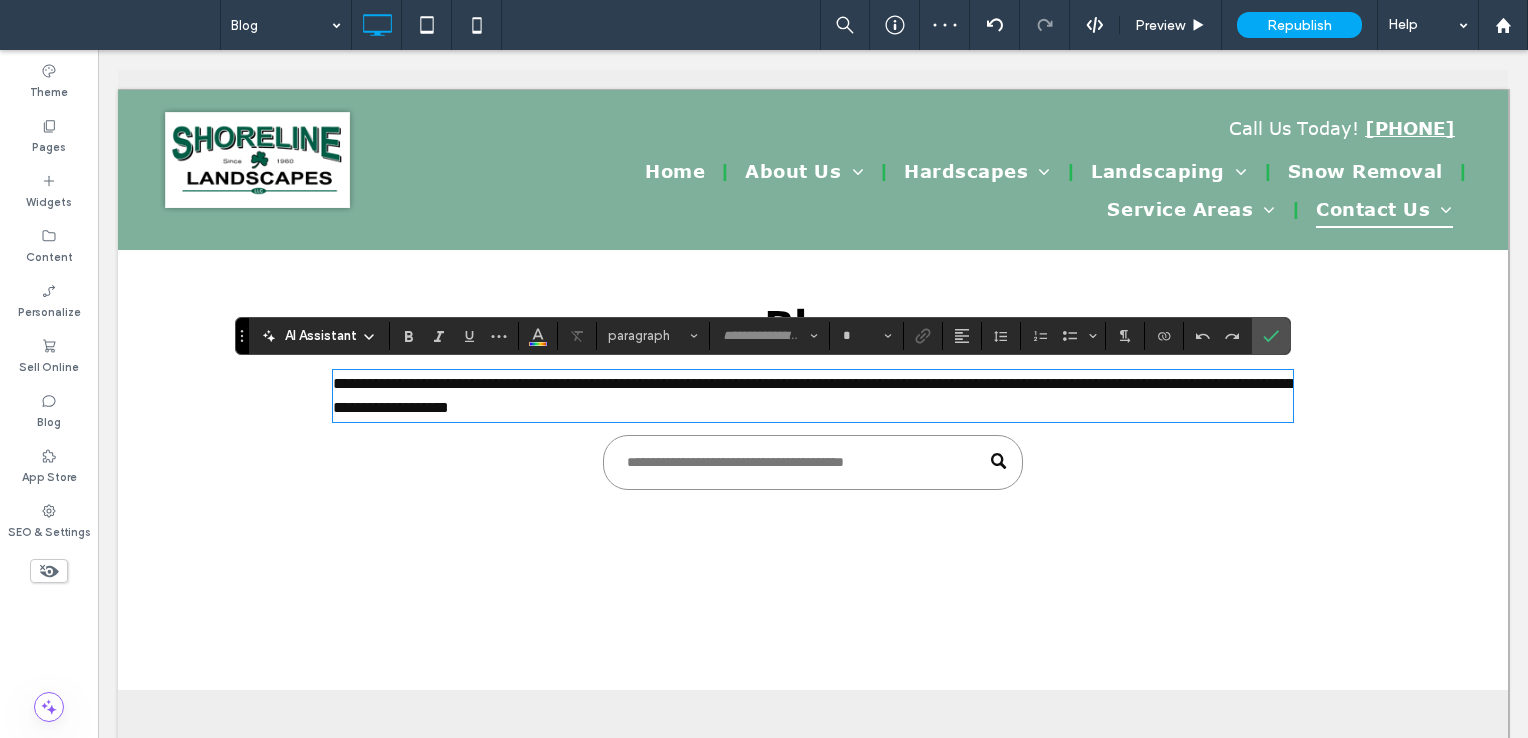 type on "*******" 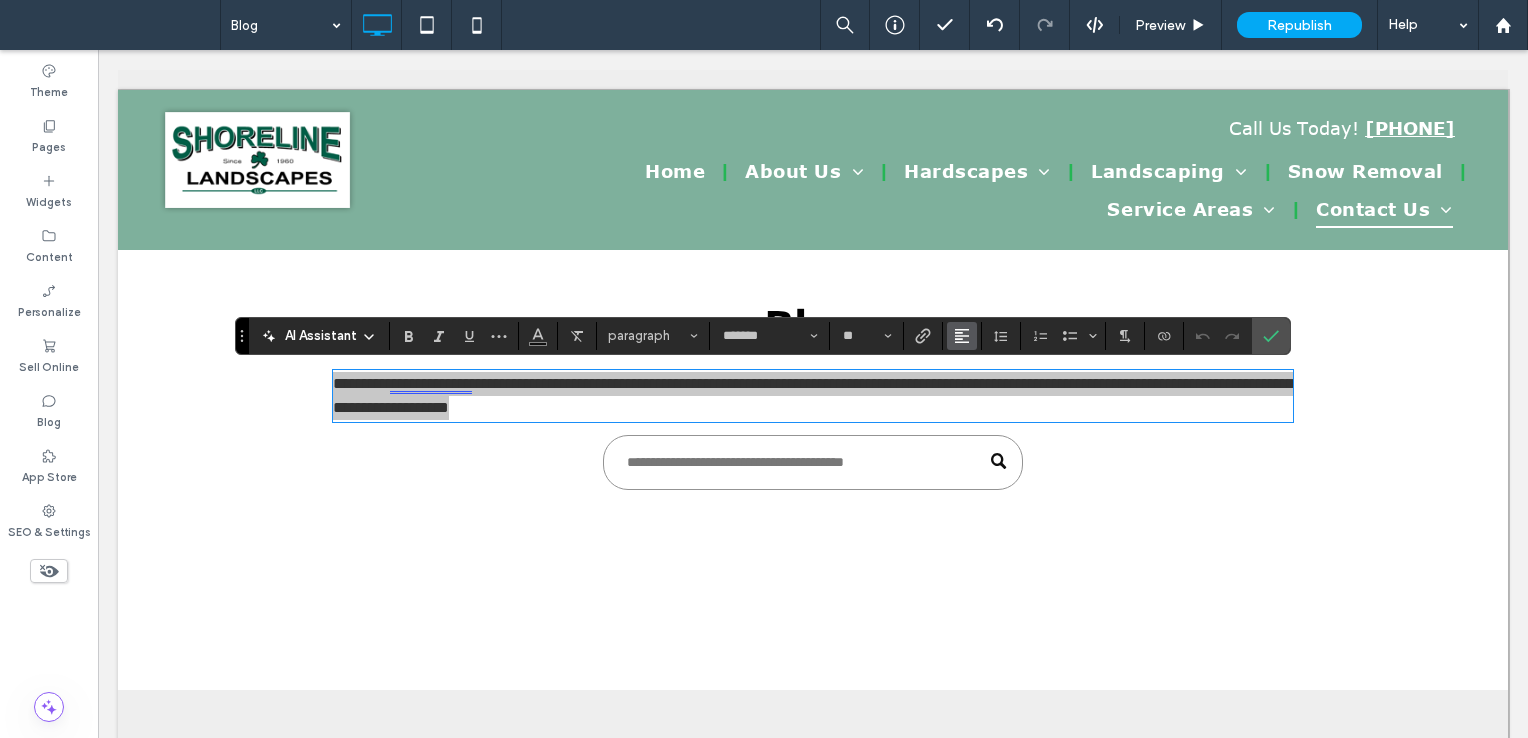 click at bounding box center (962, 336) 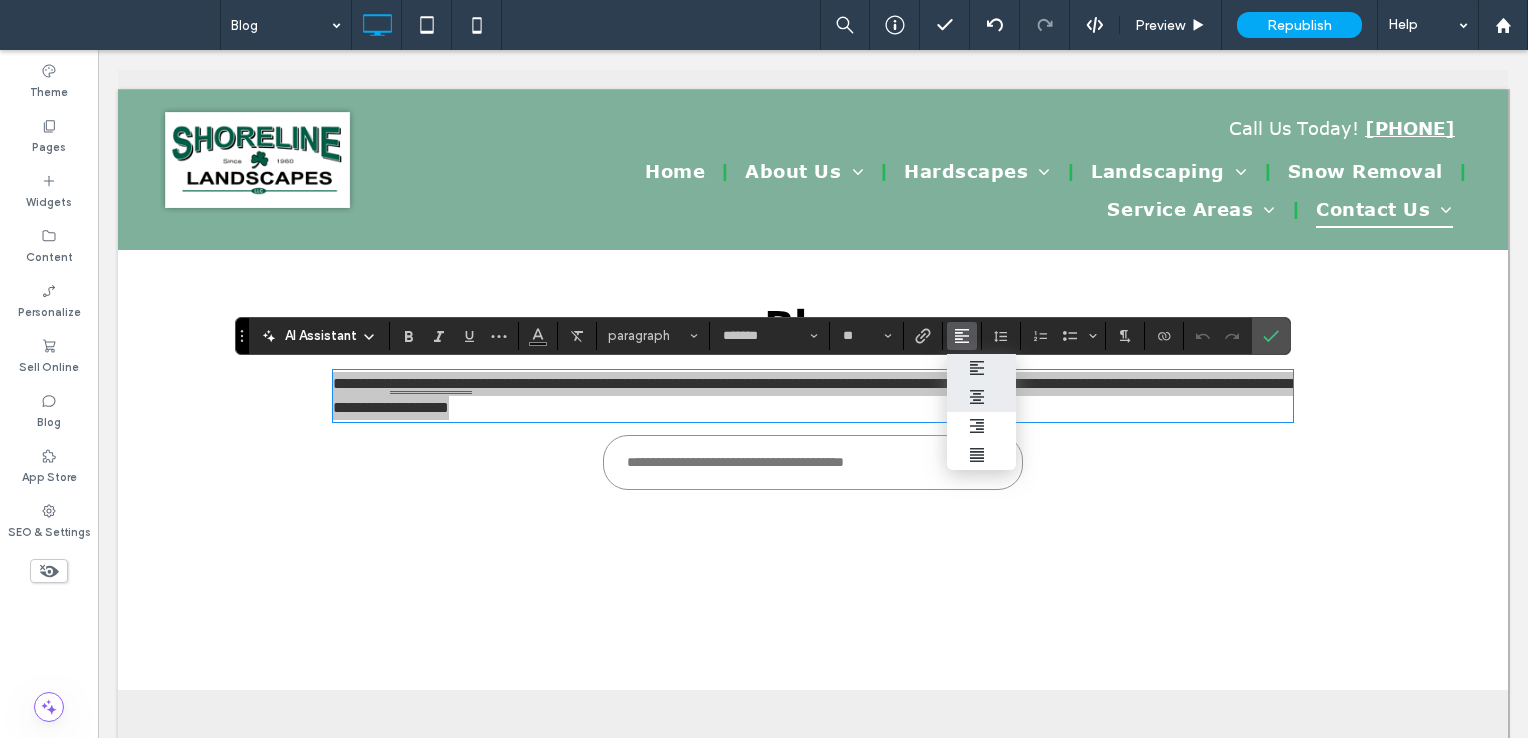 click at bounding box center (982, 397) 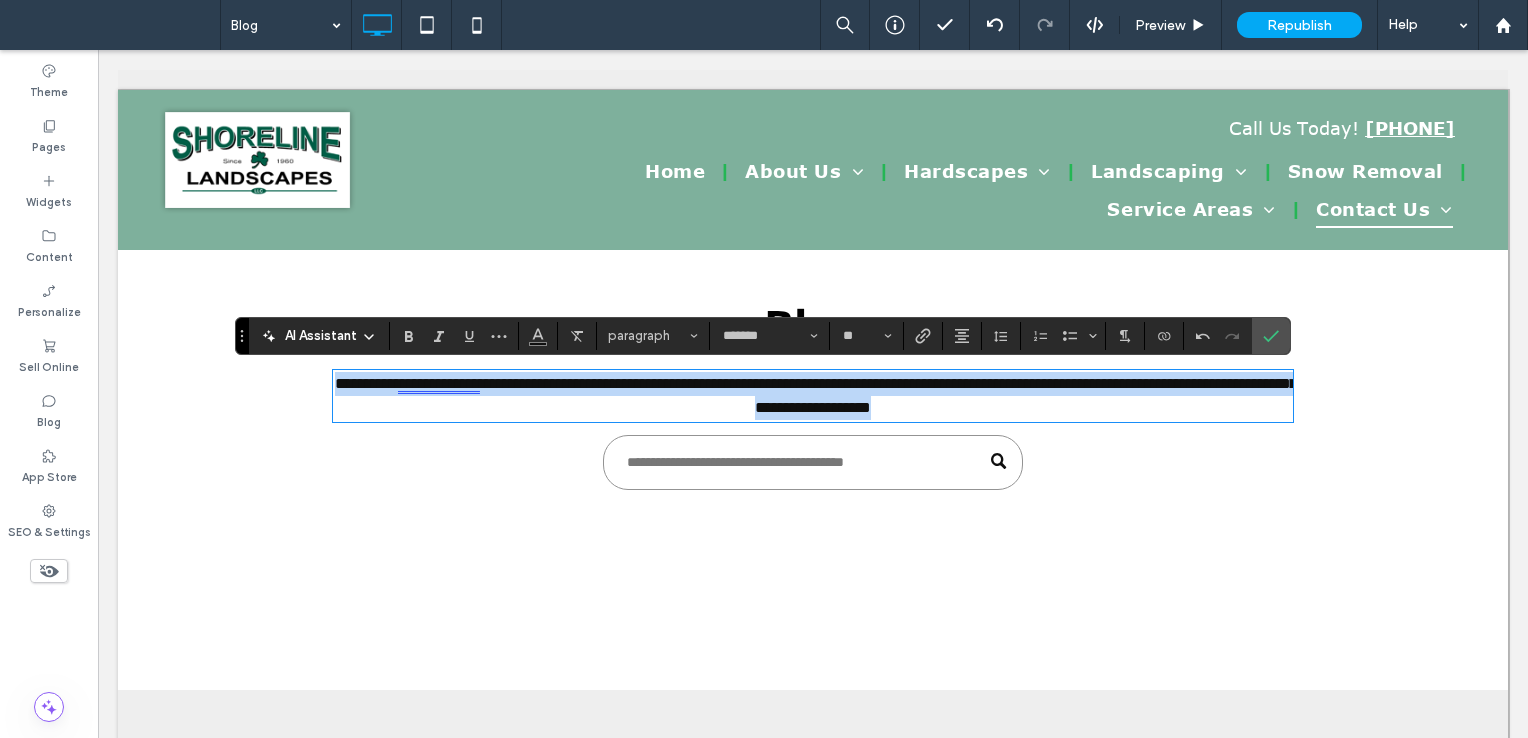 scroll, scrollTop: 0, scrollLeft: 0, axis: both 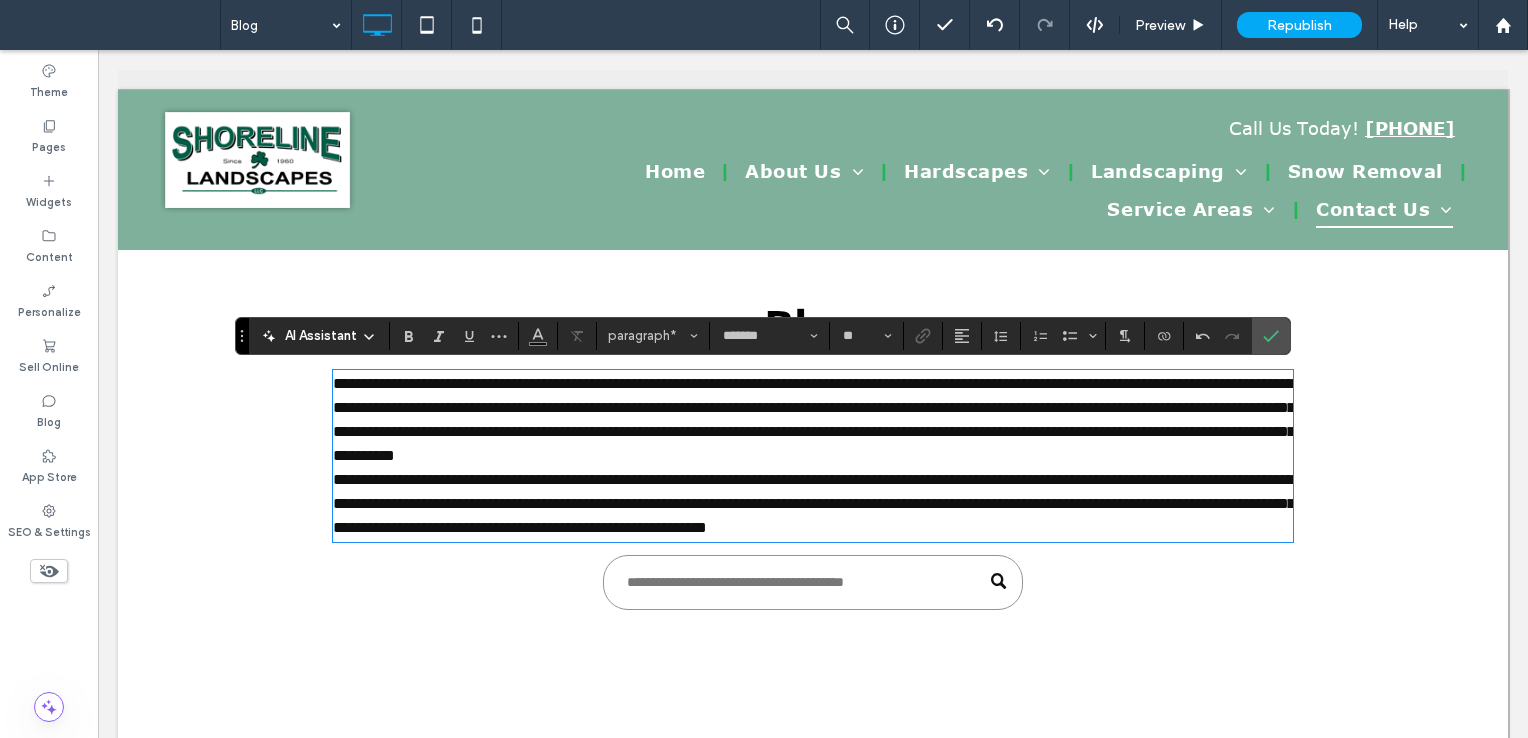 click on "**********" at bounding box center [813, 420] 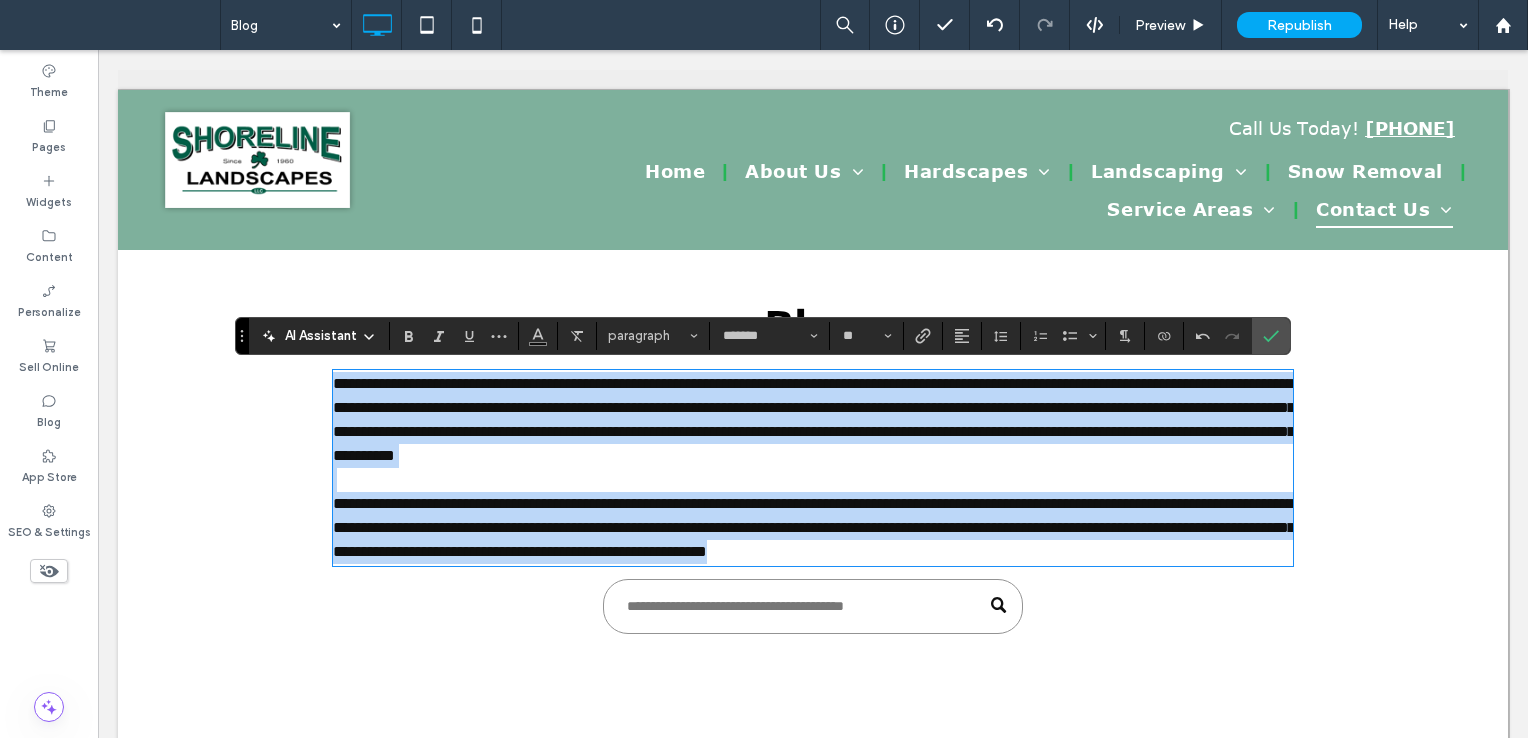 drag, startPoint x: 330, startPoint y: 385, endPoint x: 759, endPoint y: 630, distance: 494.03036 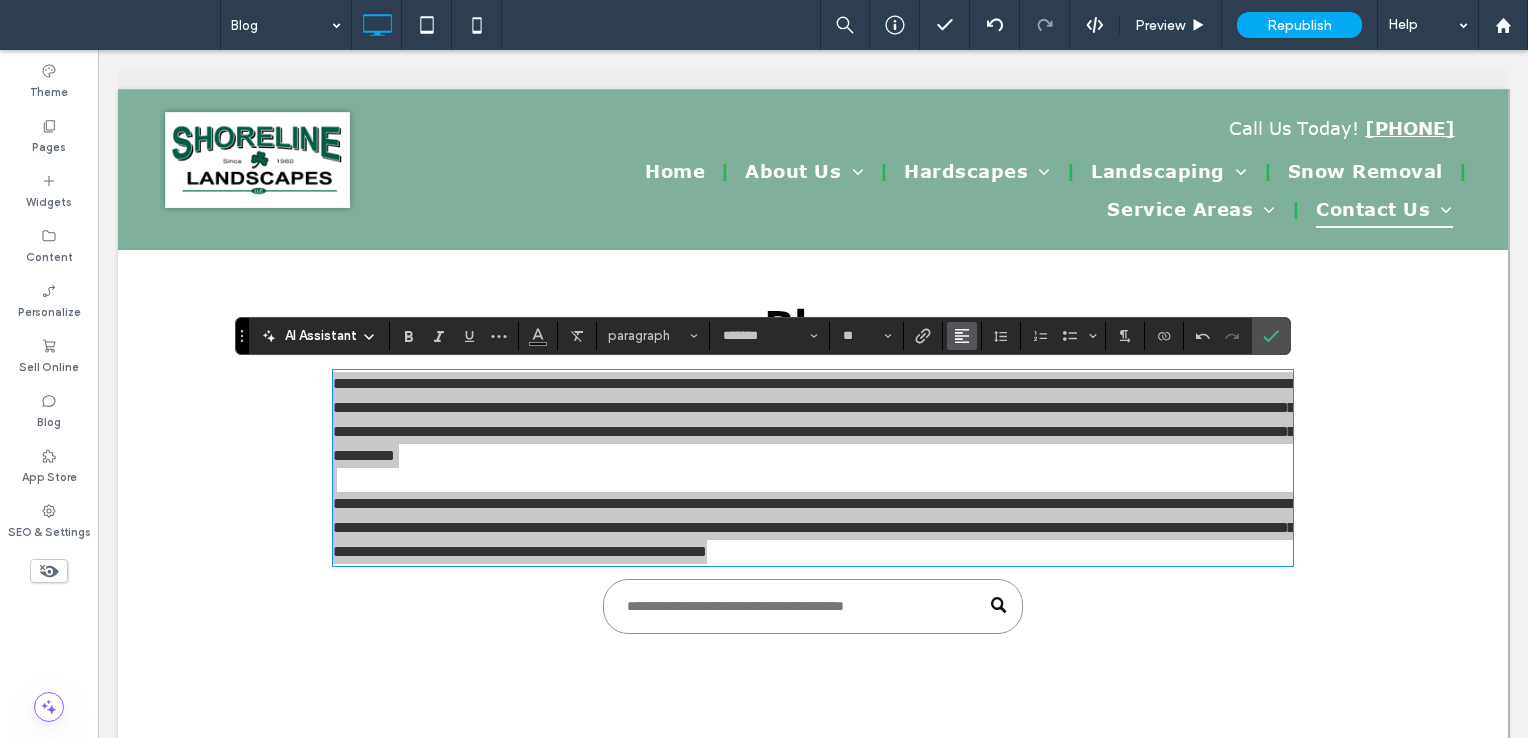 click at bounding box center (962, 336) 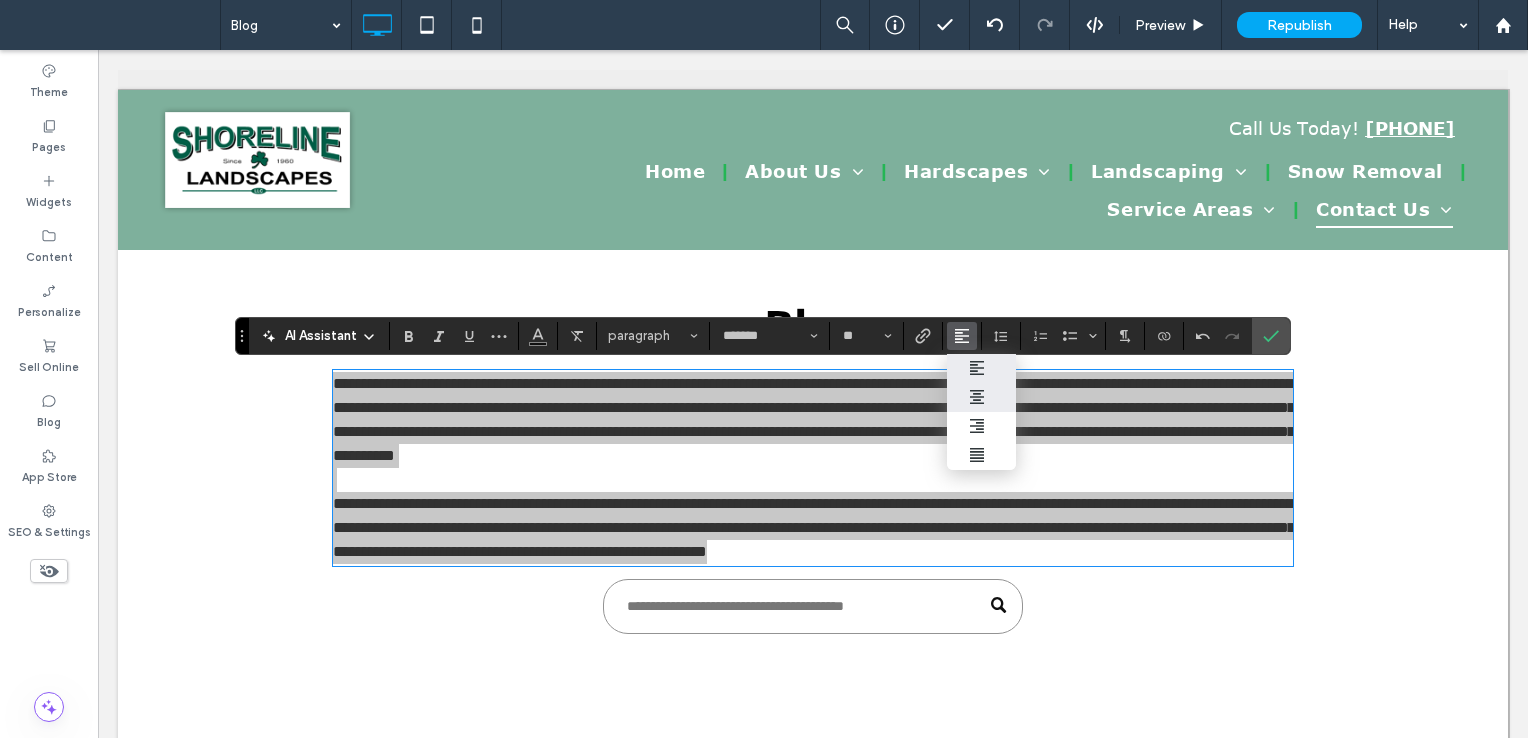 click at bounding box center (982, 397) 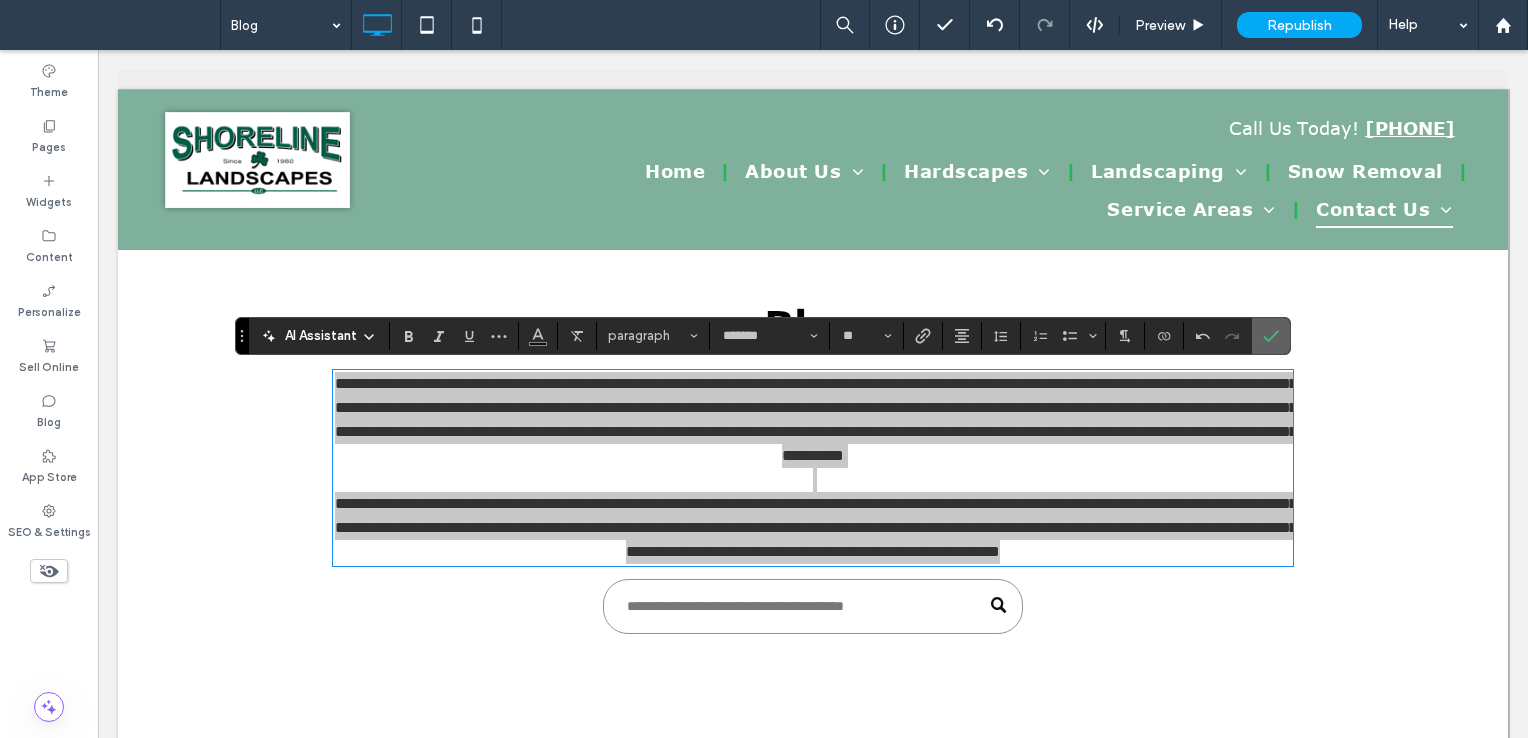 click at bounding box center (1271, 336) 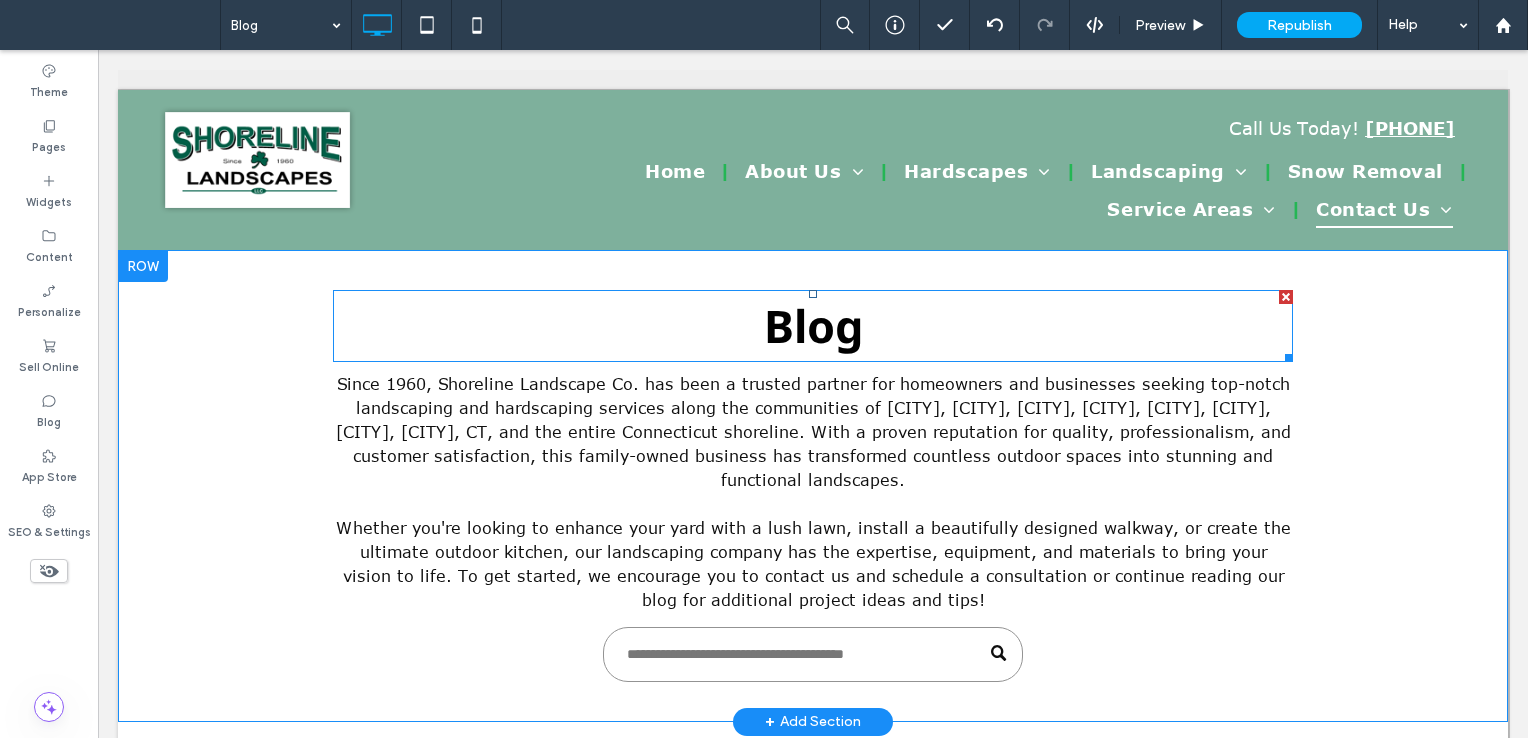 click on "Blog" at bounding box center [813, 325] 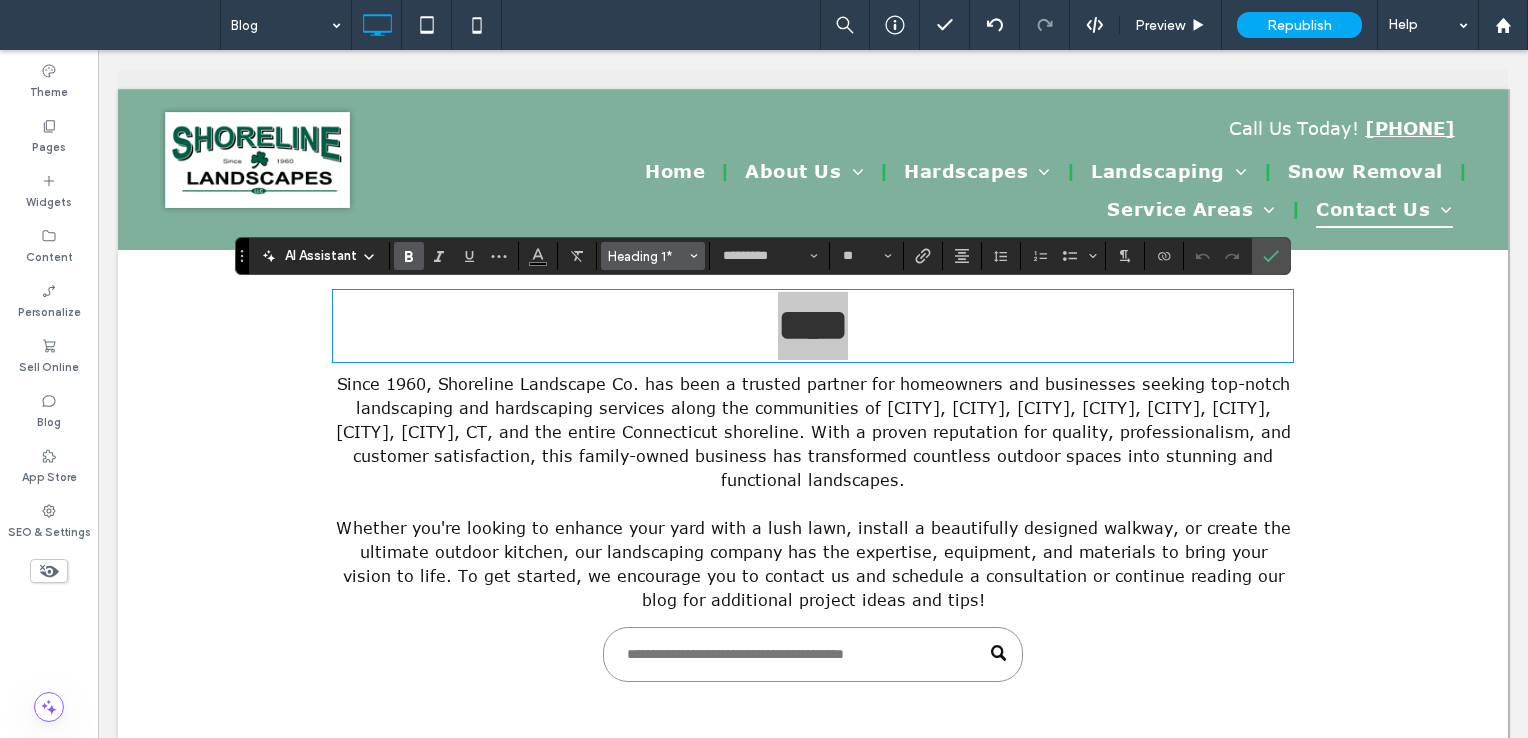 click on "Heading 1*" at bounding box center (653, 256) 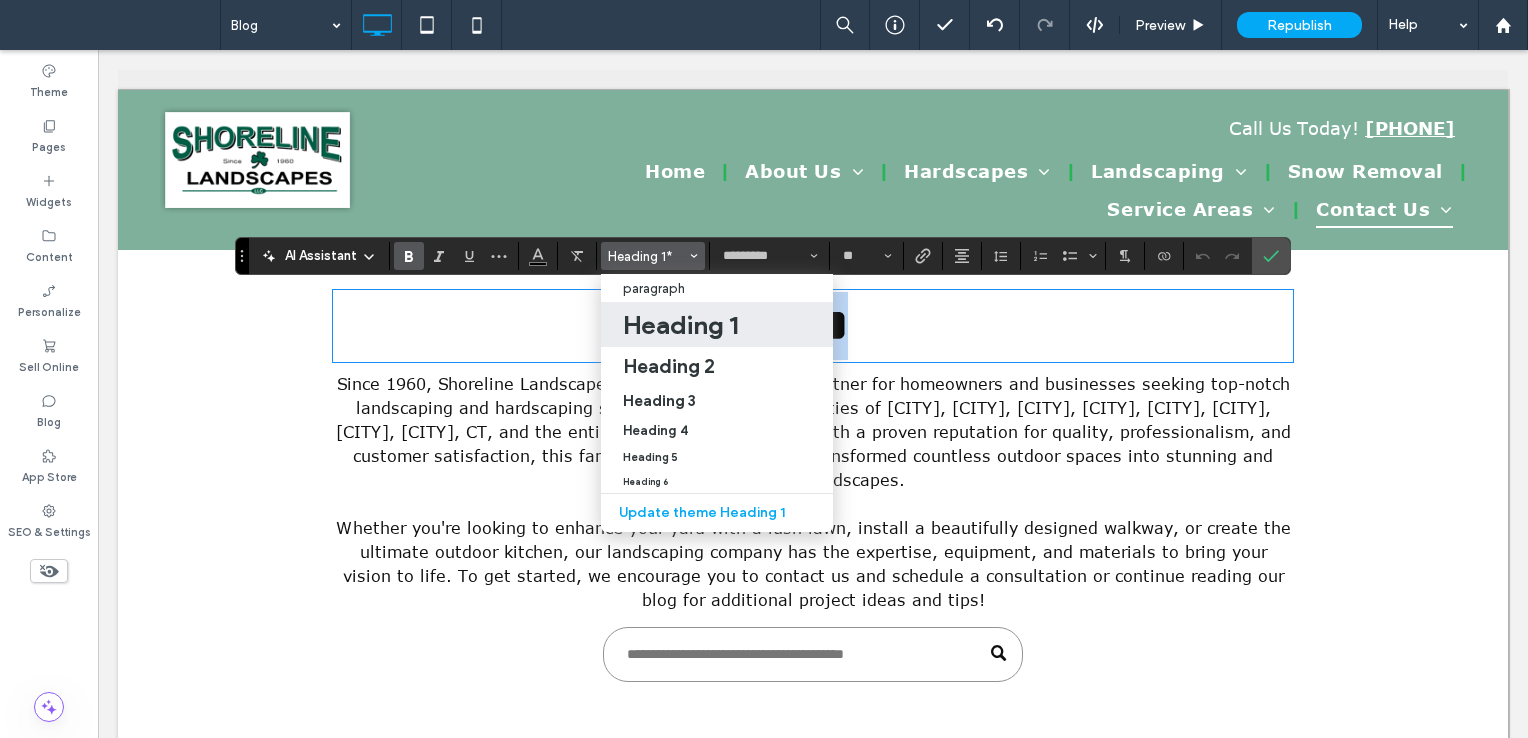 click on "****" at bounding box center [813, 325] 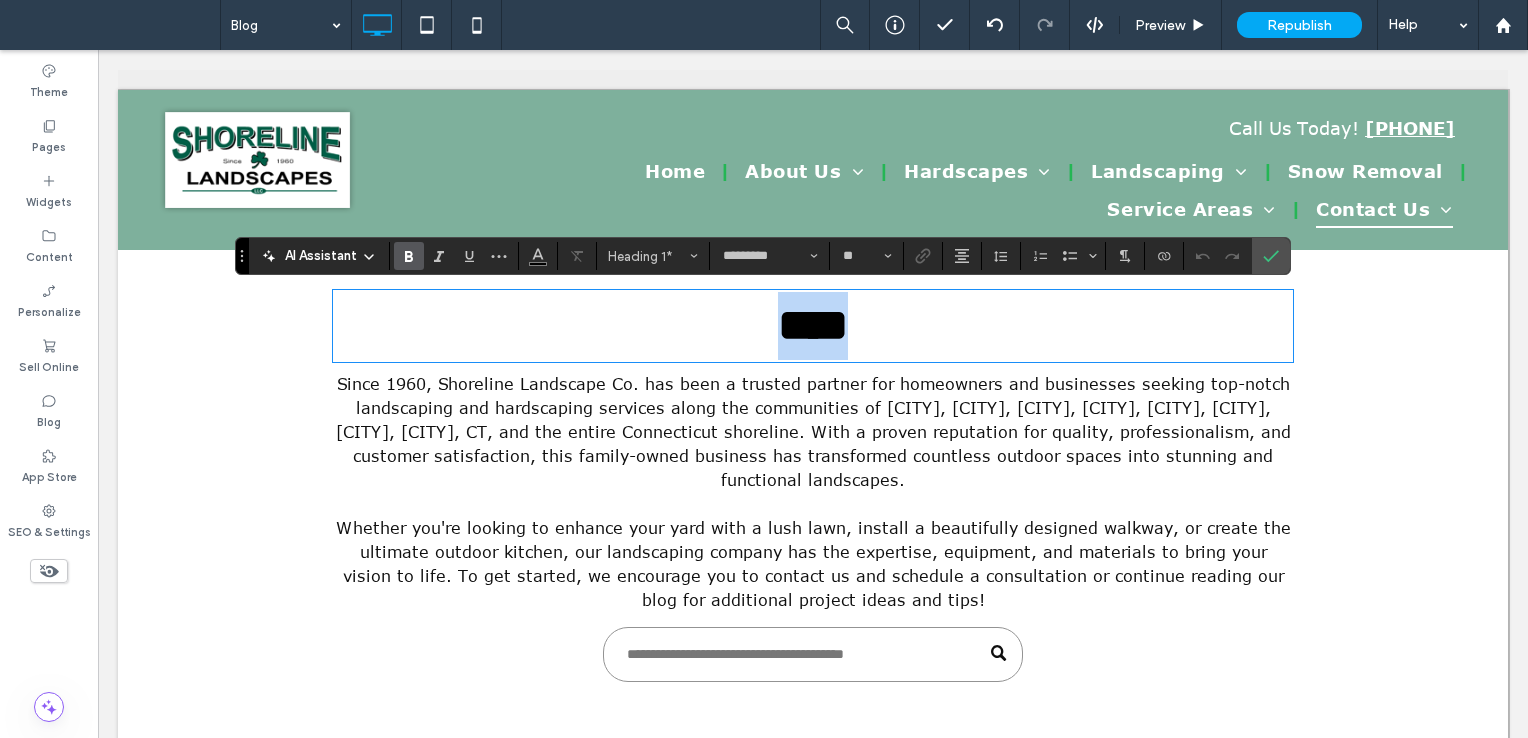 click on "****" at bounding box center [813, 325] 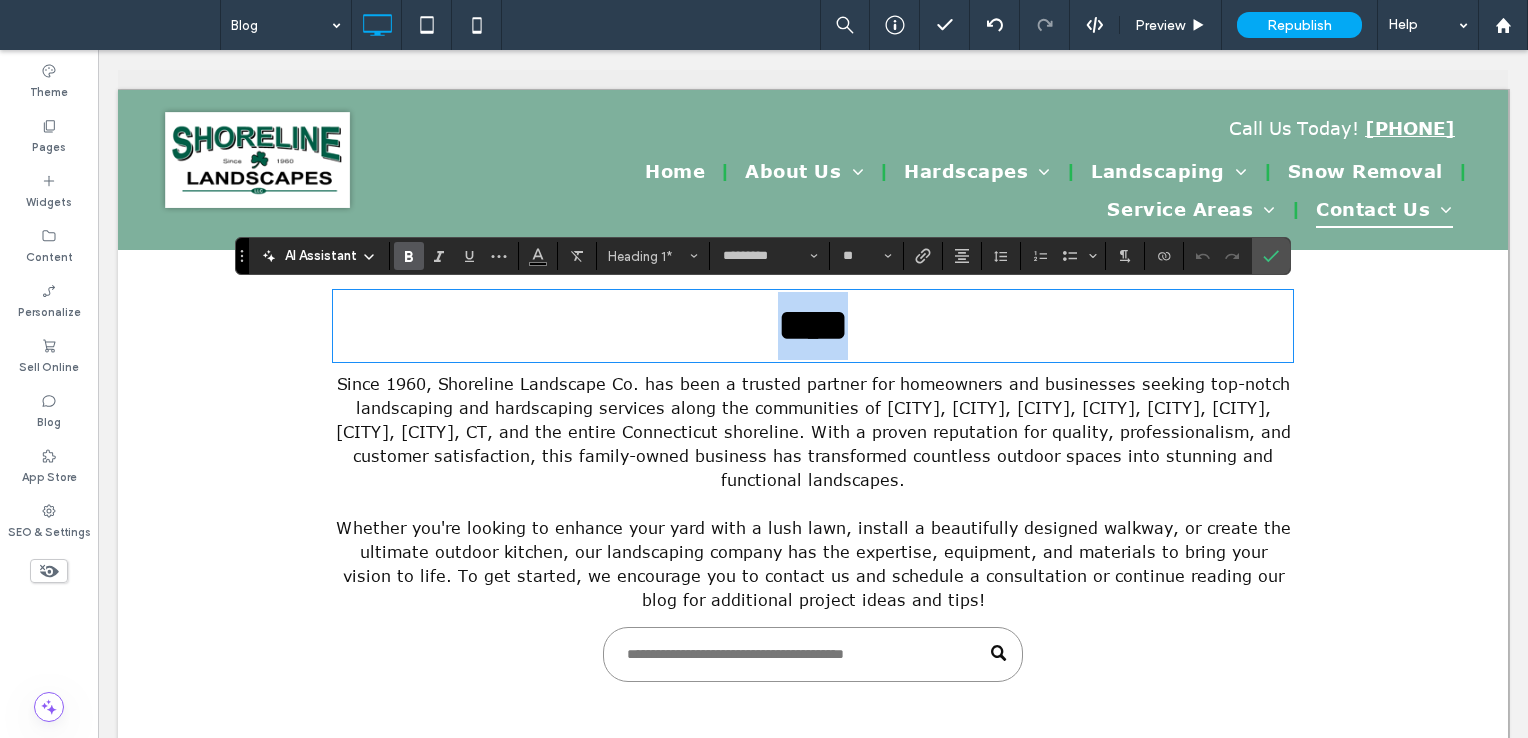 click on "****" at bounding box center [813, 325] 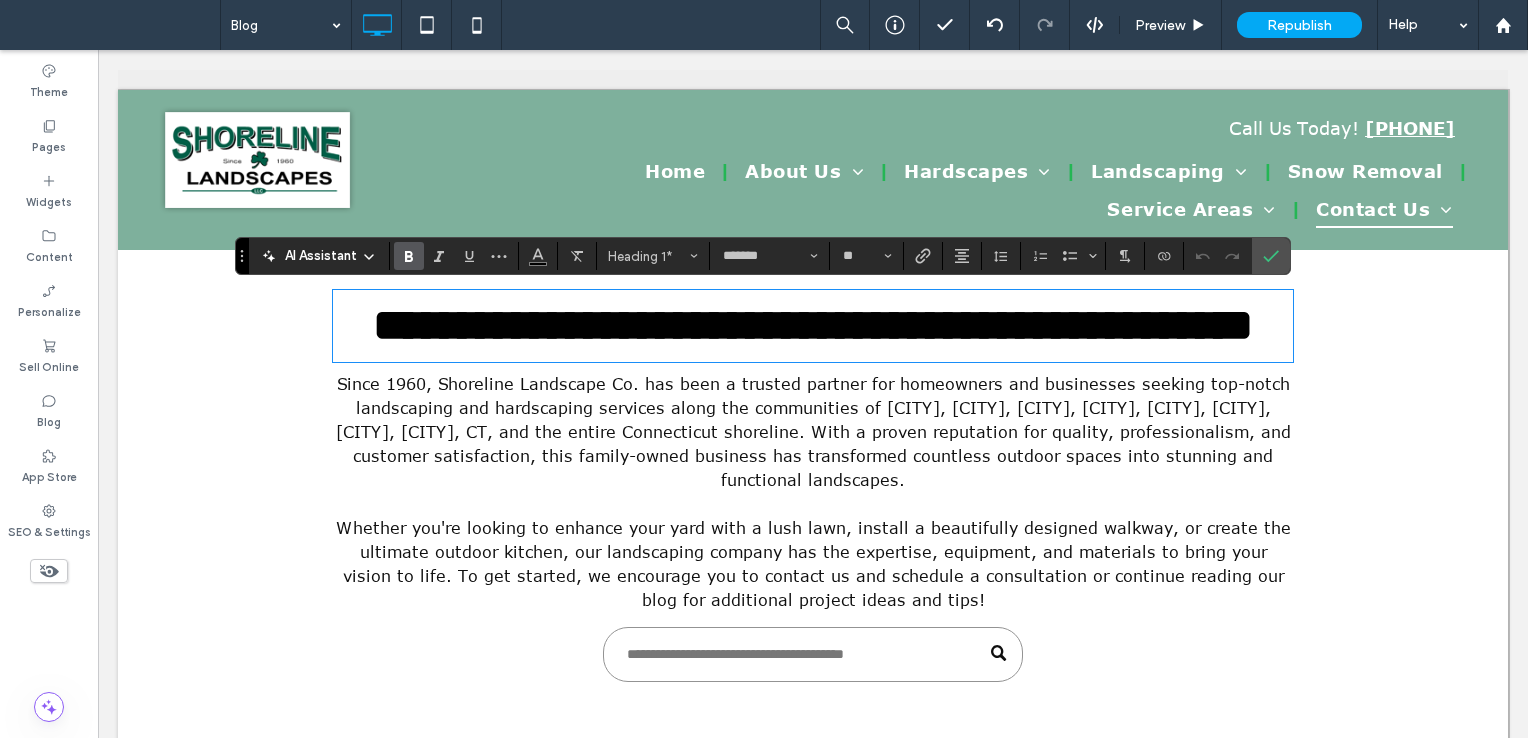 scroll, scrollTop: 0, scrollLeft: 0, axis: both 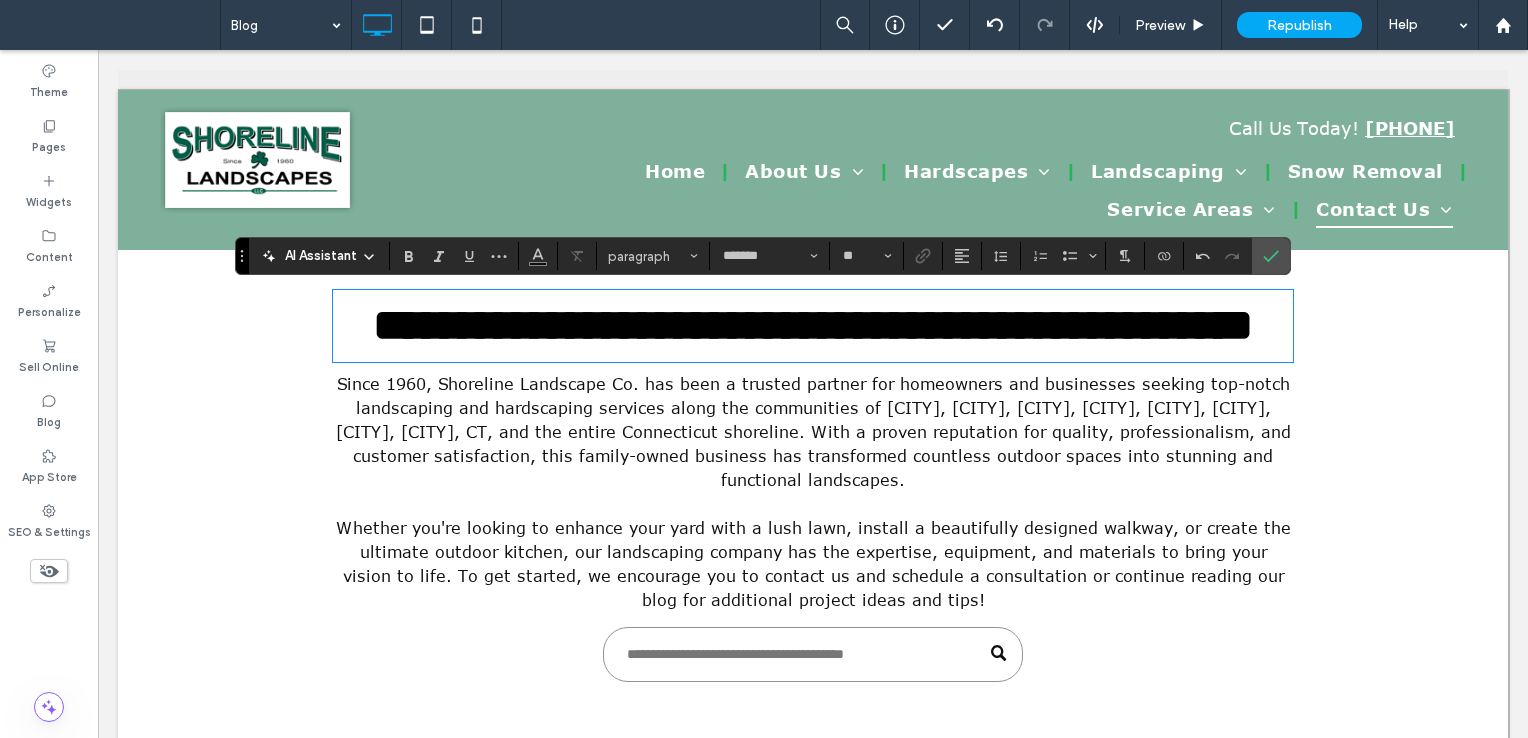 type on "*********" 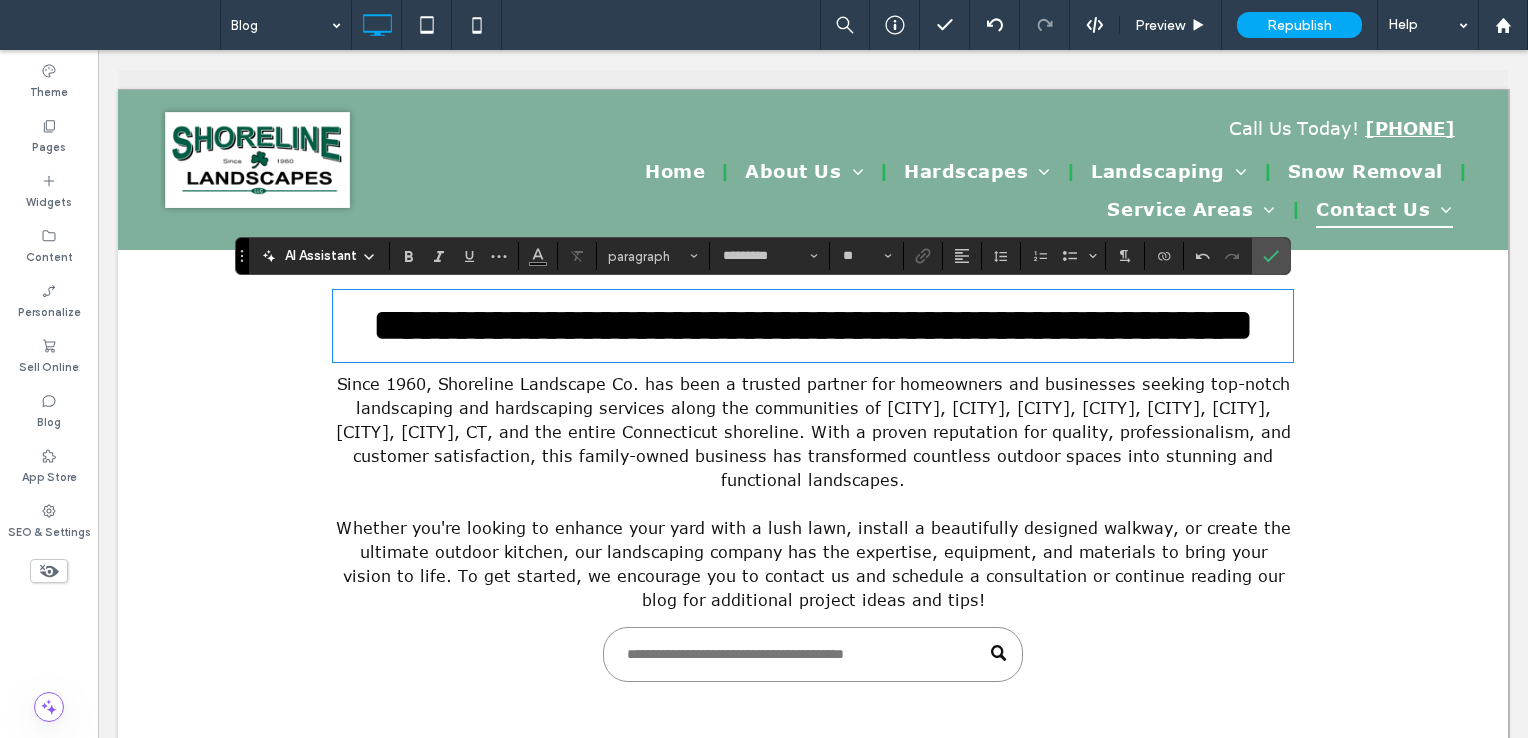 click on "**********" at bounding box center [813, 325] 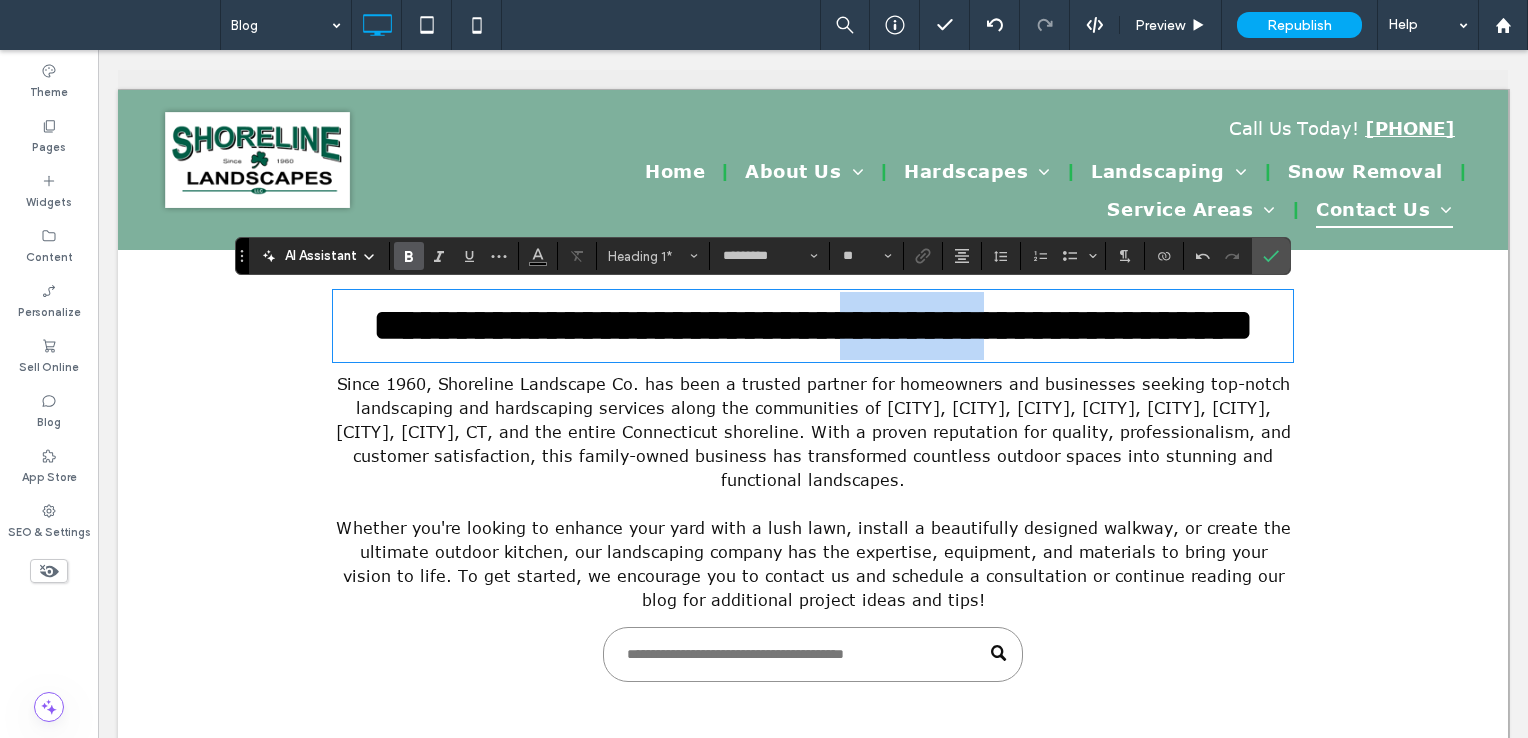 click on "**********" at bounding box center (813, 325) 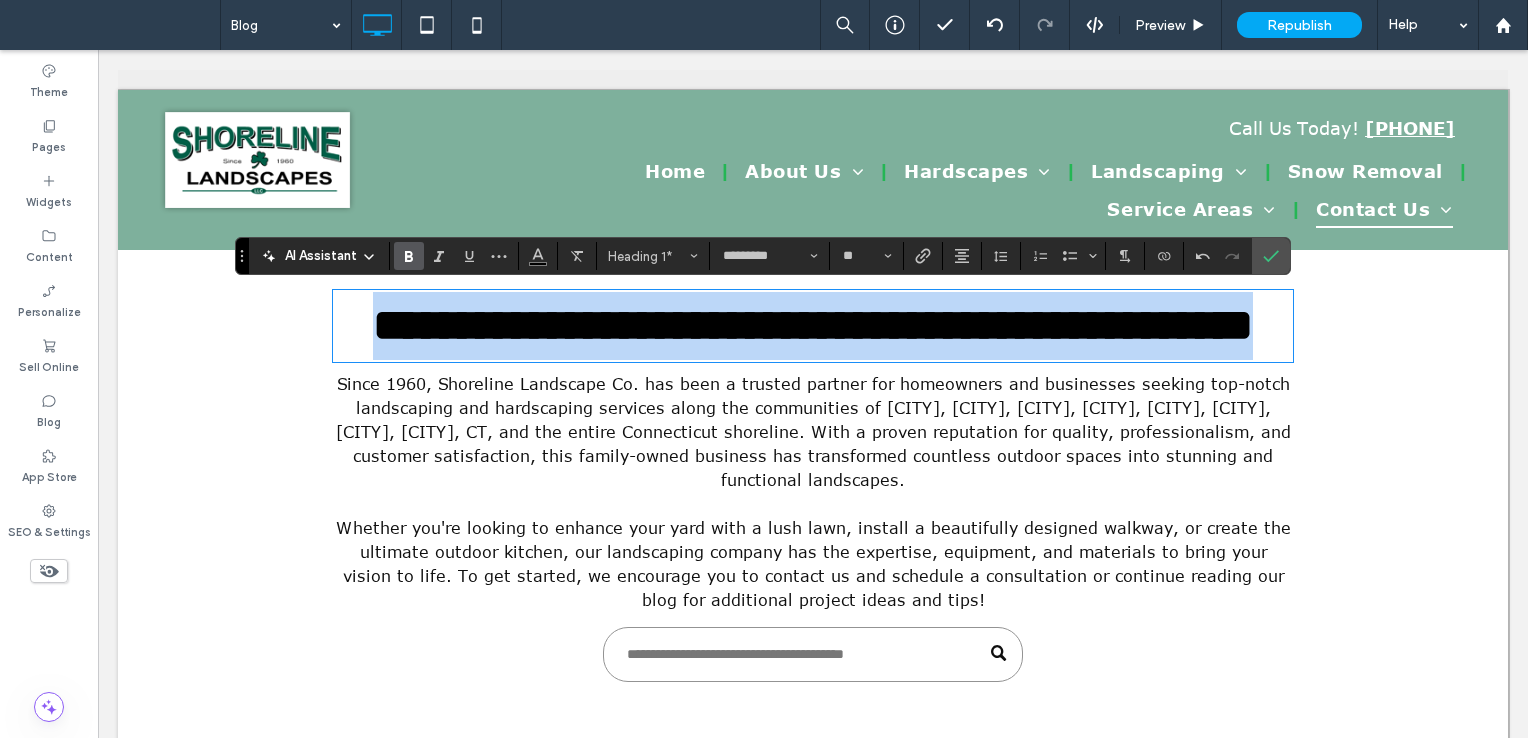 click on "**********" at bounding box center [813, 325] 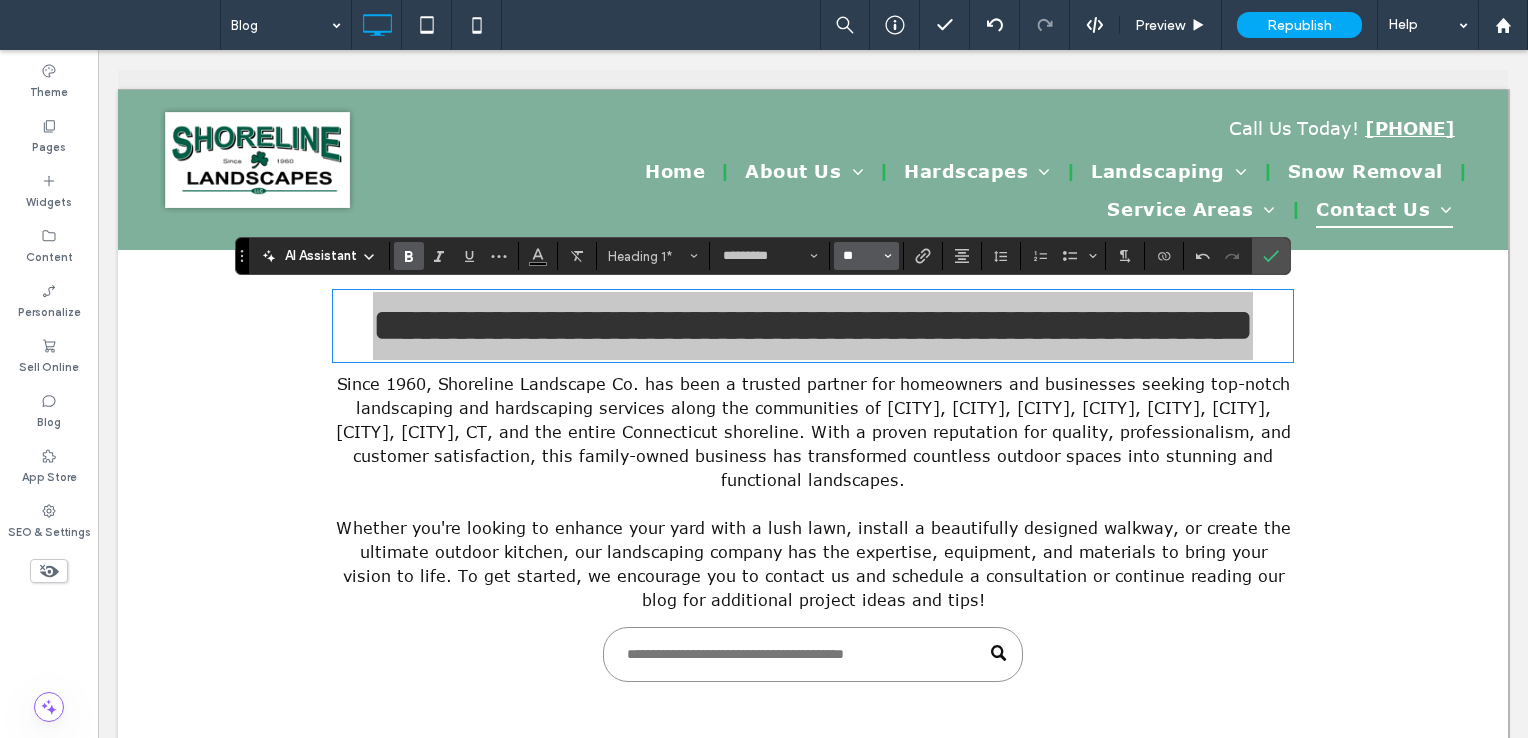 click on "**" at bounding box center (860, 256) 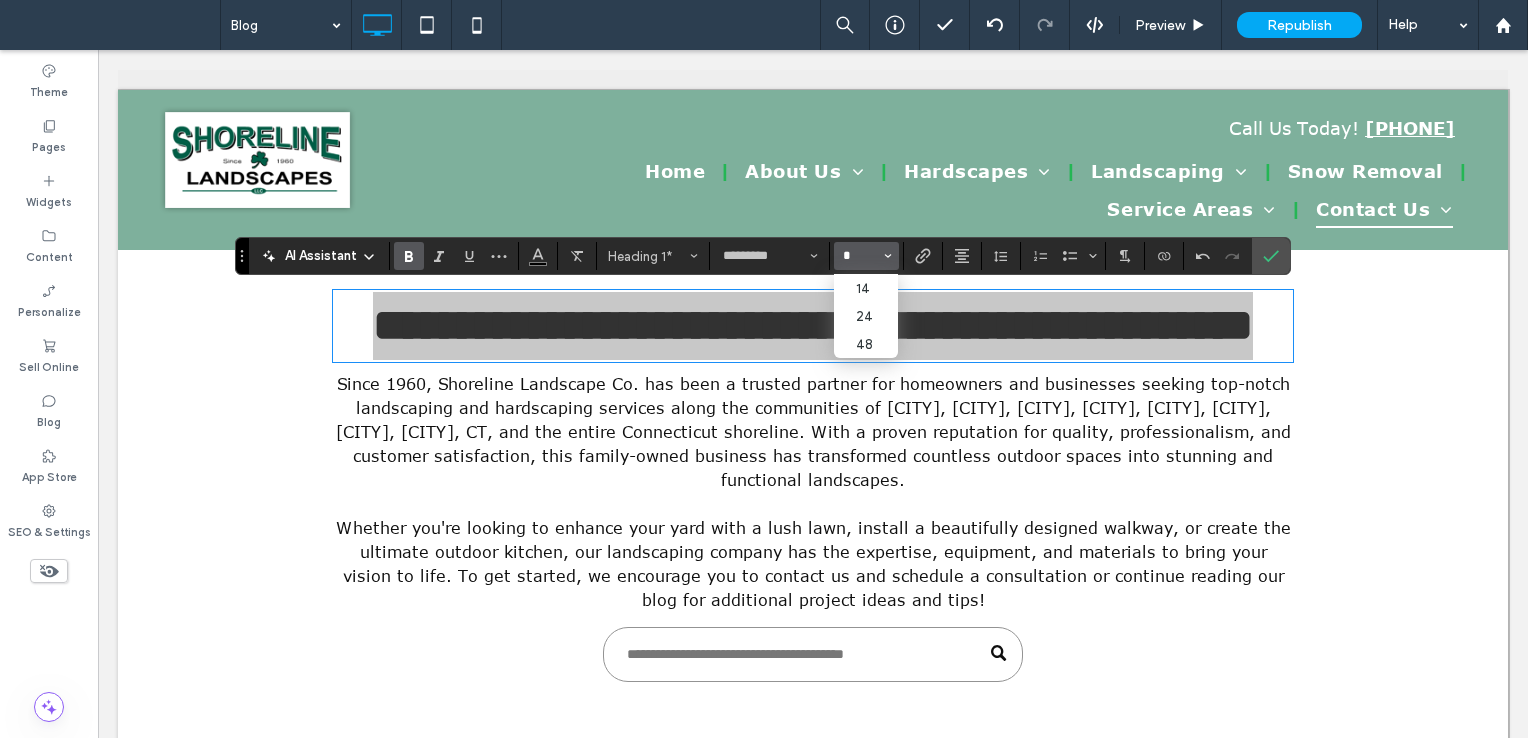 scroll, scrollTop: 0, scrollLeft: 0, axis: both 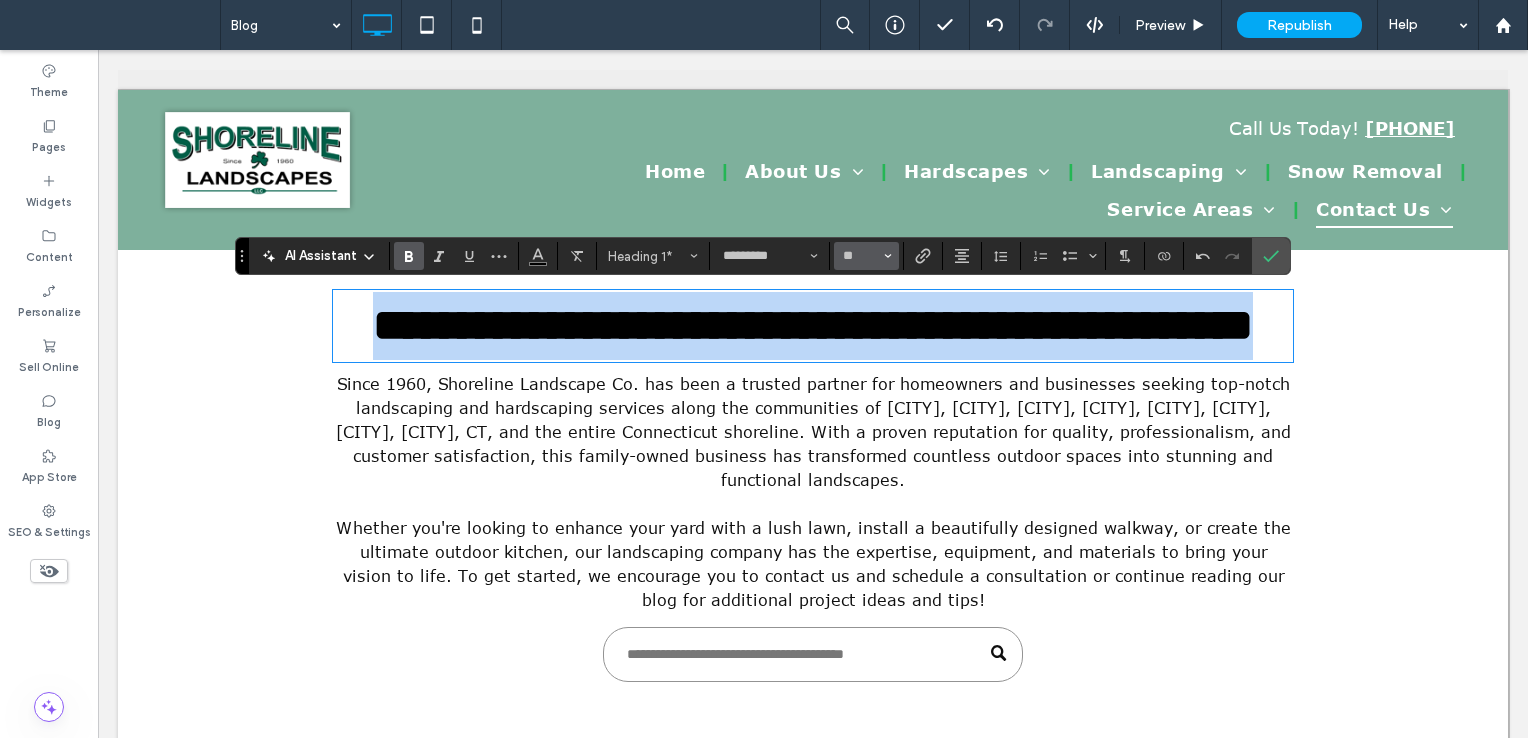 type on "**" 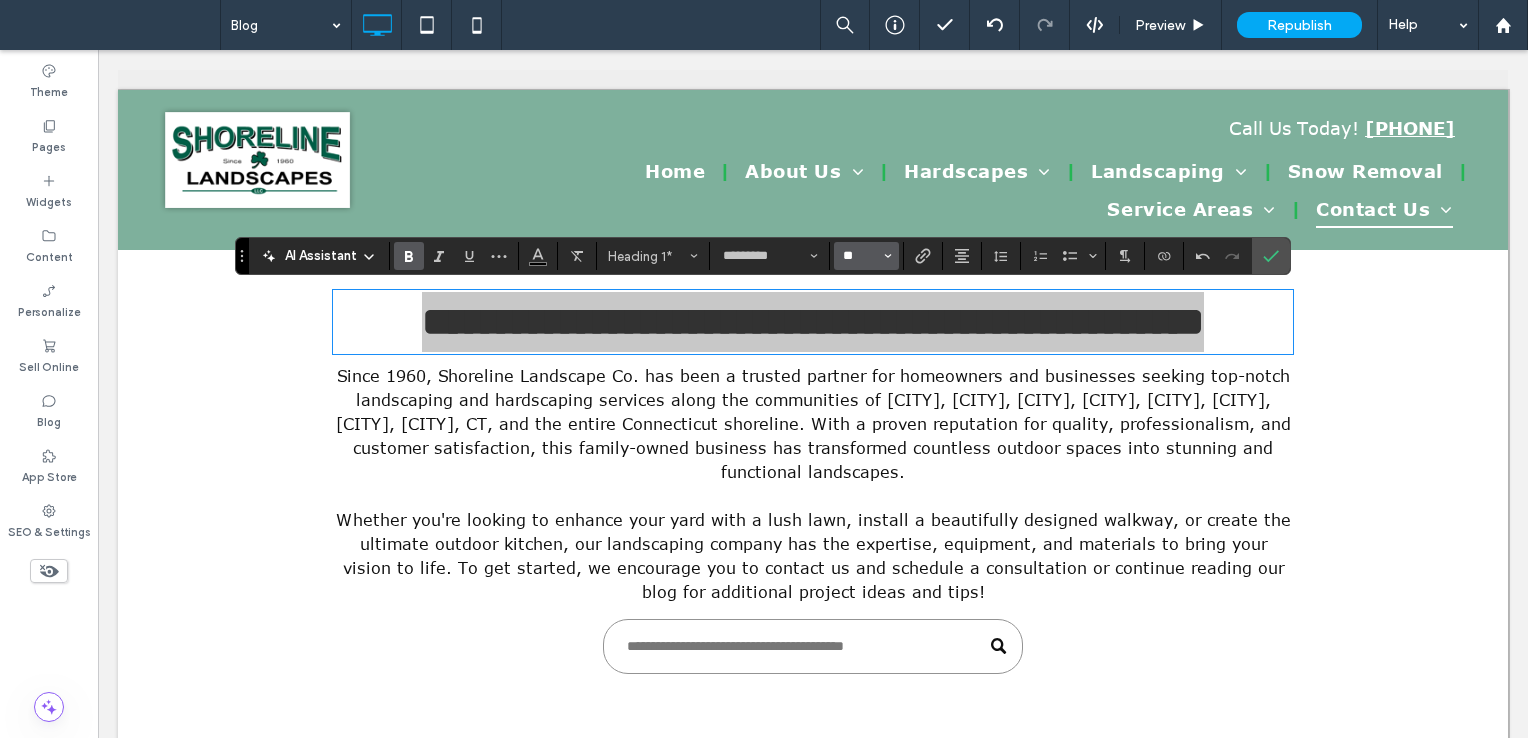 click on "**" at bounding box center (860, 256) 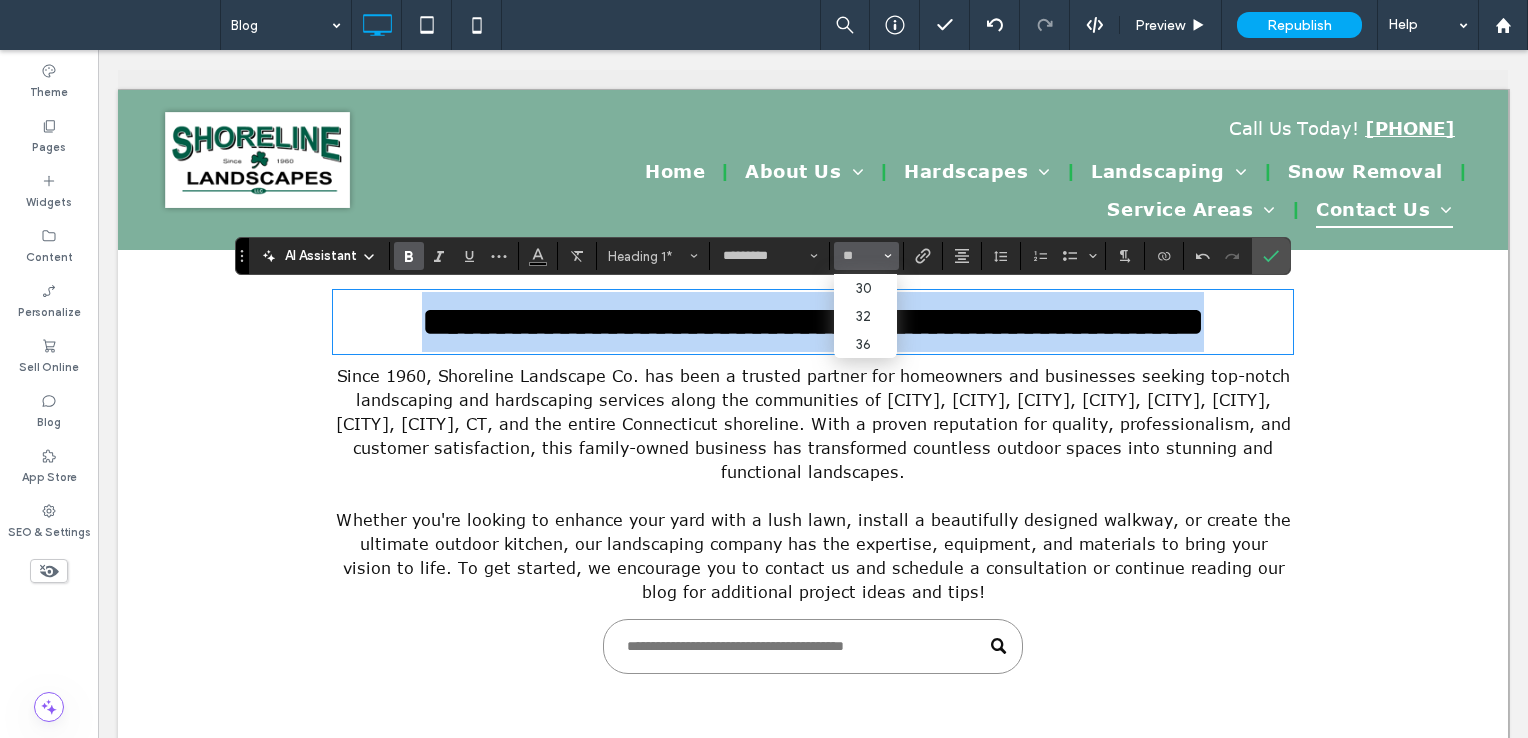 type on "**" 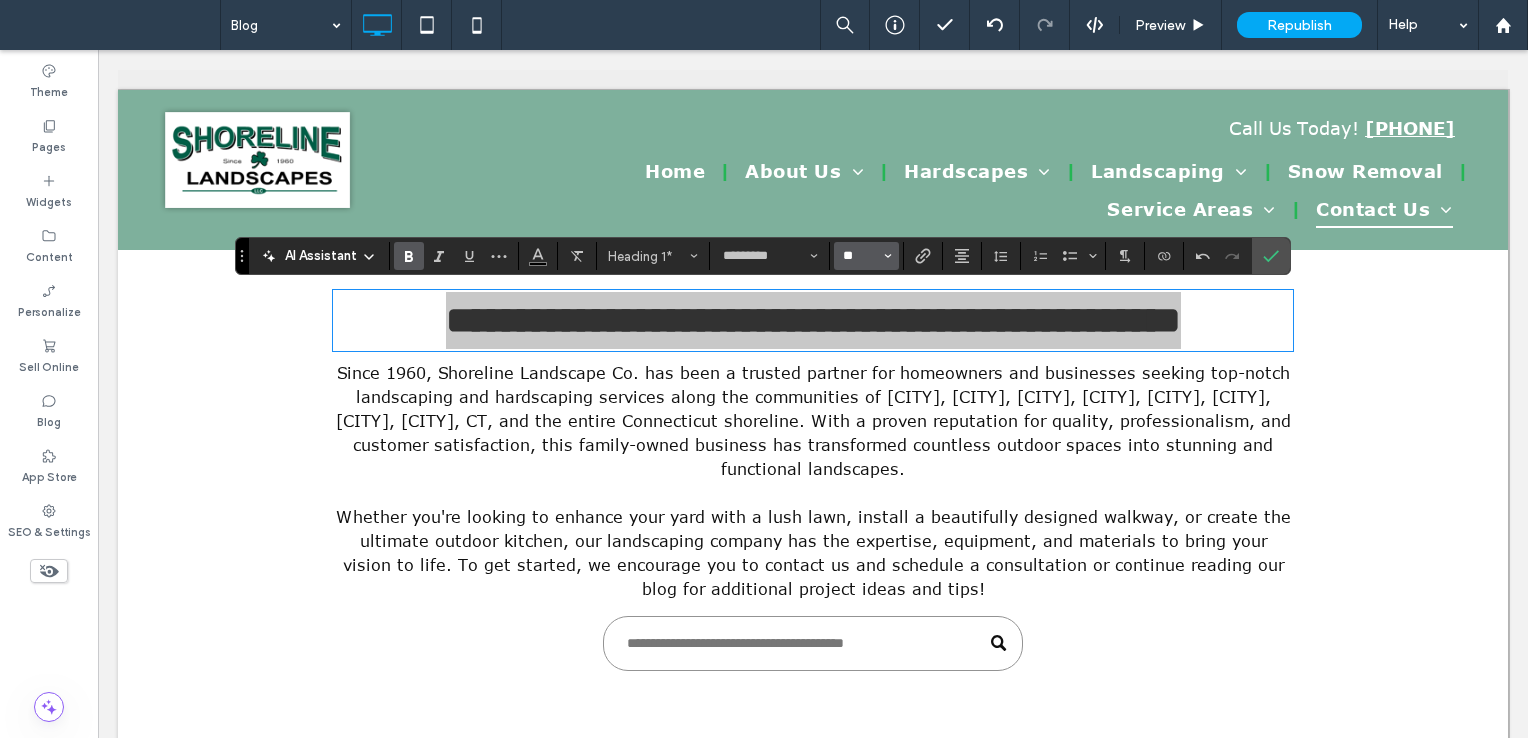 click on "**" at bounding box center (860, 256) 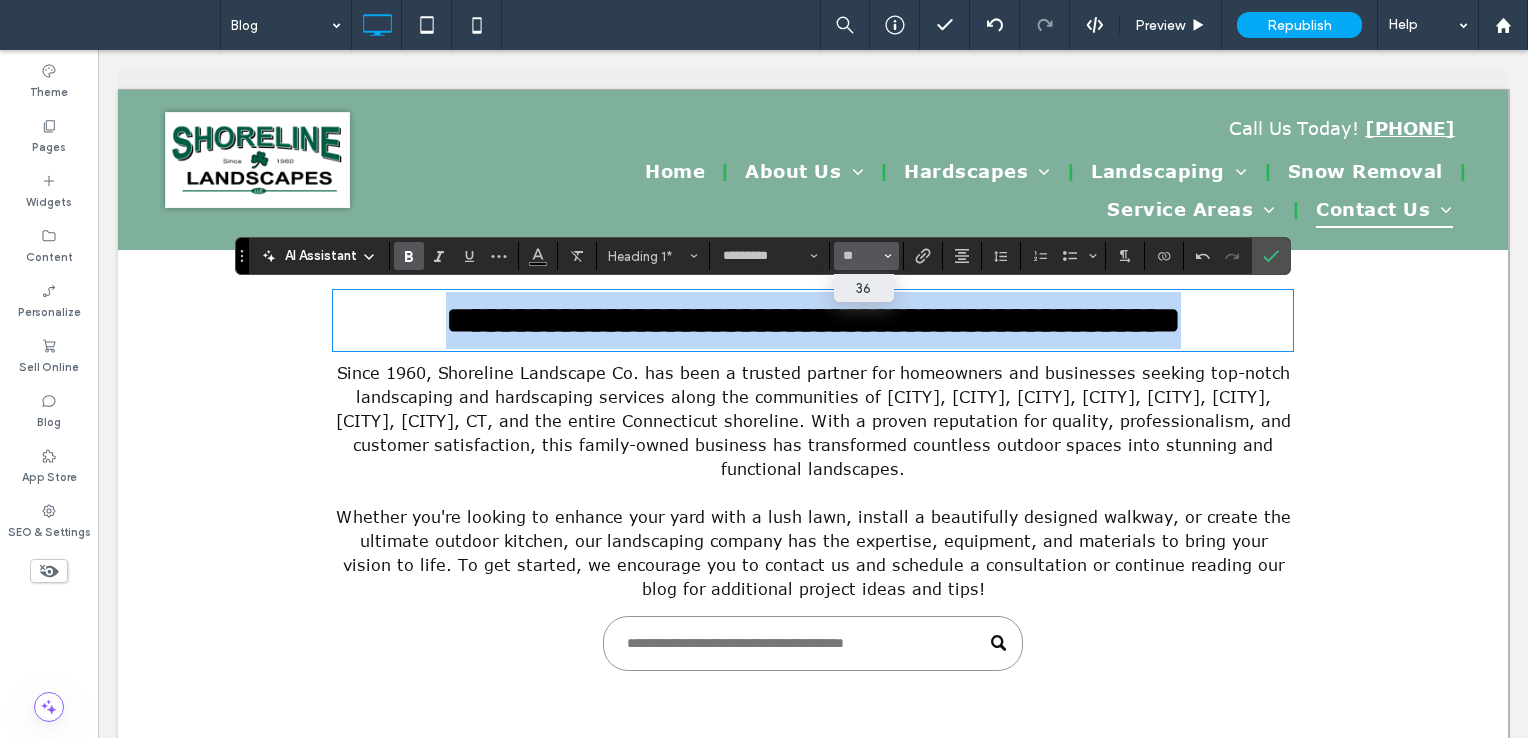 type on "**" 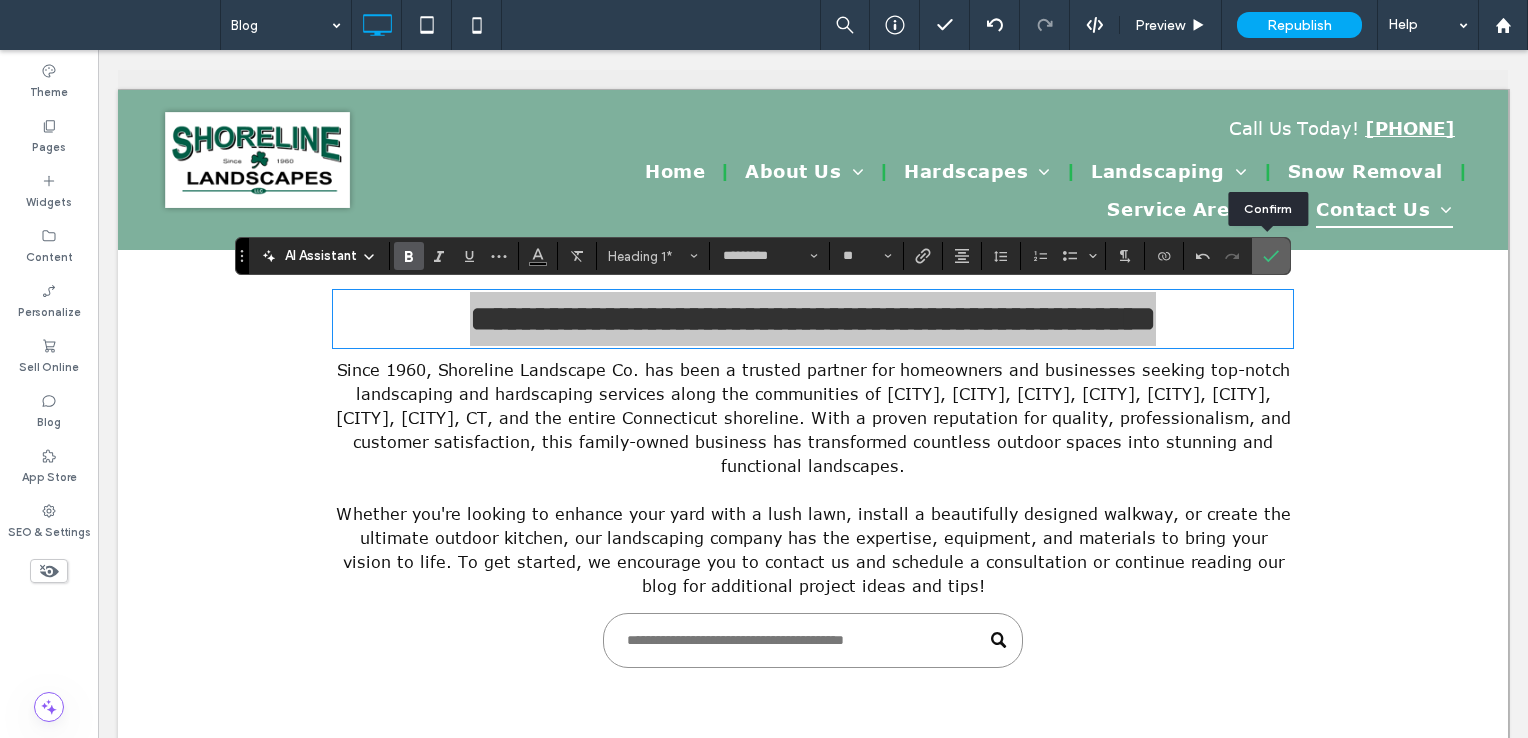click 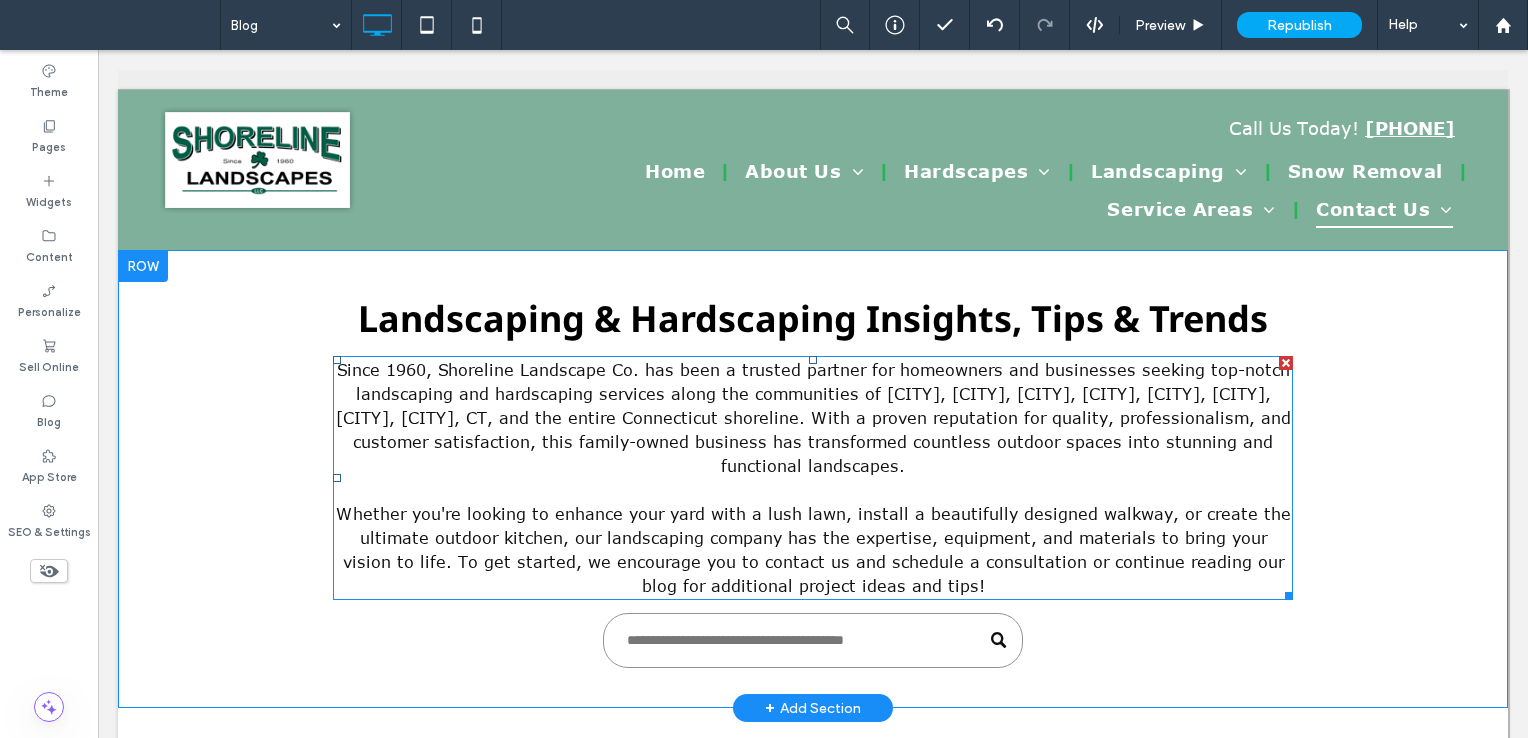 click on "Since 1960, Shoreline Landscape Co. has been a trusted partner for homeowners and businesses seeking top-notch landscaping and hardscaping services along the communities of [CITY], [CITY], [CITY], [CITY], [CITY], [CITY], [CITY], [CITY], CT, and the entire Connecticut shoreline. With a proven reputation for quality, professionalism, and customer satisfaction, this family-owned business has transformed countless outdoor spaces into stunning and functional landscapes." at bounding box center (813, 418) 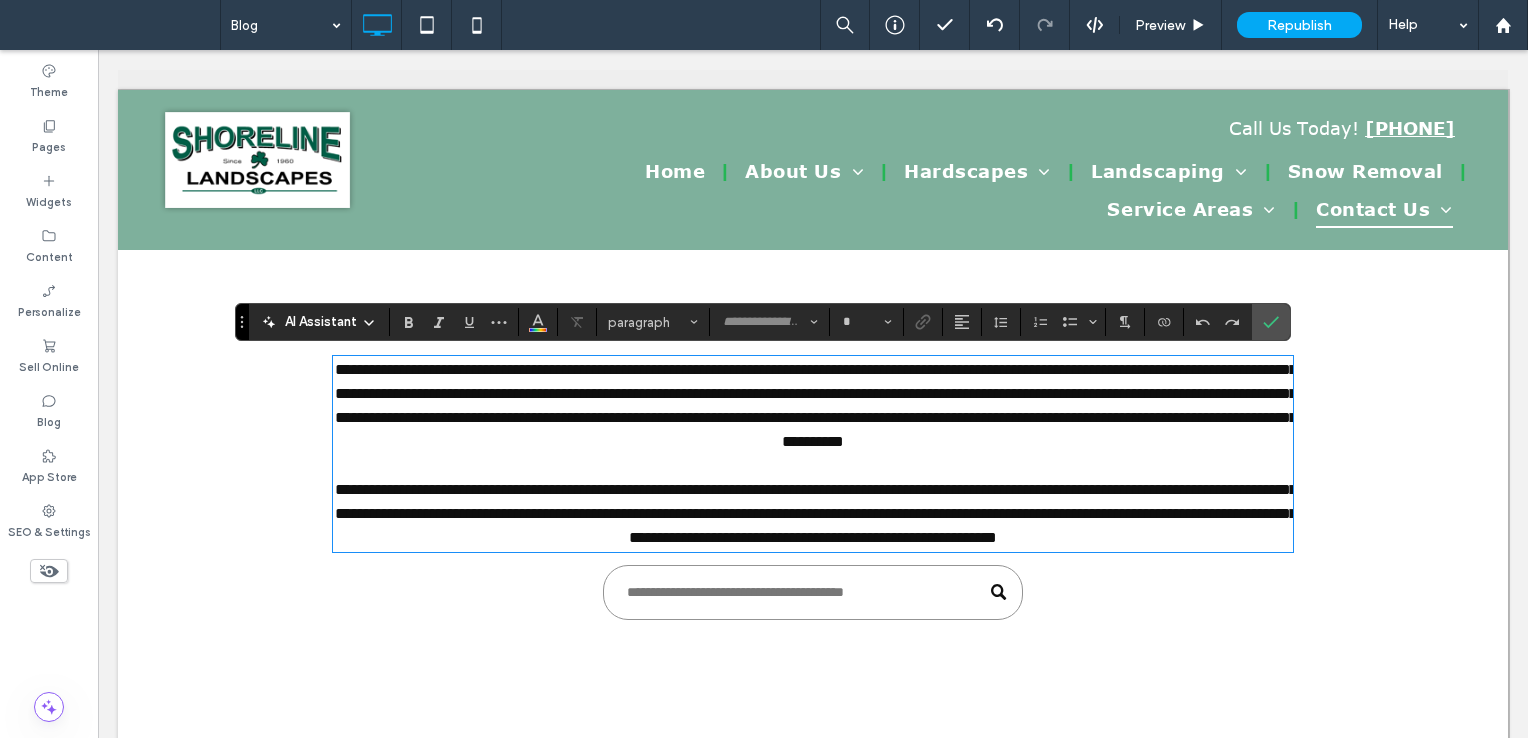 type on "*******" 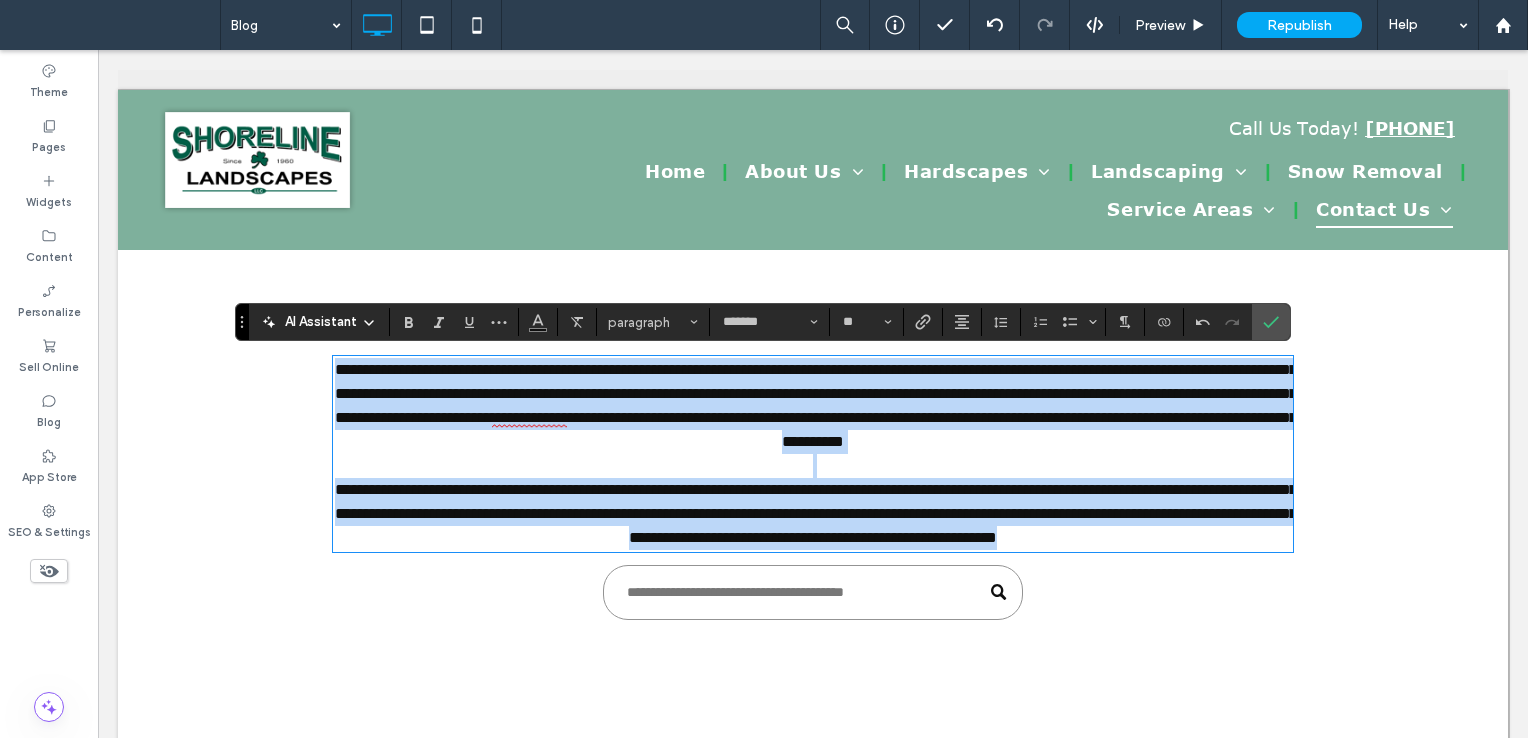 click on "**********" at bounding box center [816, 405] 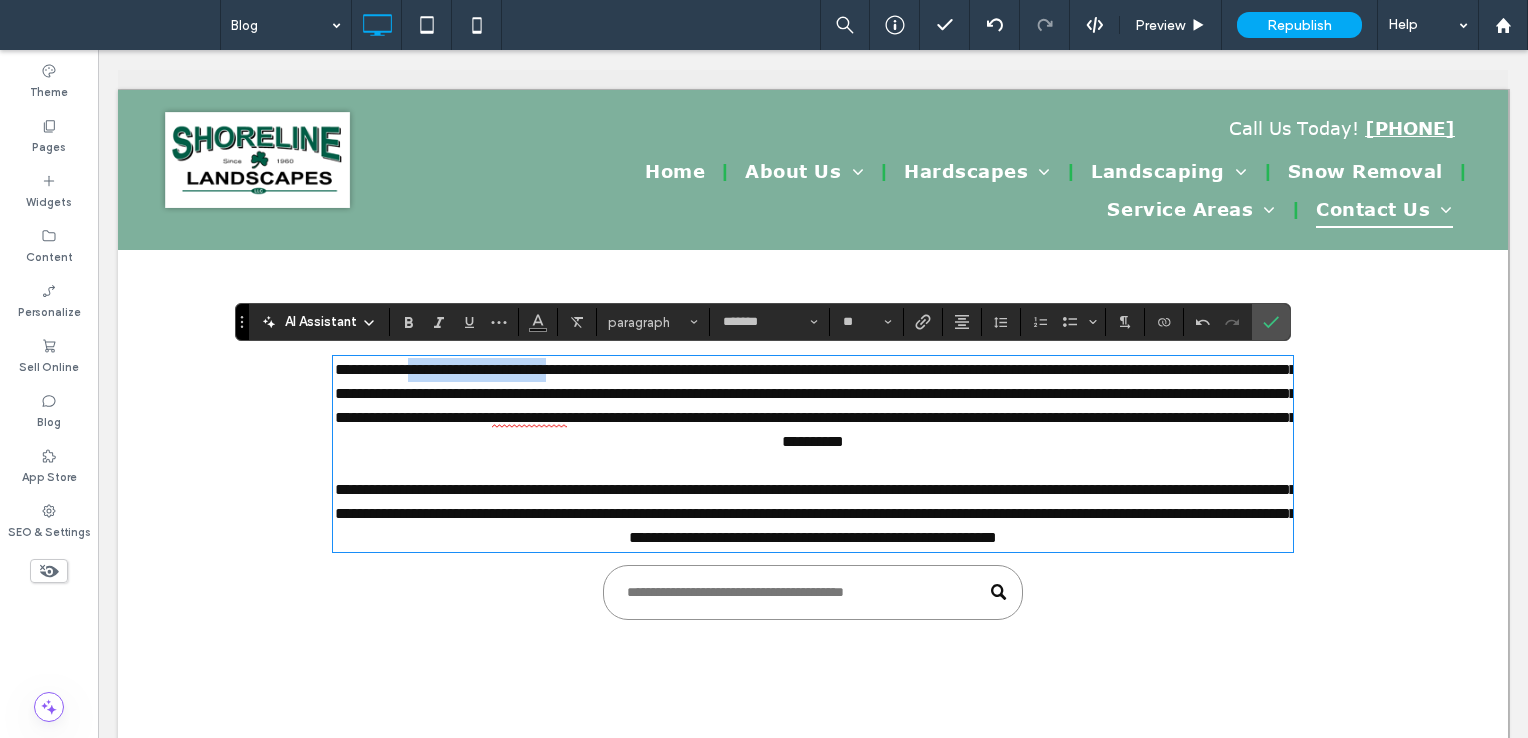 drag, startPoint x: 439, startPoint y: 371, endPoint x: 634, endPoint y: 367, distance: 195.04102 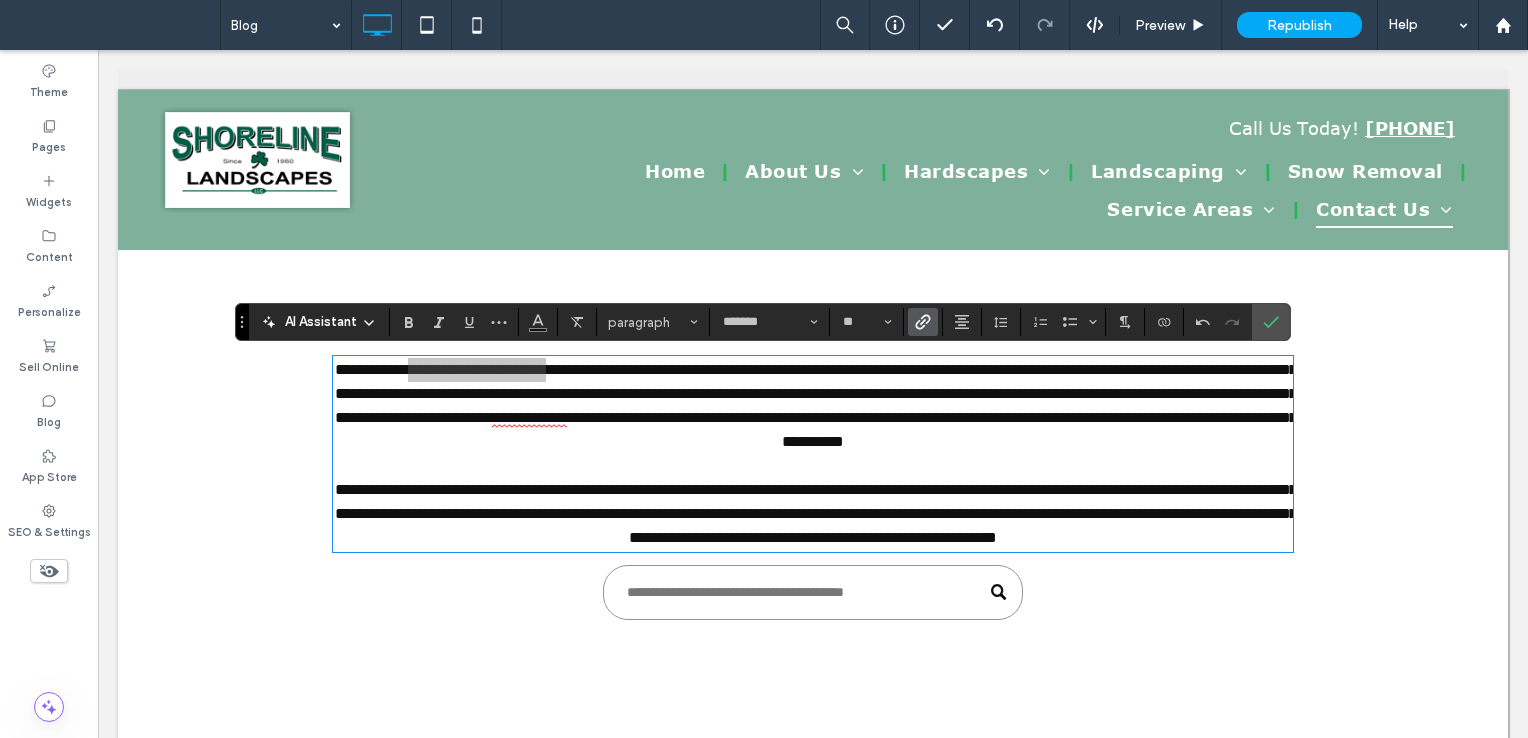 click 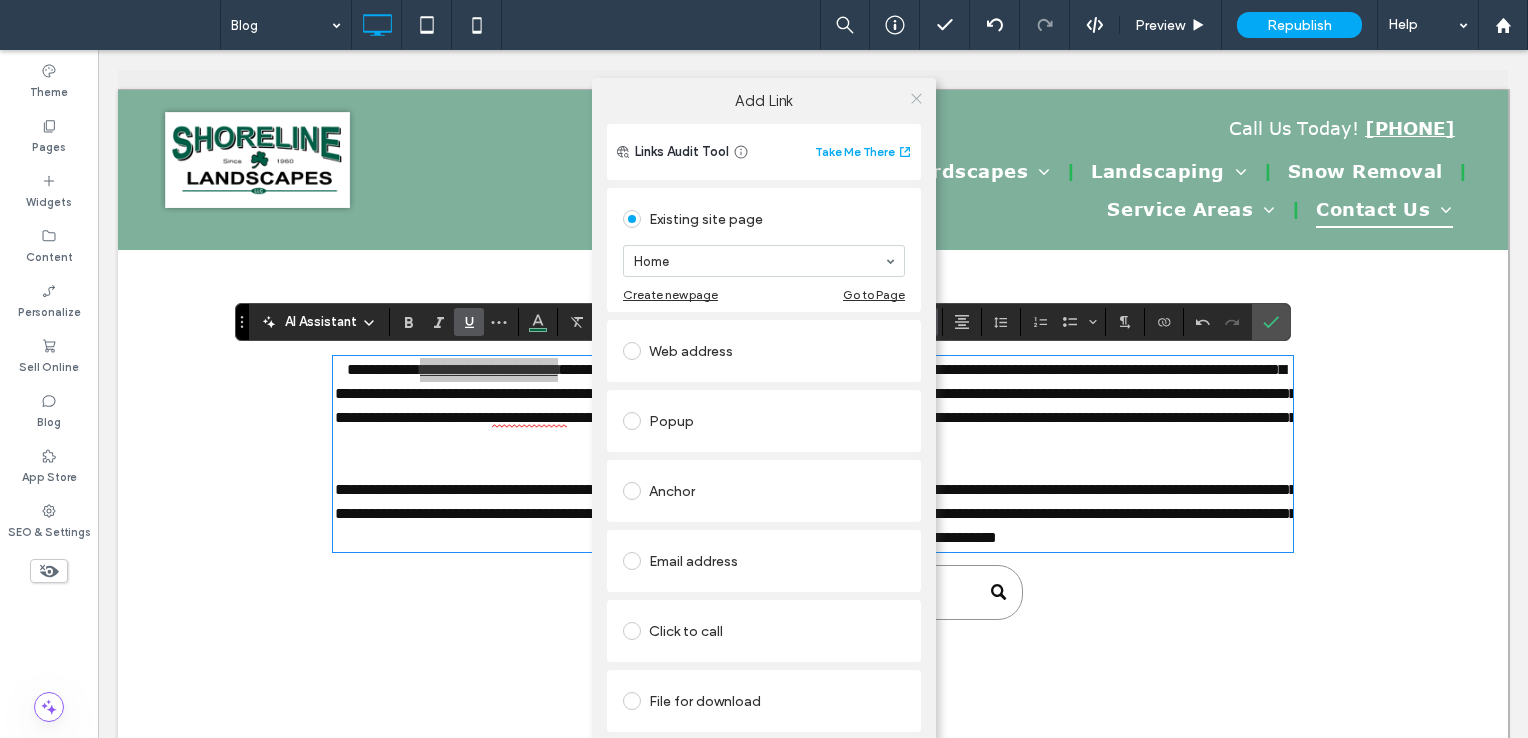 click 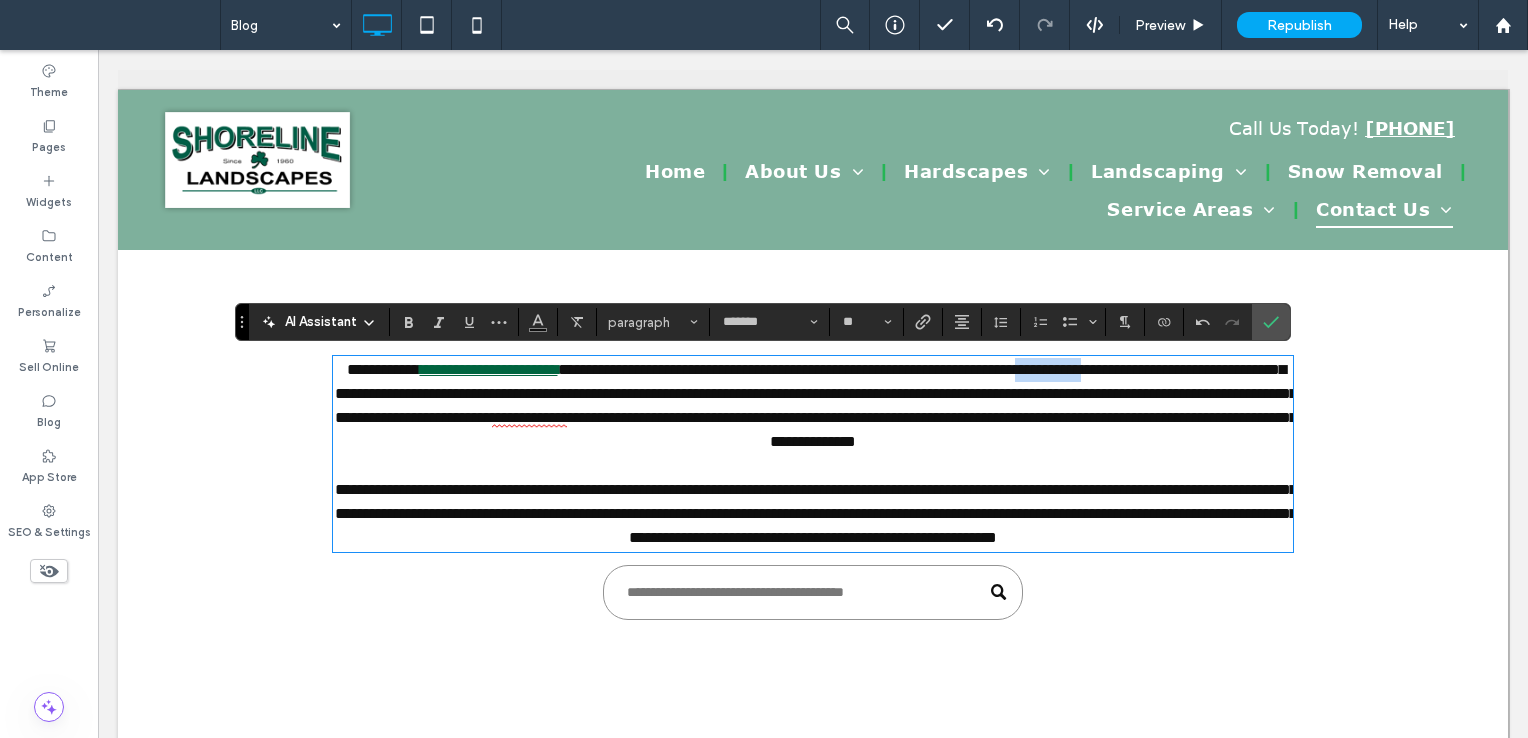 drag, startPoint x: 440, startPoint y: 398, endPoint x: 343, endPoint y: 393, distance: 97.128784 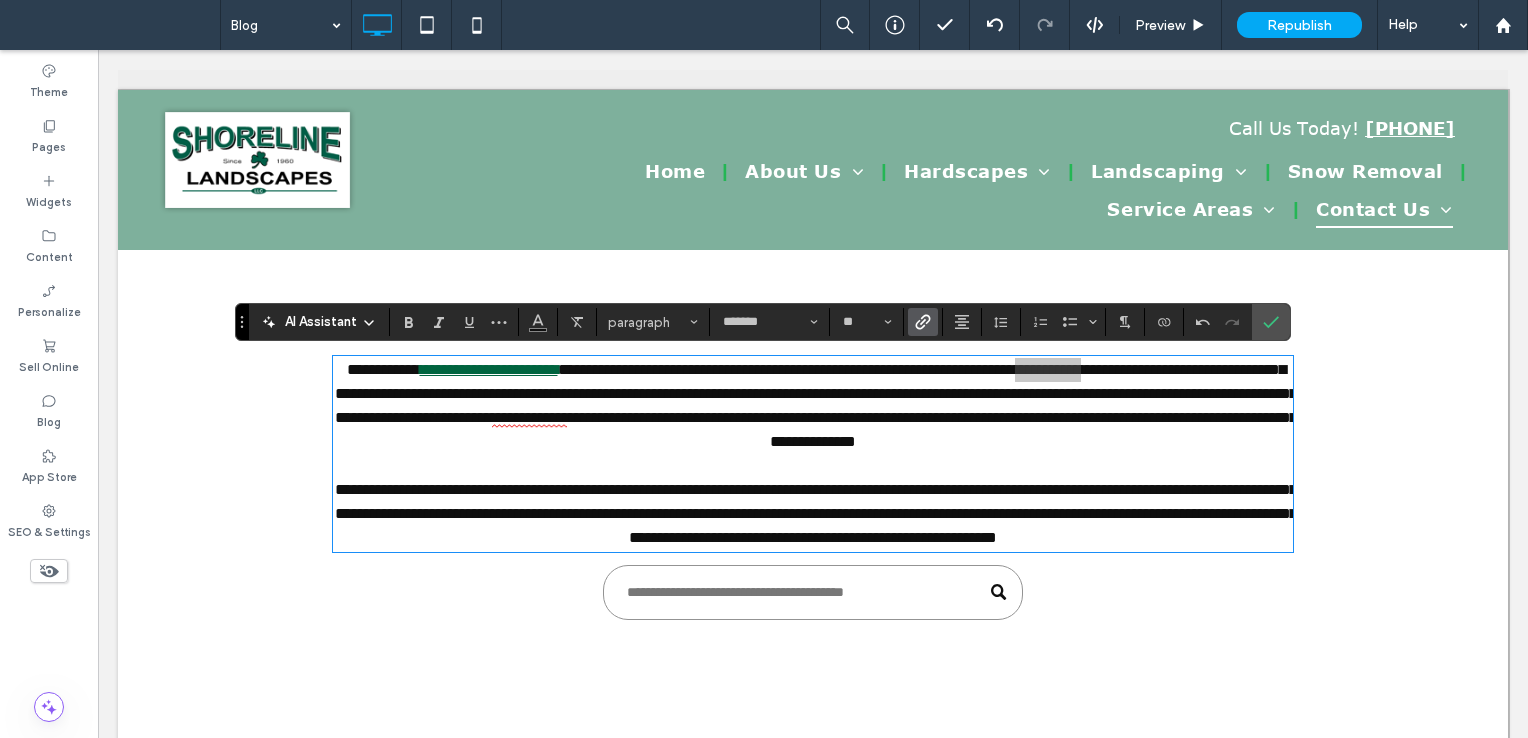 click 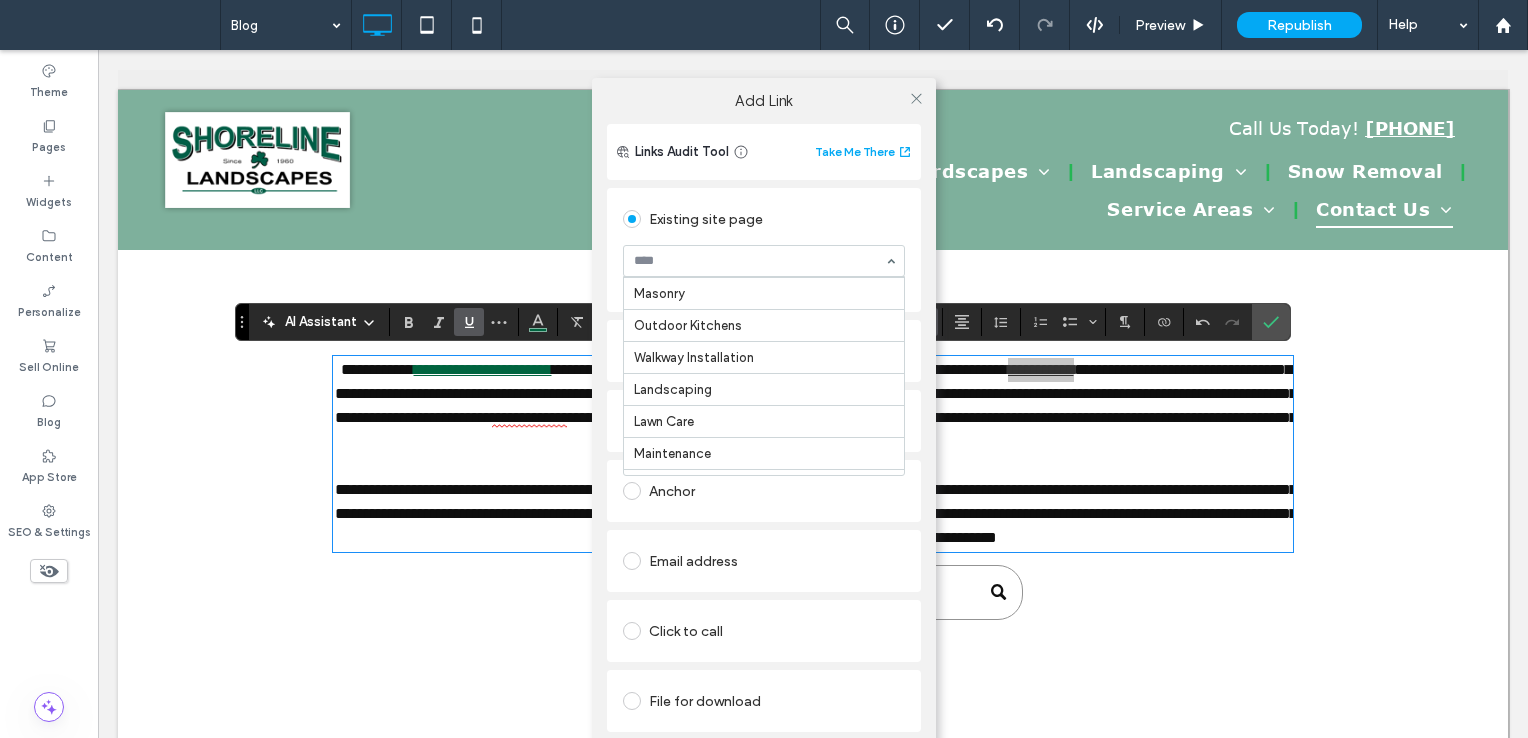 scroll, scrollTop: 132, scrollLeft: 0, axis: vertical 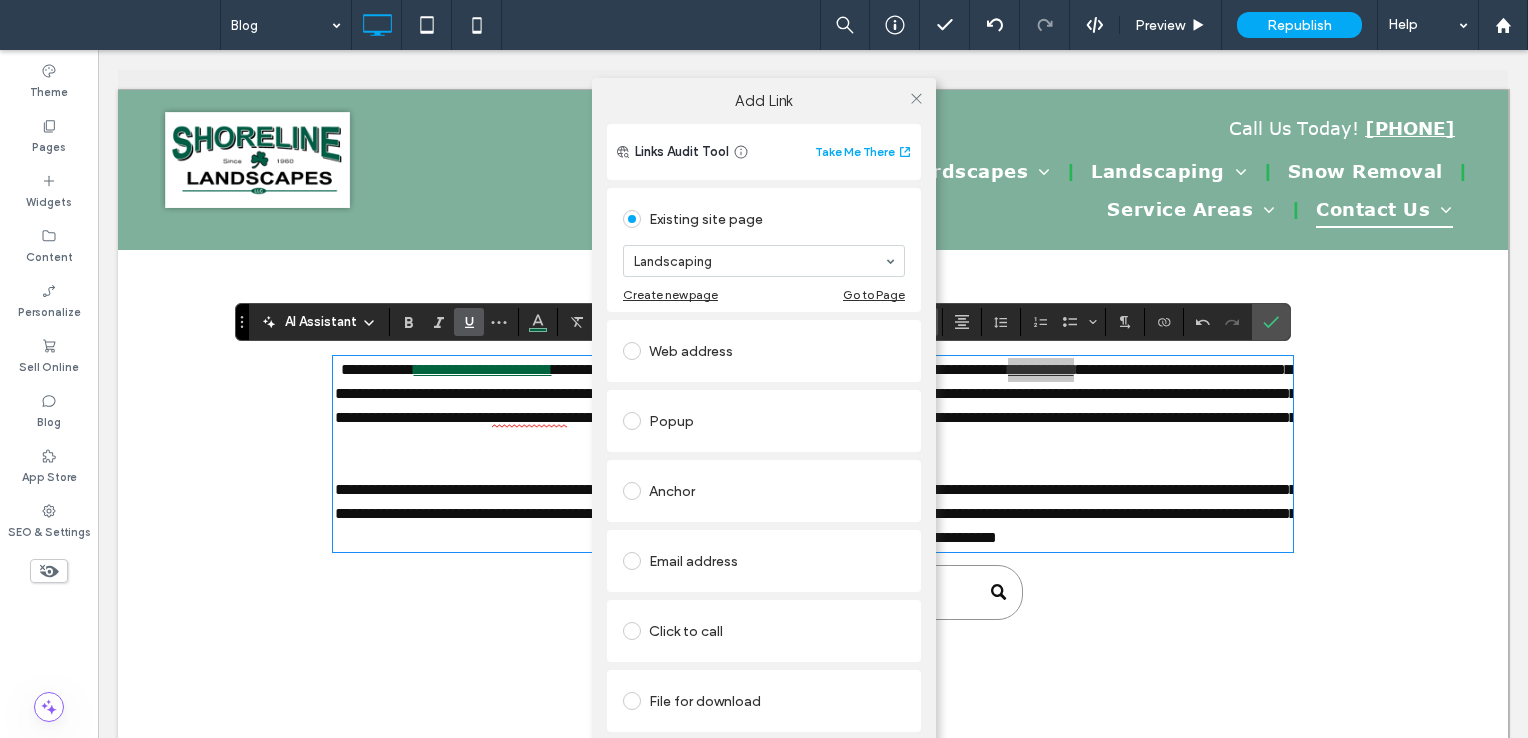 click on "Add Link Links Audit Tool Take Me There Existing site page Landscaping Create new page Go to Page Web address Popup Anchor Email address Click to call File for download Remove link" at bounding box center (764, 433) 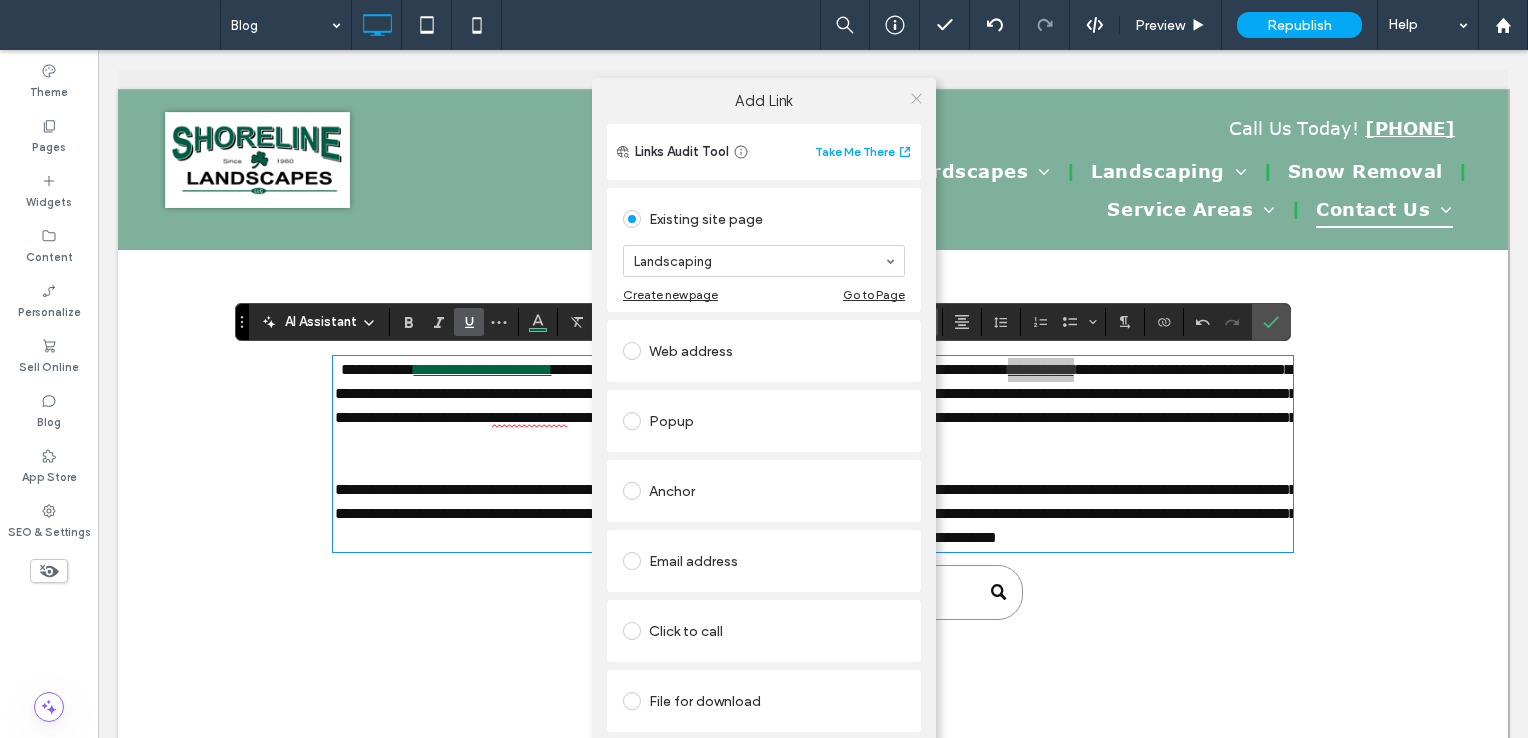 click 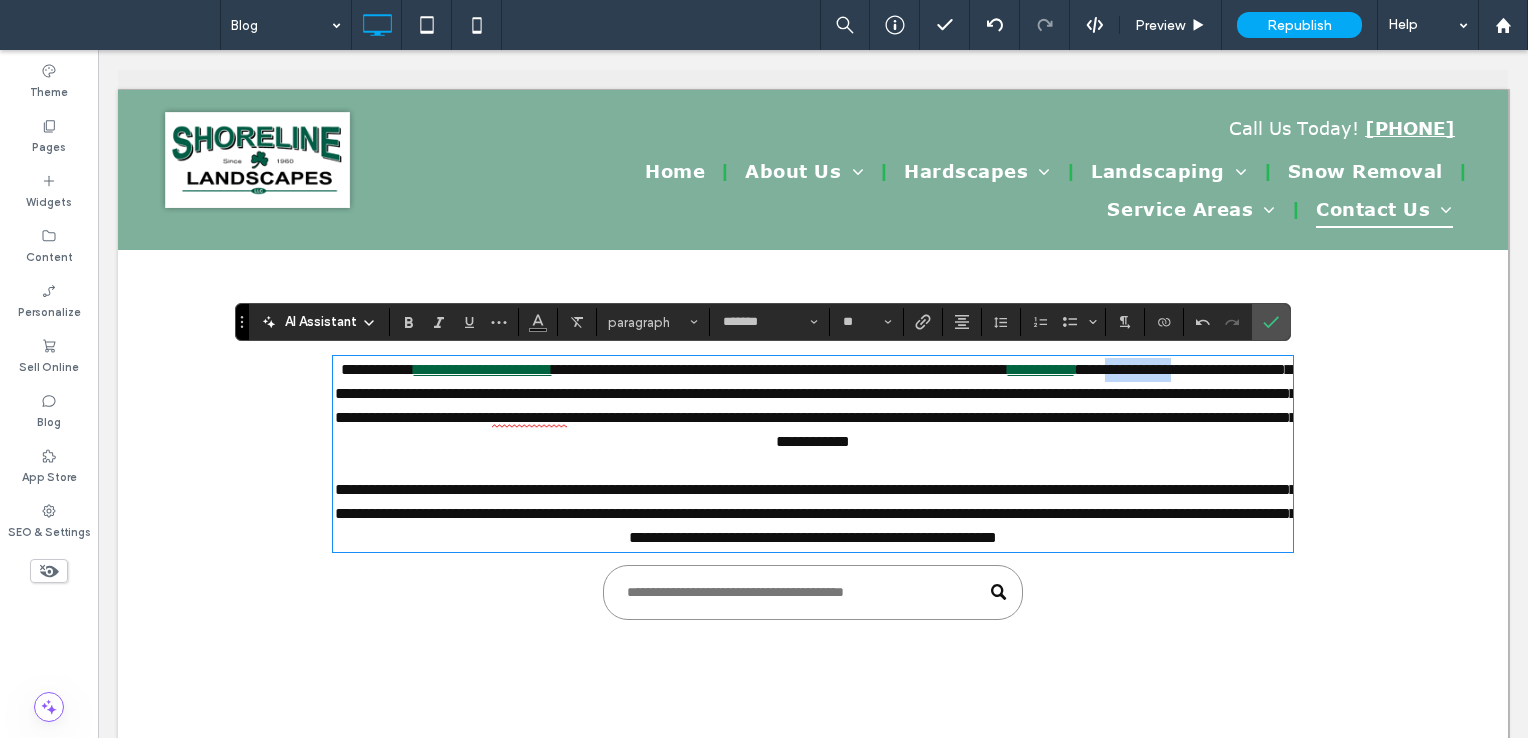 drag, startPoint x: 481, startPoint y: 396, endPoint x: 577, endPoint y: 386, distance: 96.519424 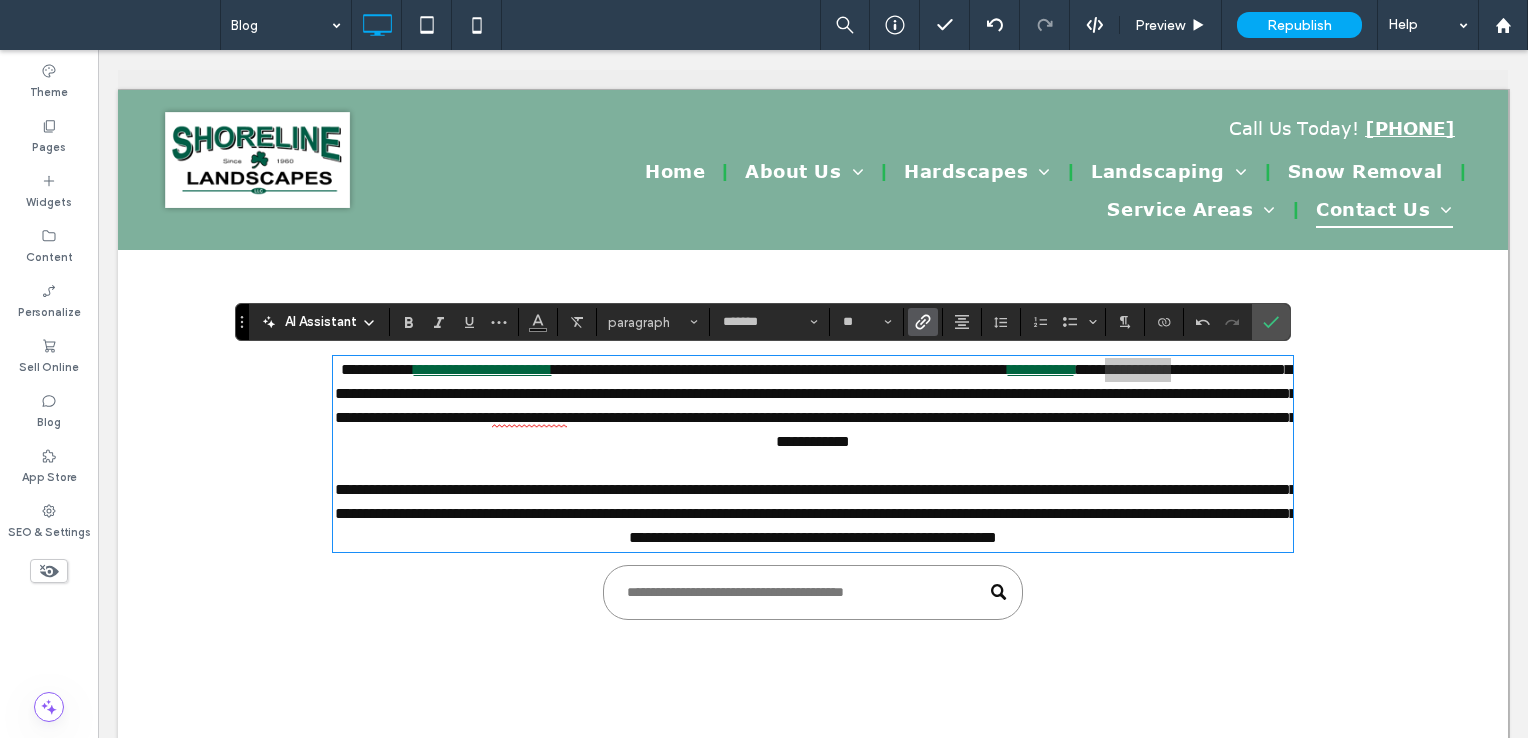click 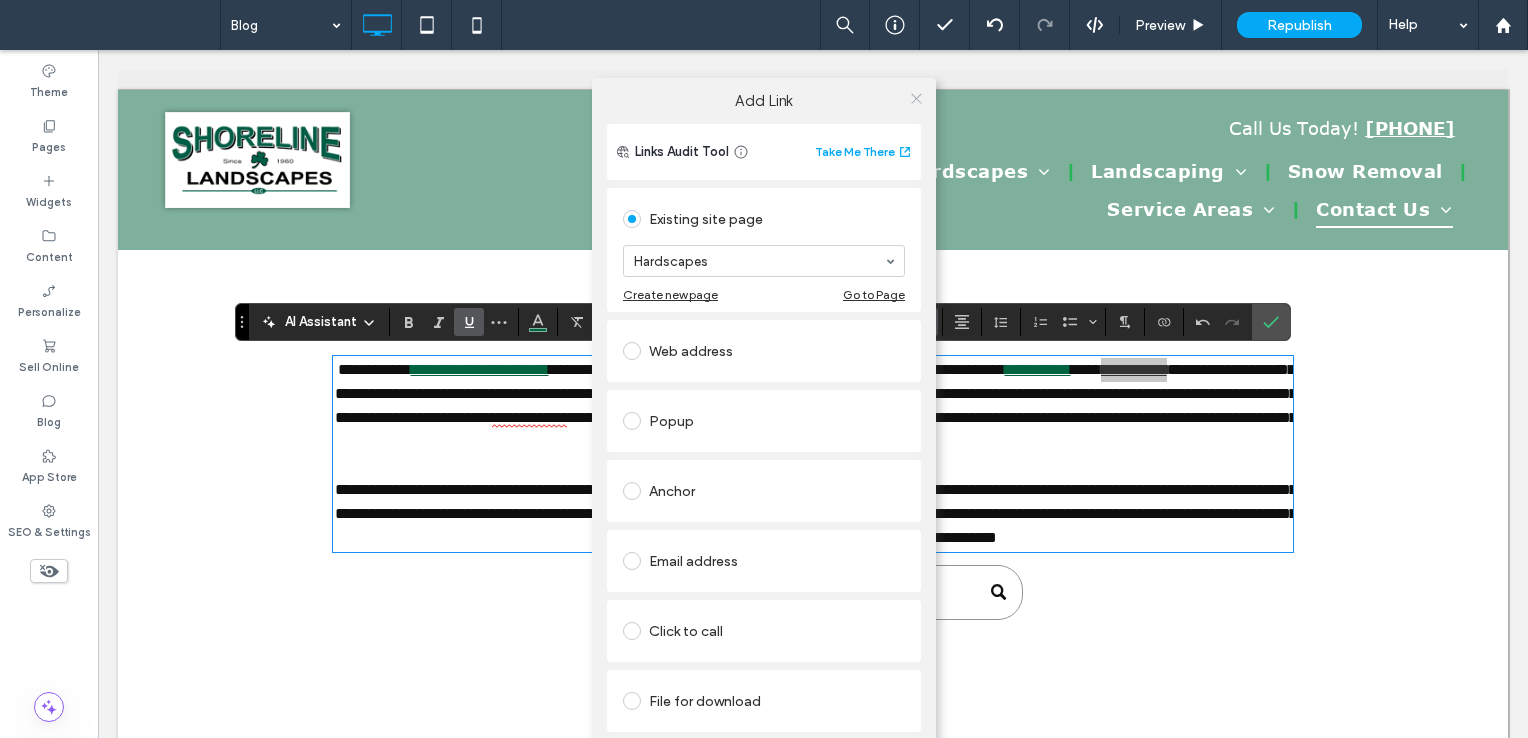 click 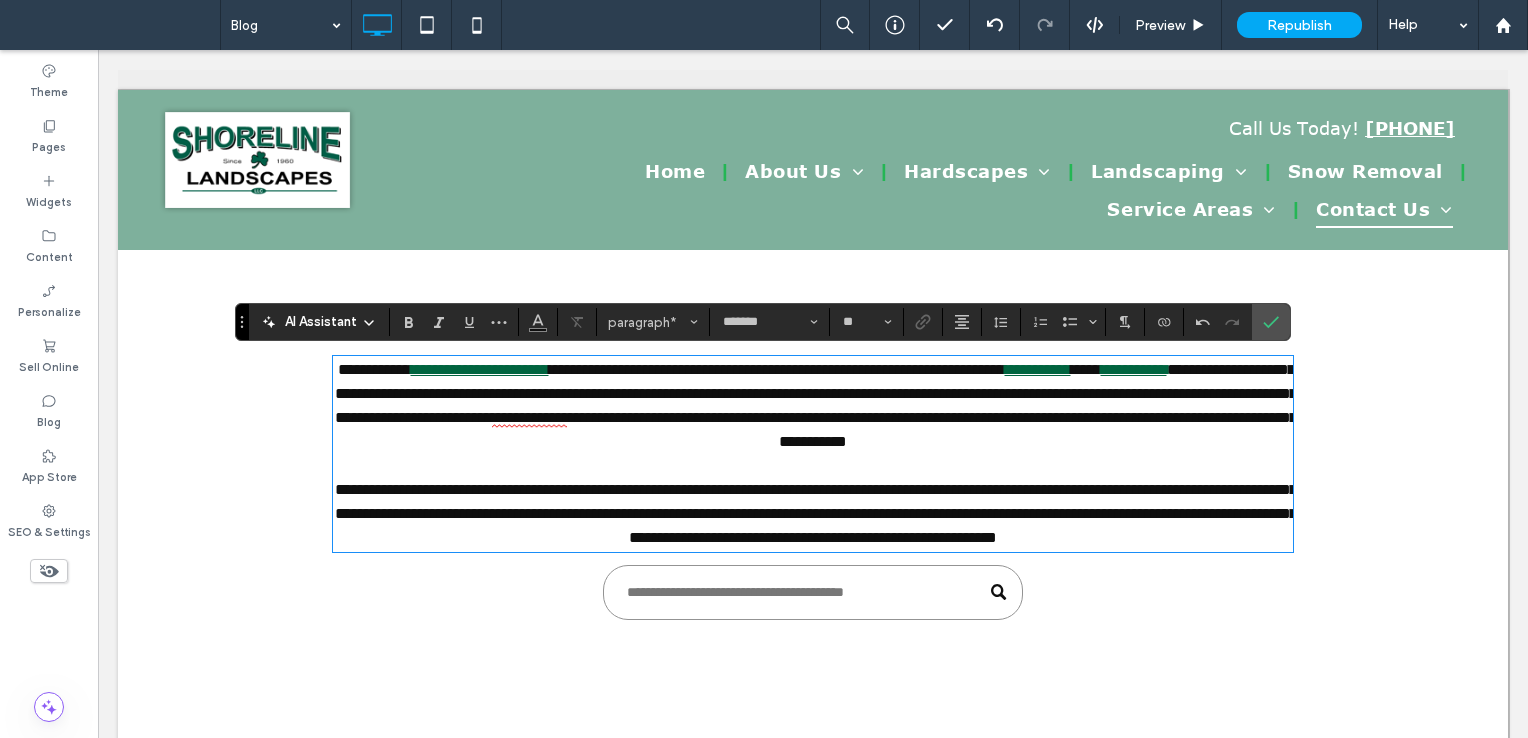 click on "**********" at bounding box center [816, 405] 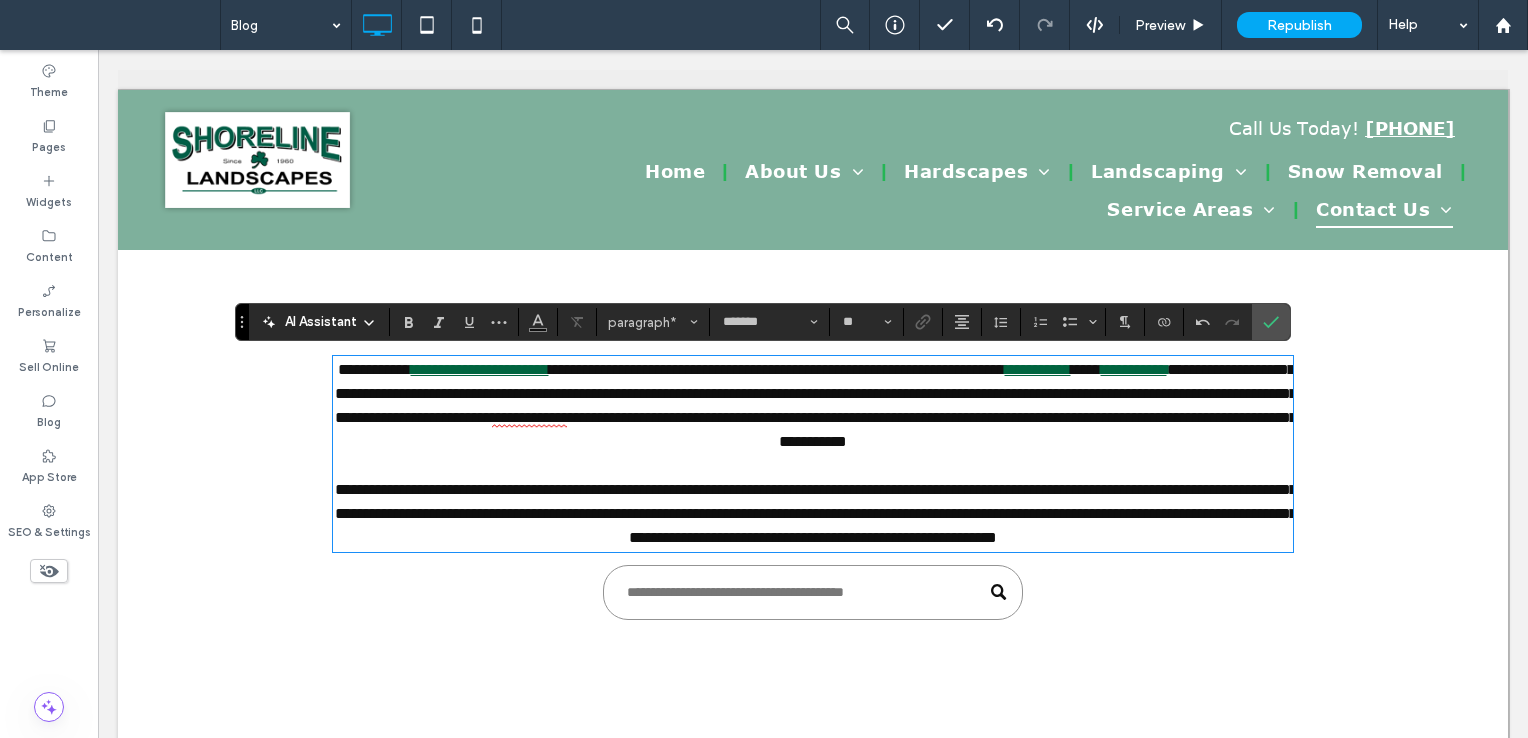 click on "**********" at bounding box center [816, 513] 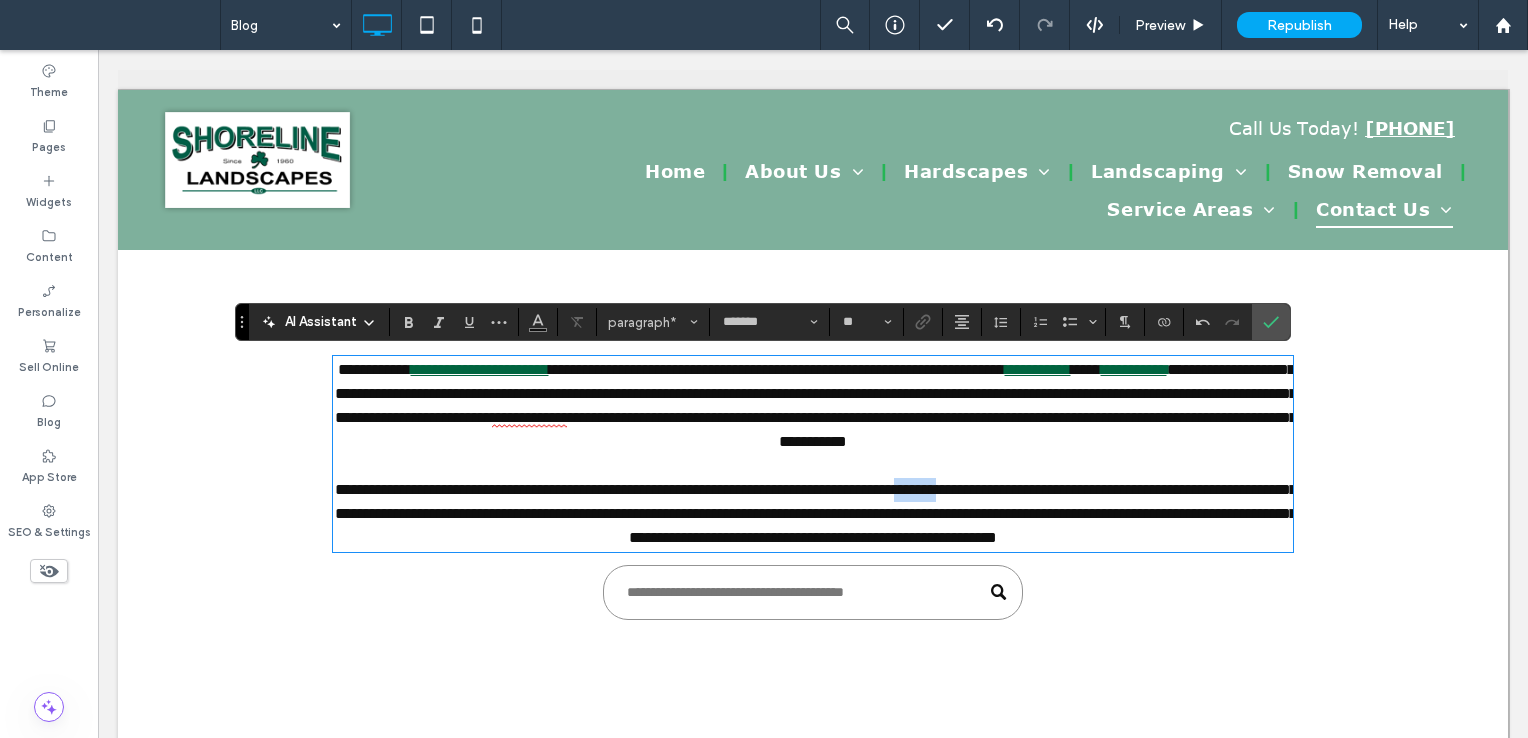 click on "**********" at bounding box center [816, 513] 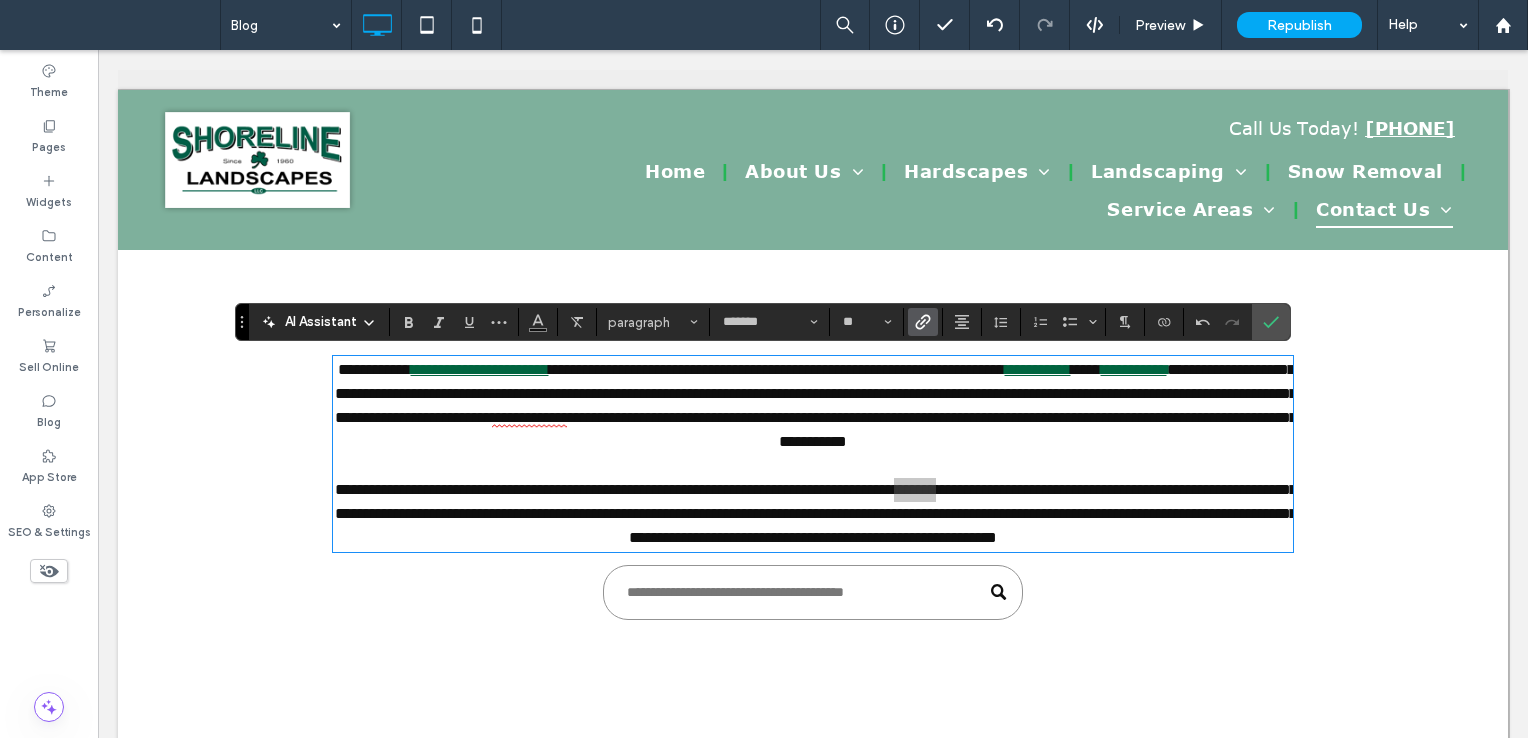 click at bounding box center [923, 322] 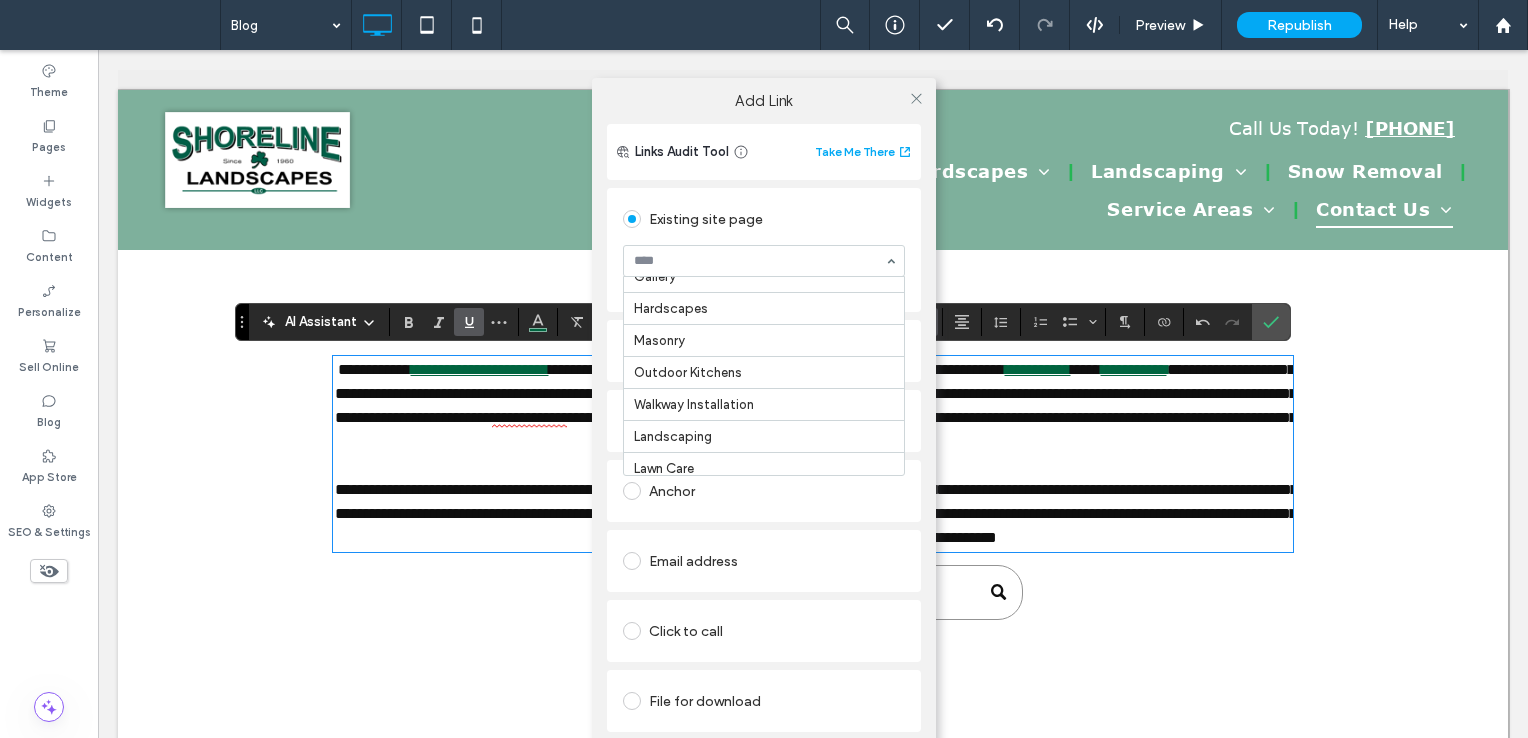 scroll, scrollTop: 91, scrollLeft: 0, axis: vertical 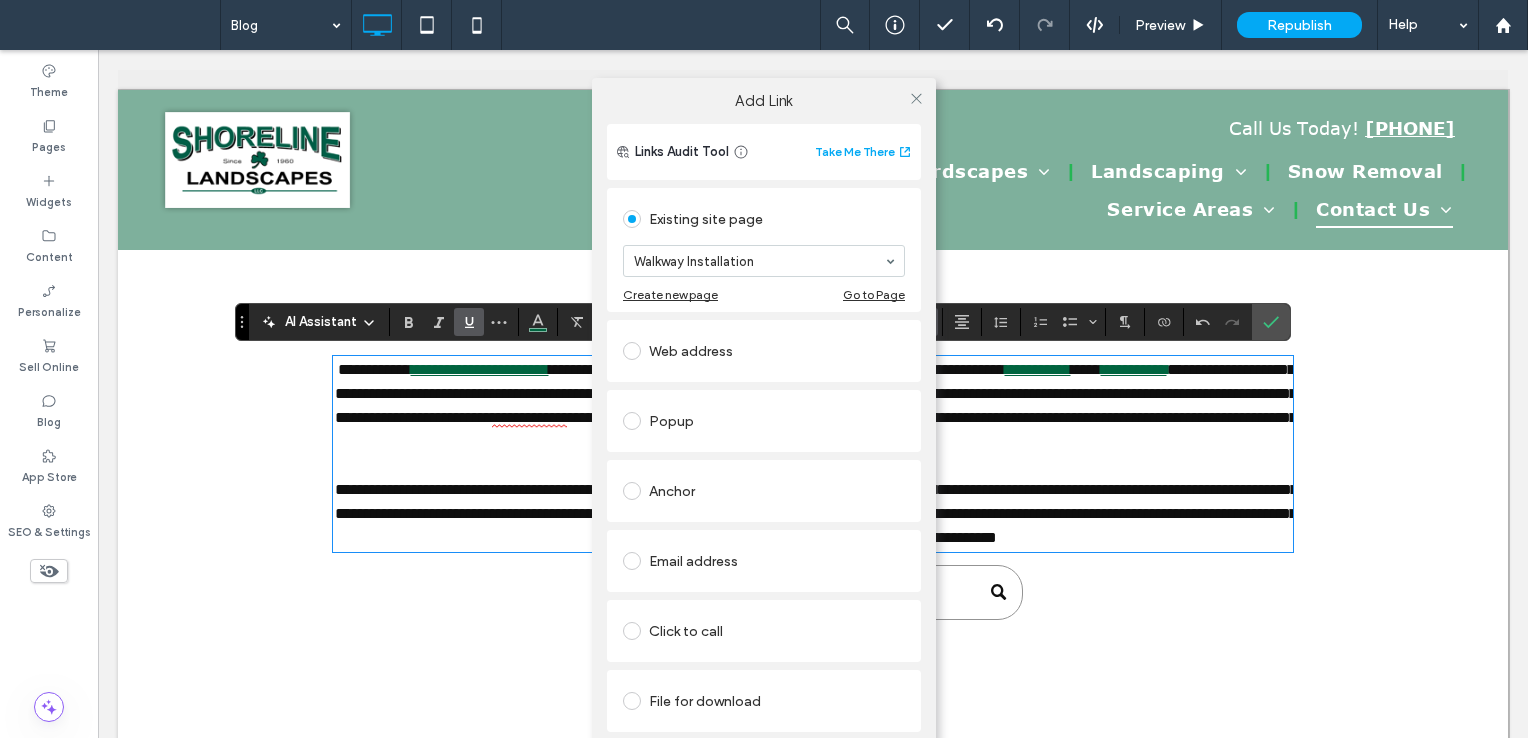click on "Add Link Links Audit Tool Take Me There Existing site page Walkway Installation Create new page Go to Page Web address Popup Anchor Email address Click to call File for download Remove link" at bounding box center (764, 433) 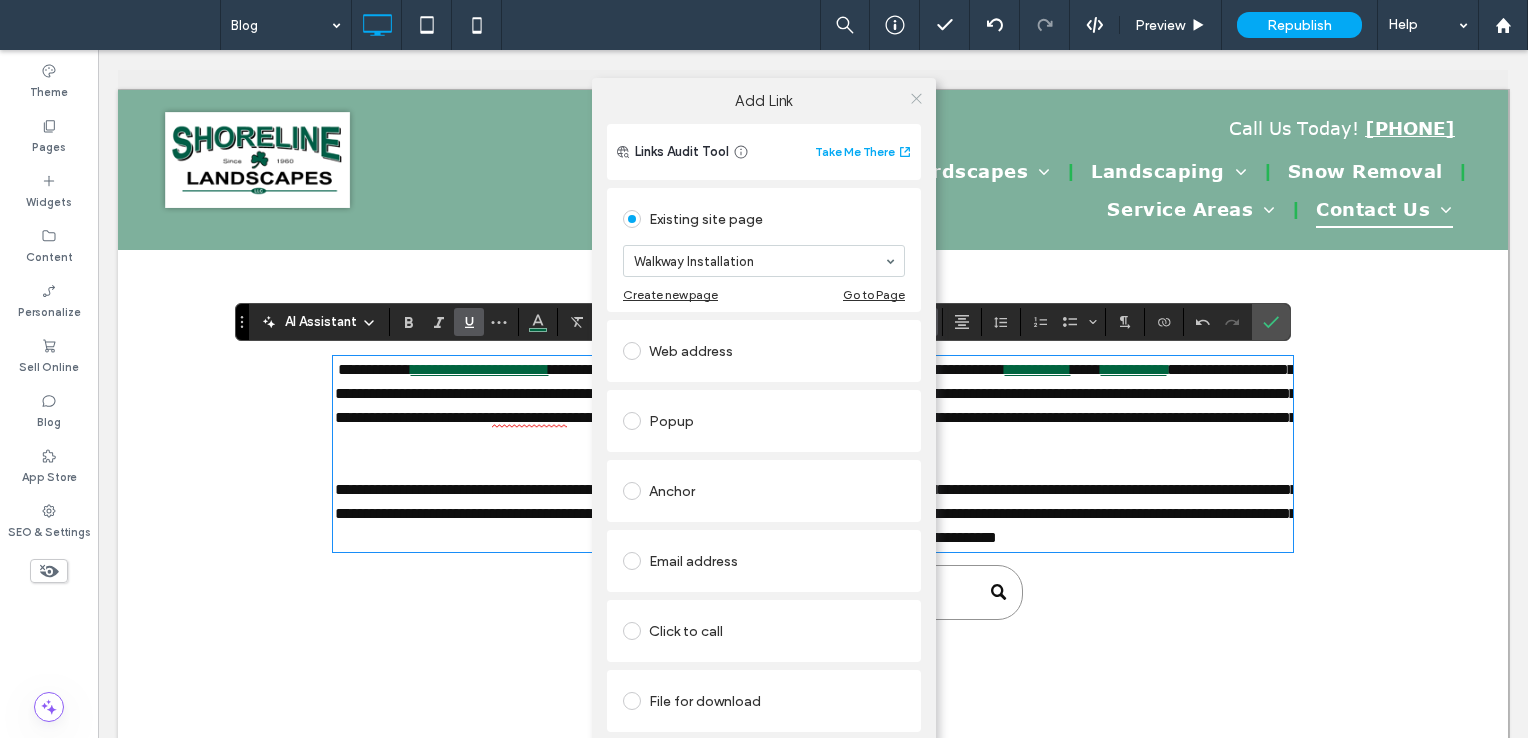 click 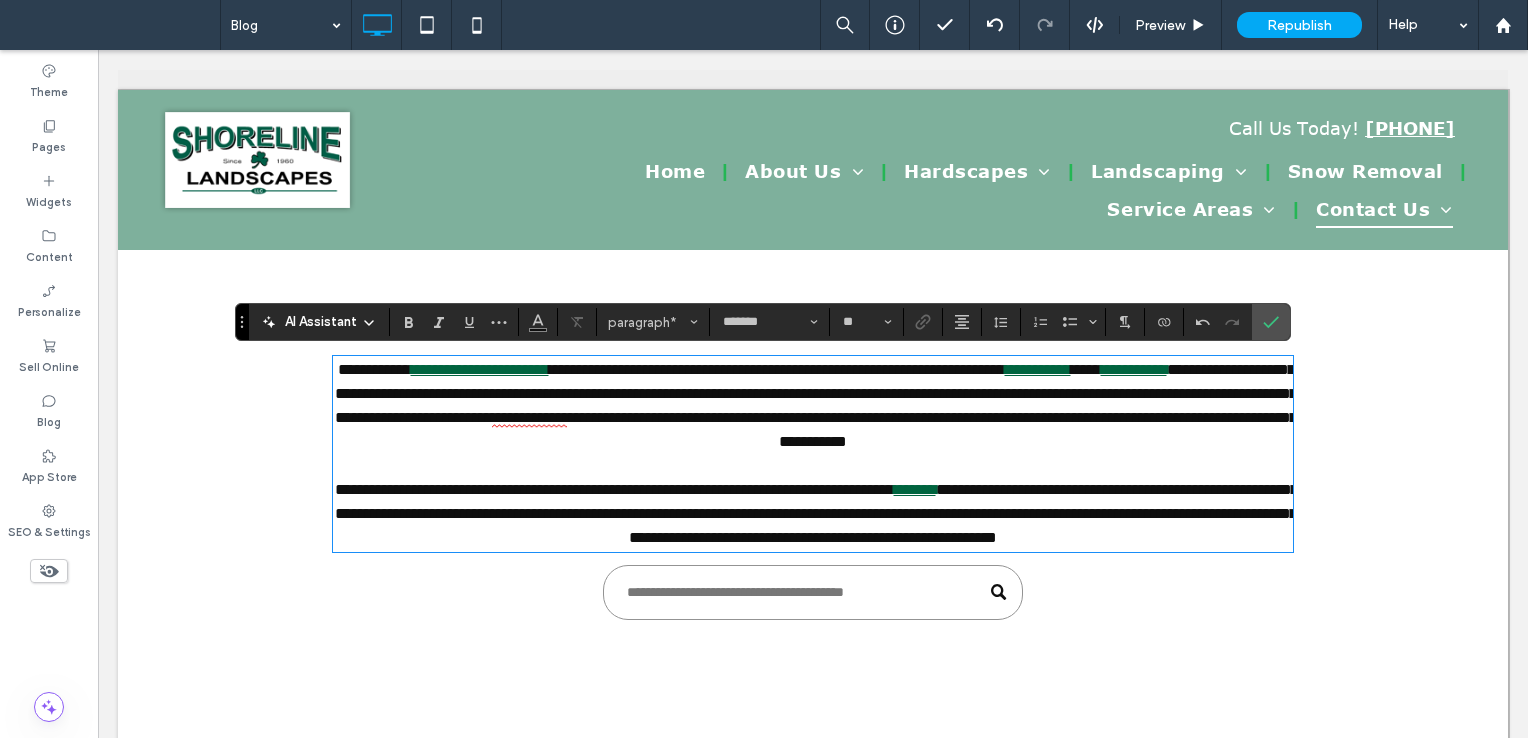 click on "**********" at bounding box center (816, 513) 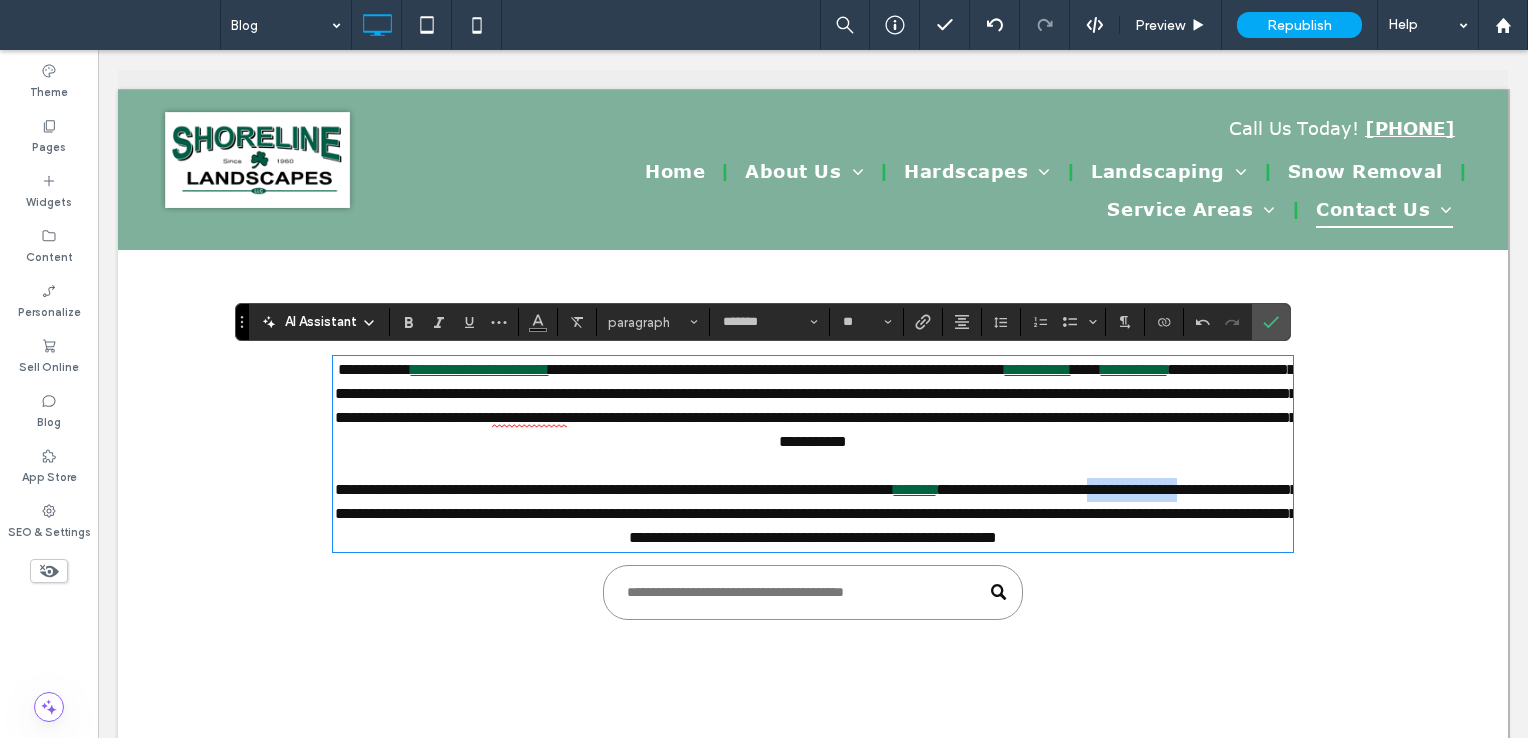 drag, startPoint x: 530, startPoint y: 536, endPoint x: 410, endPoint y: 539, distance: 120.03749 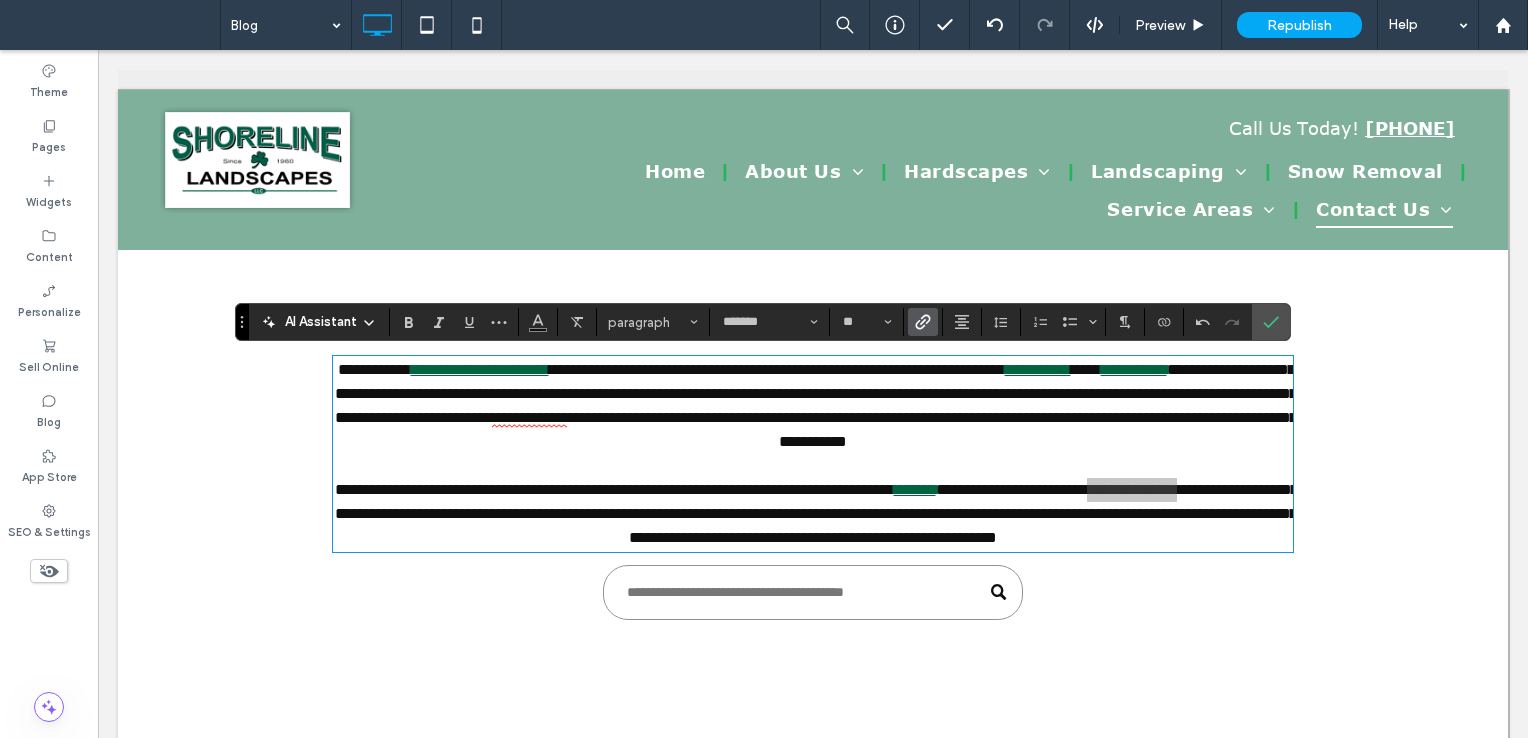 click at bounding box center (919, 322) 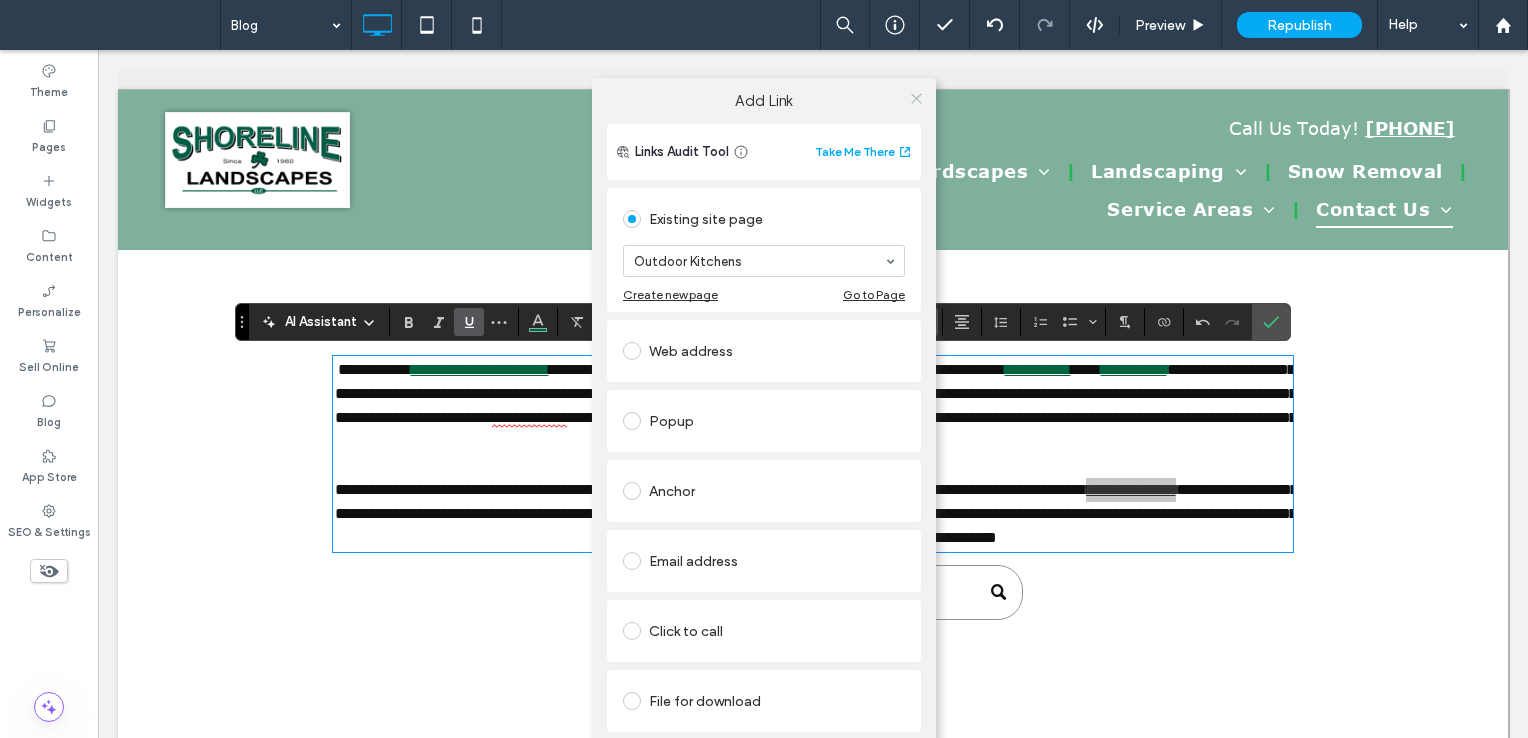 click 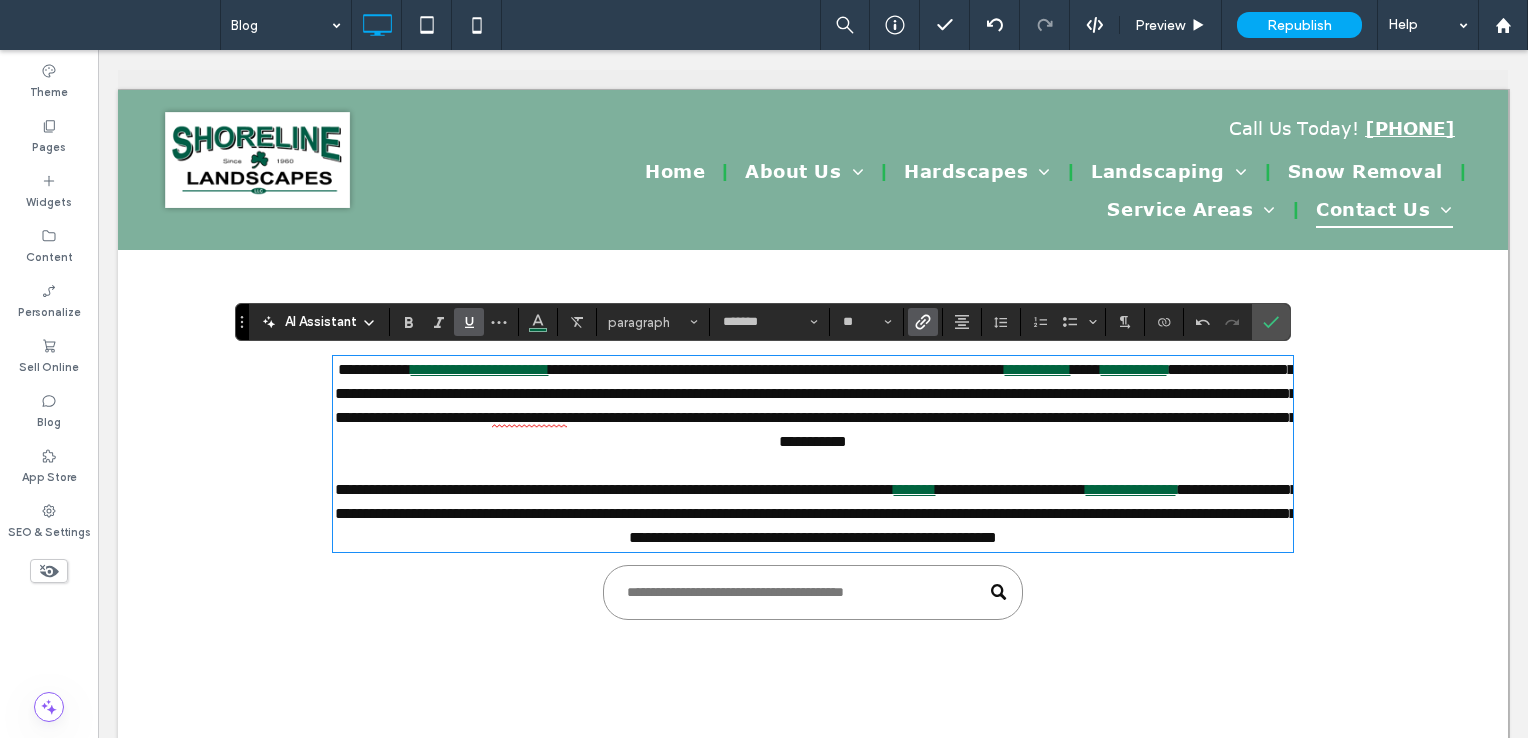 click on "**********" at bounding box center [614, 489] 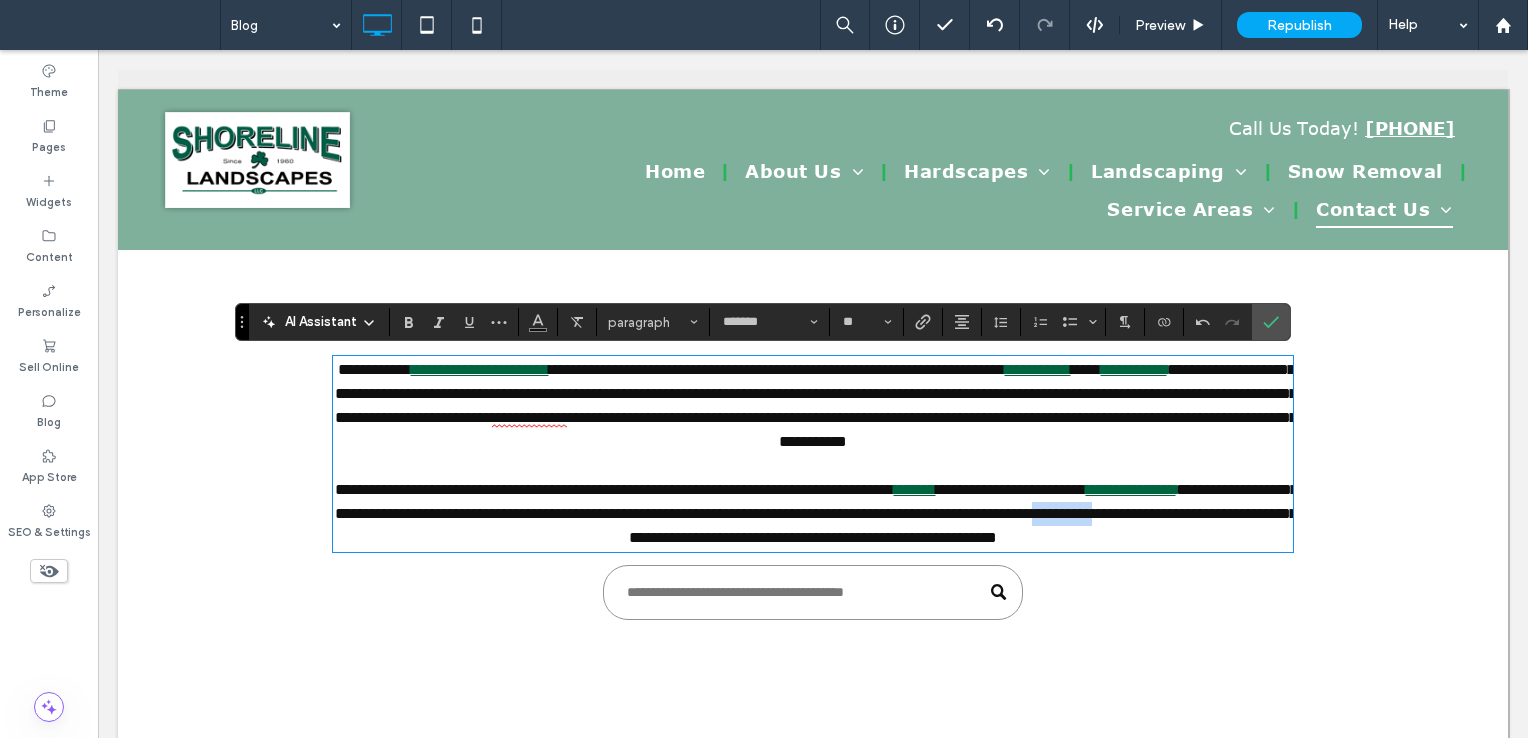 drag, startPoint x: 696, startPoint y: 557, endPoint x: 778, endPoint y: 558, distance: 82.006096 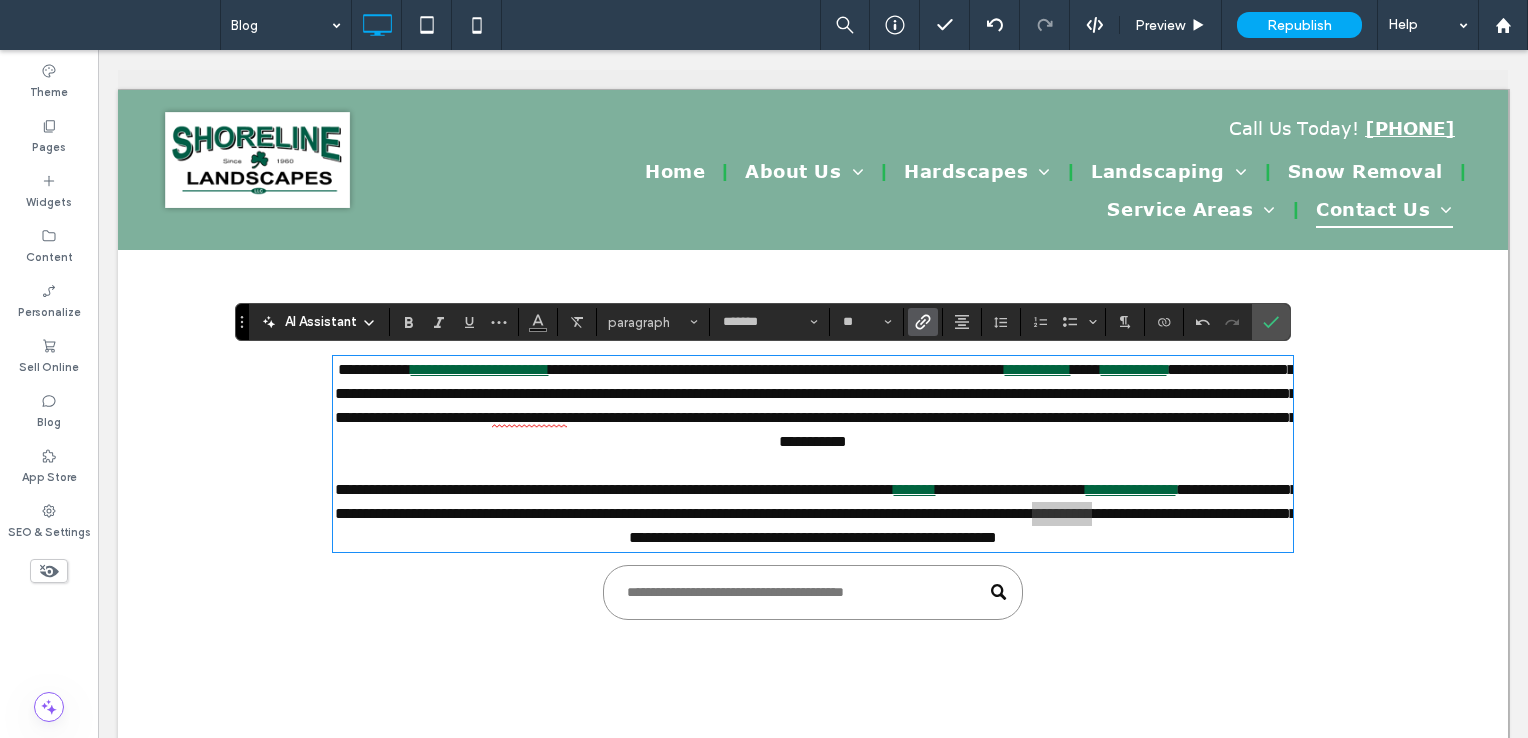 click 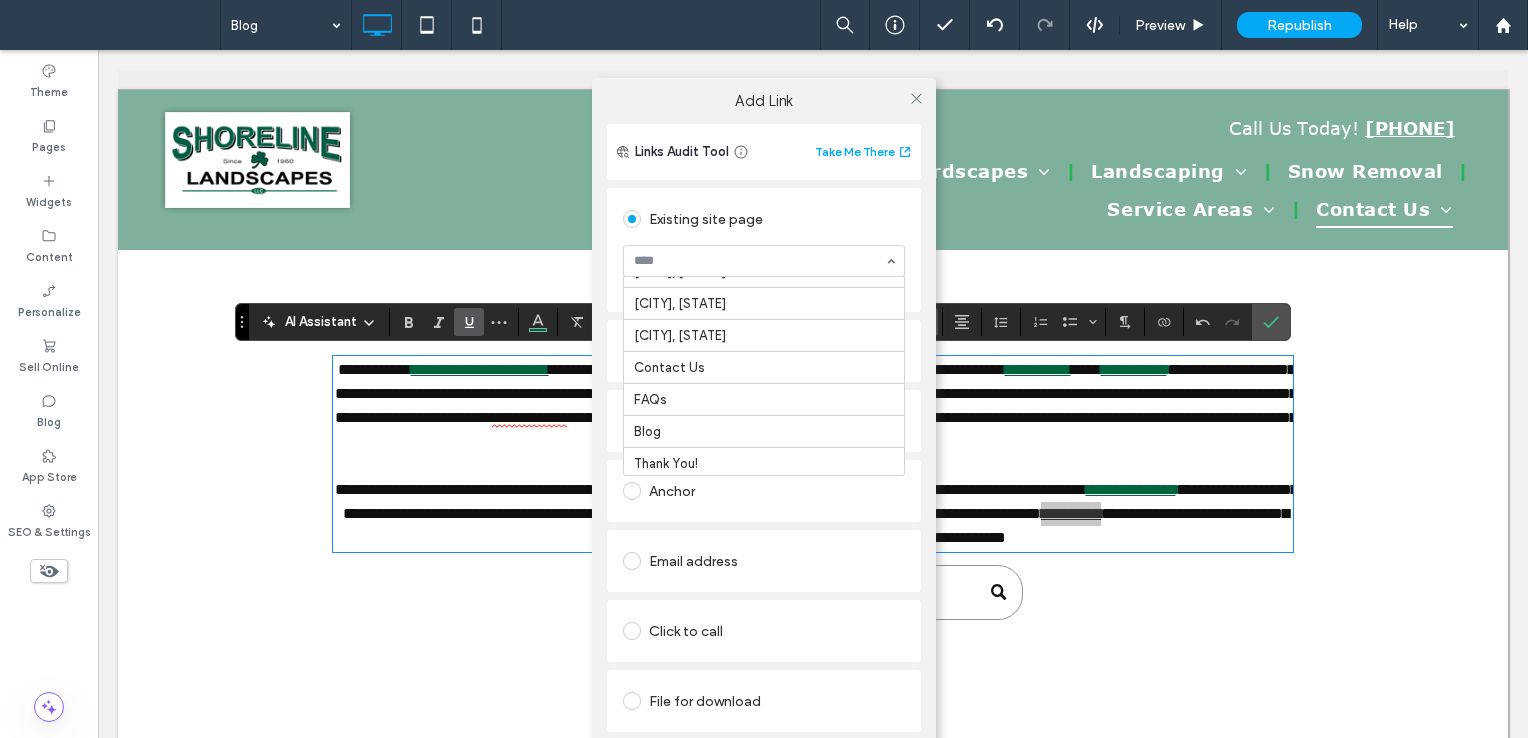 scroll, scrollTop: 565, scrollLeft: 0, axis: vertical 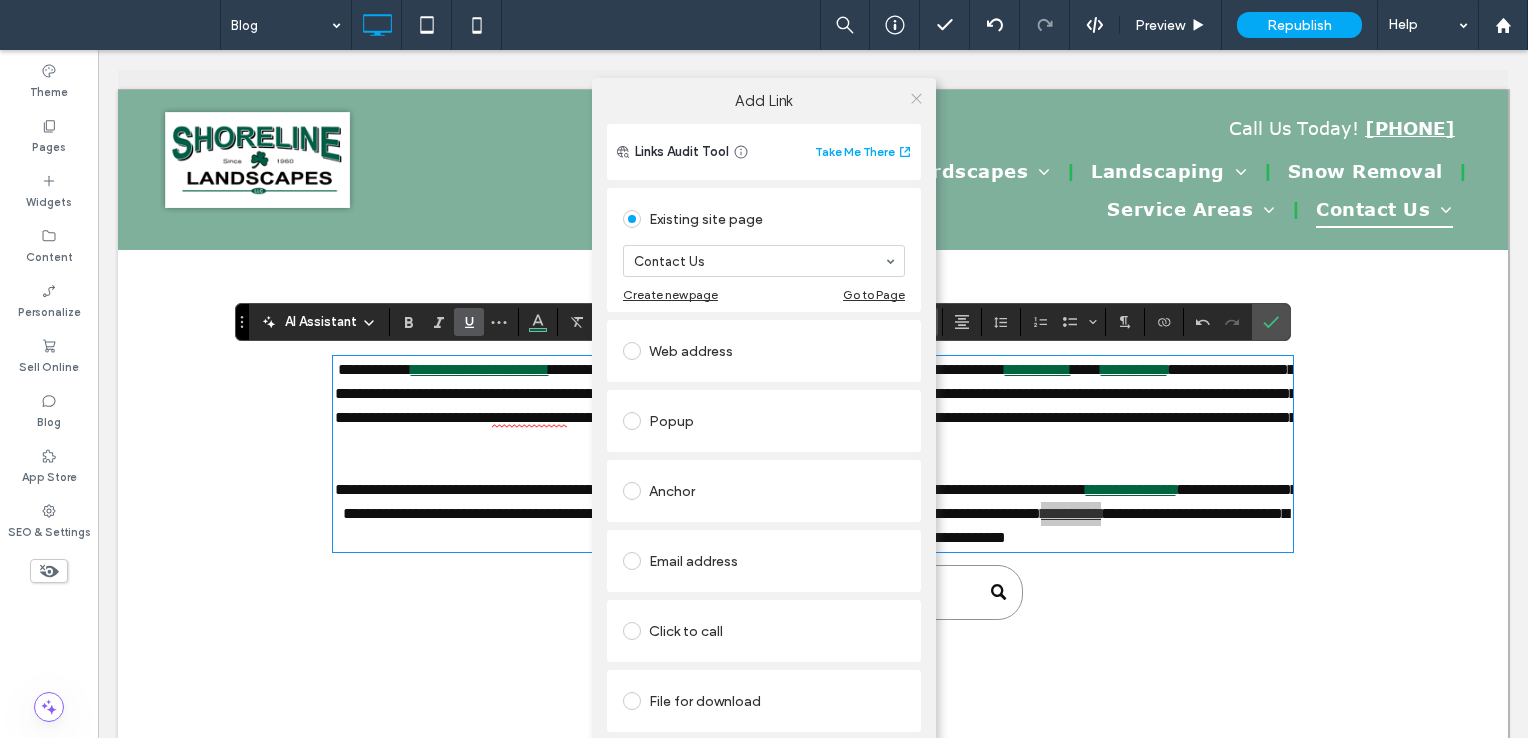 click 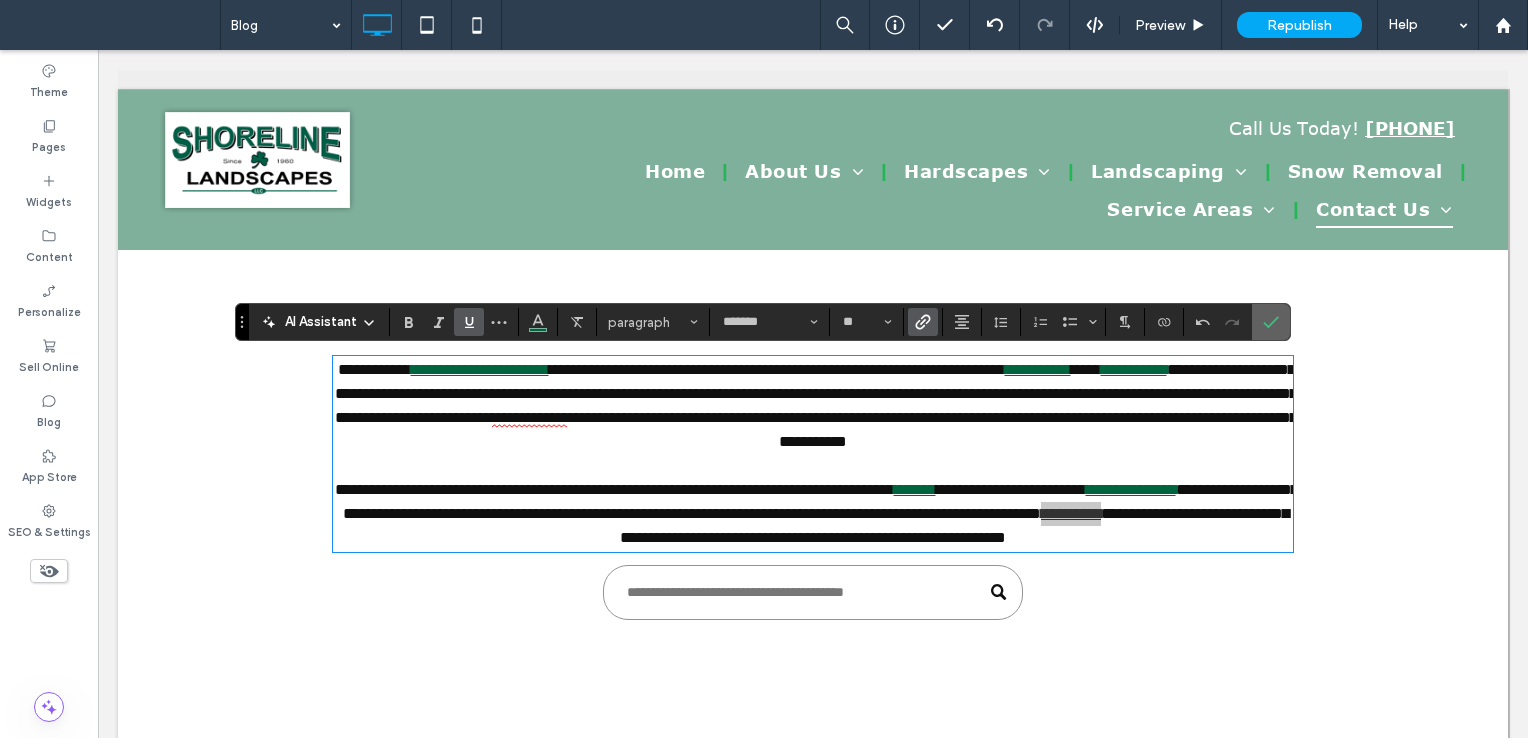 click 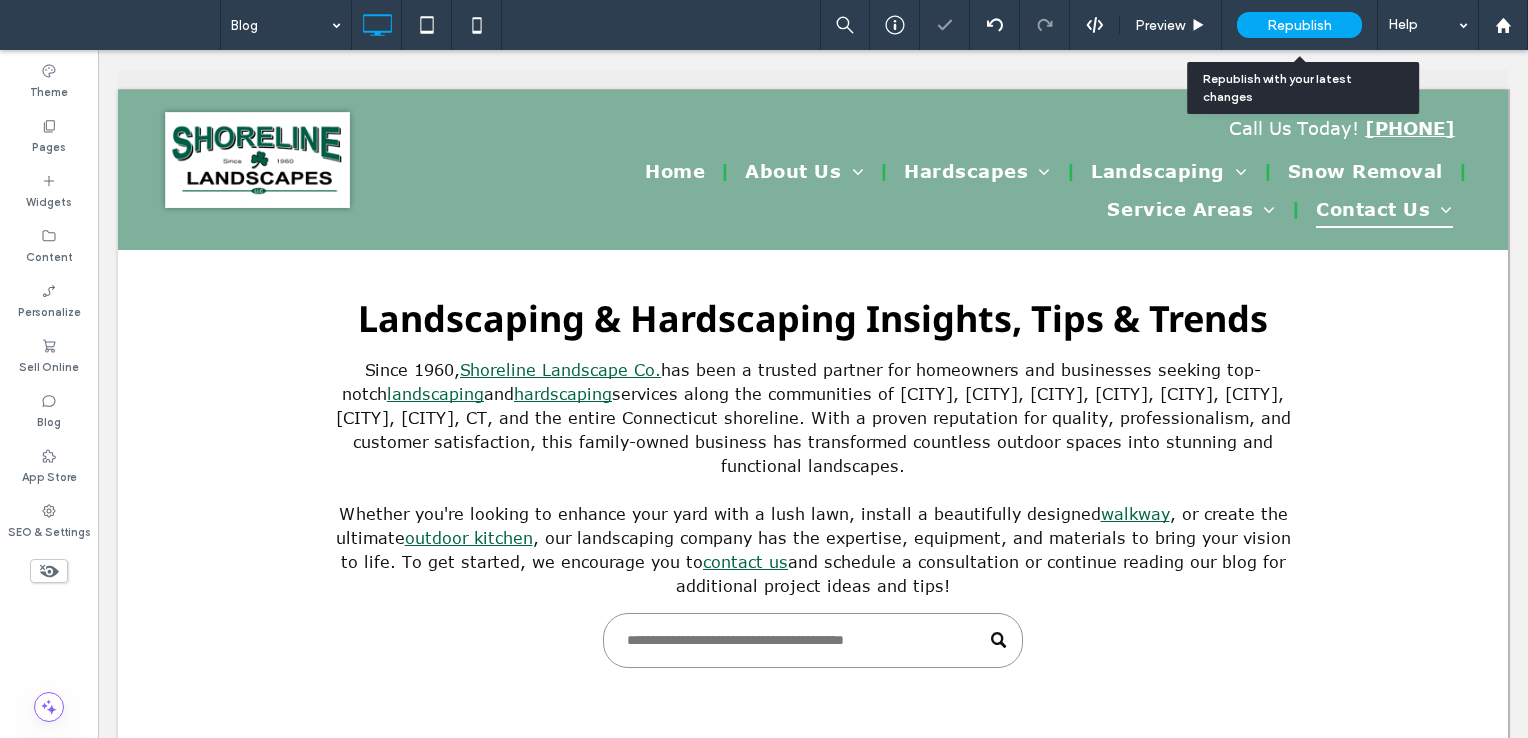click on "Republish" at bounding box center [1299, 25] 